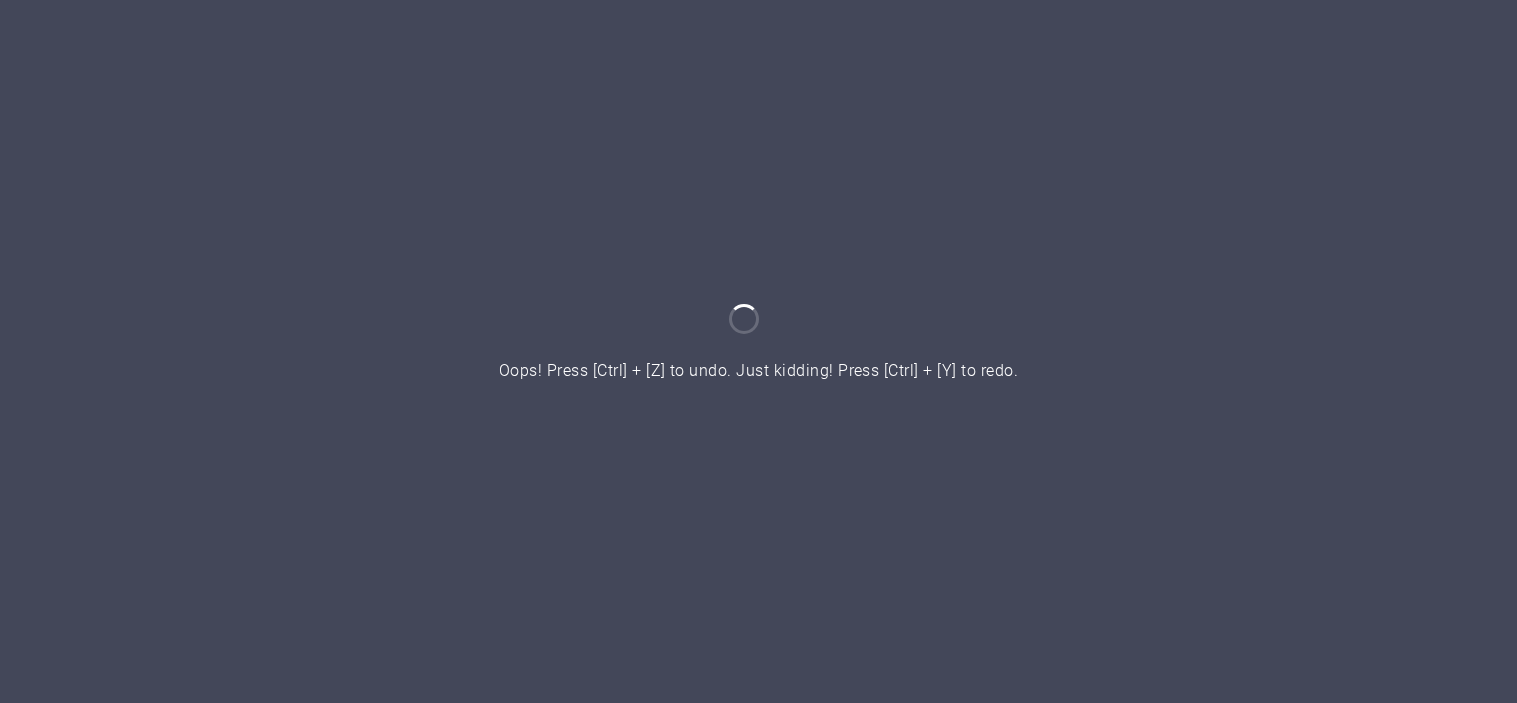 scroll, scrollTop: 0, scrollLeft: 0, axis: both 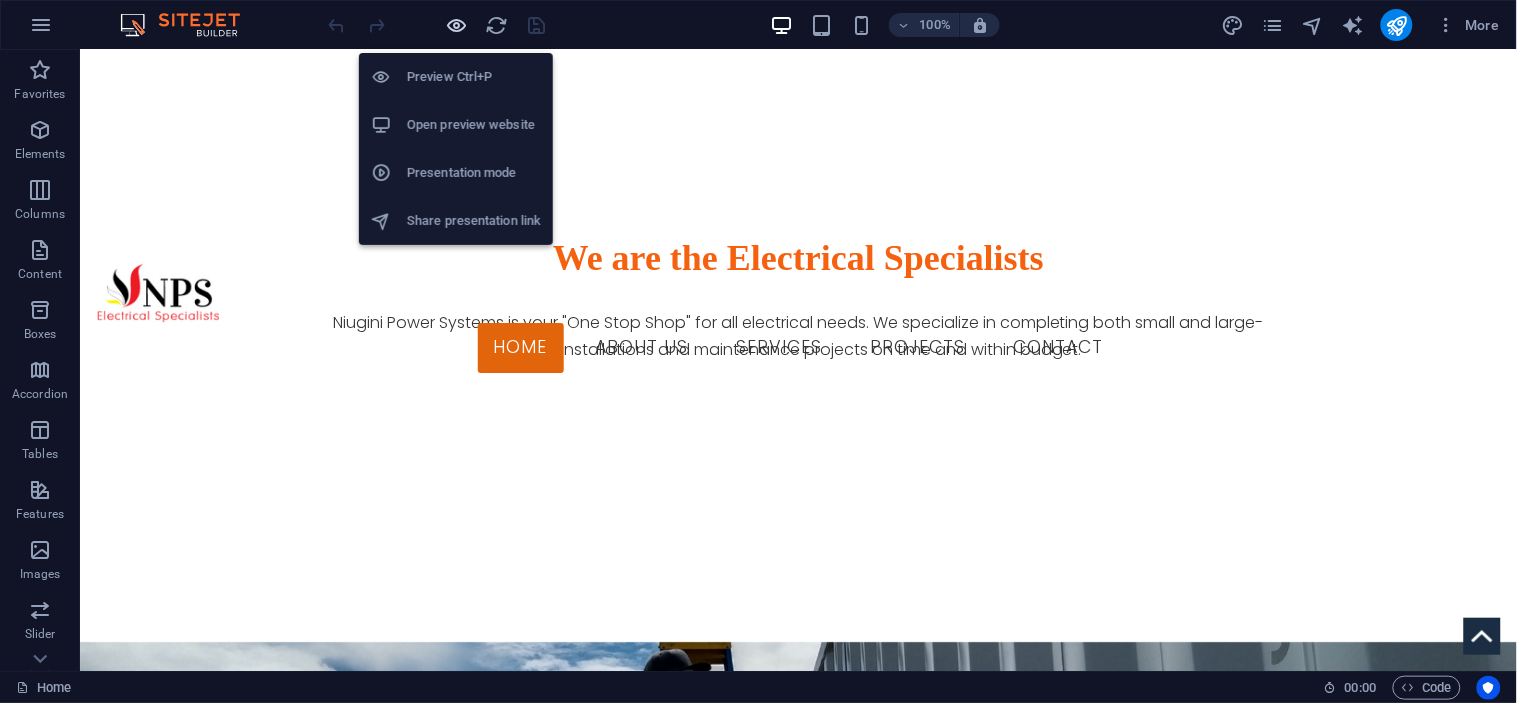 click at bounding box center [457, 25] 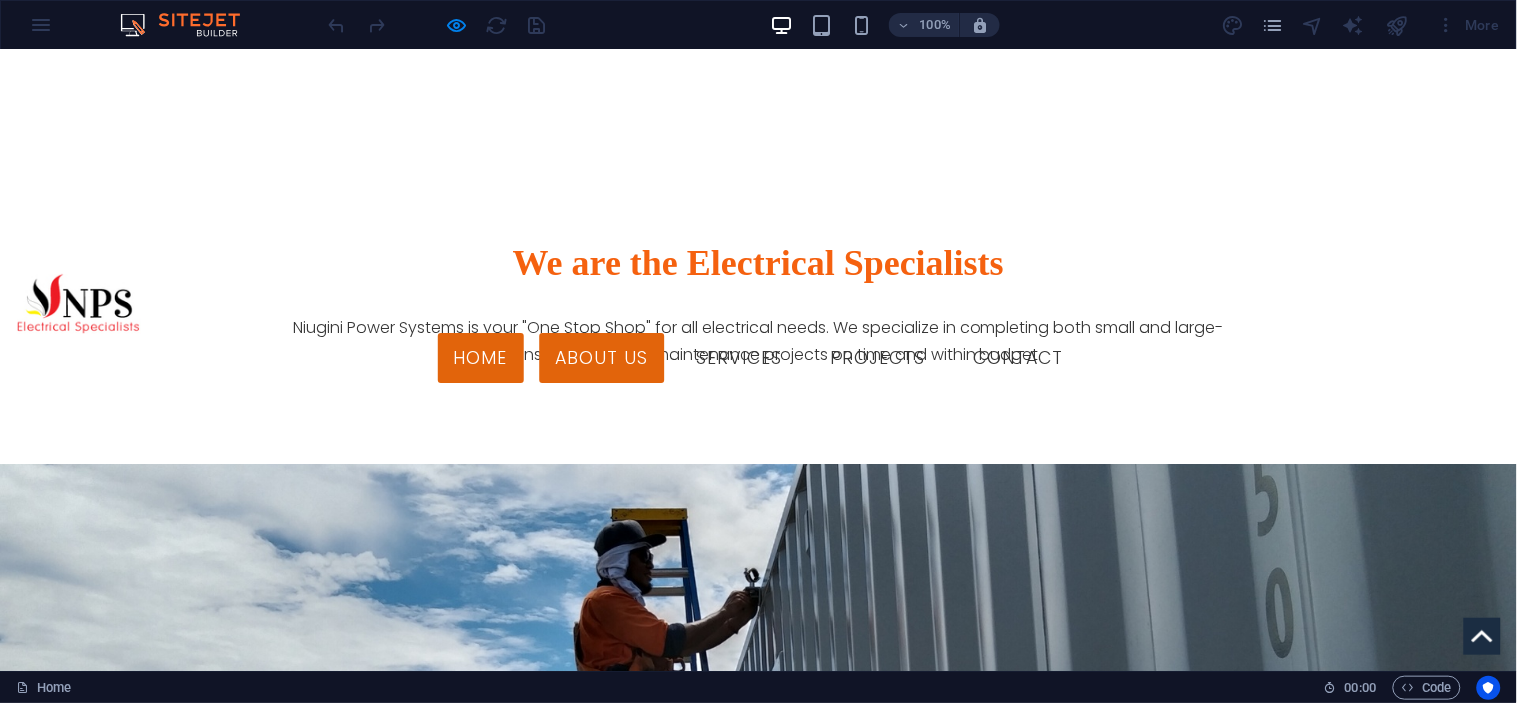 click on "About us" at bounding box center [602, 358] 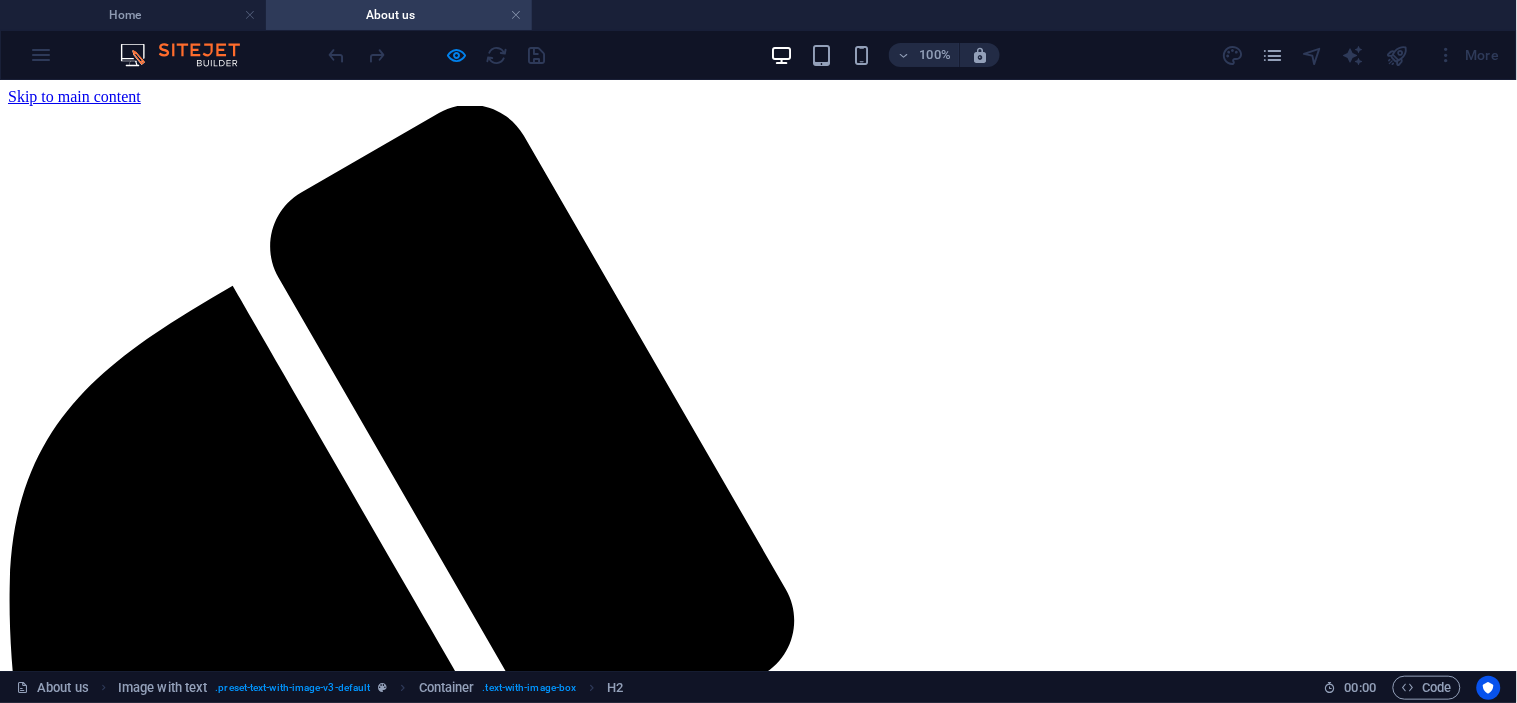 scroll, scrollTop: 500, scrollLeft: 0, axis: vertical 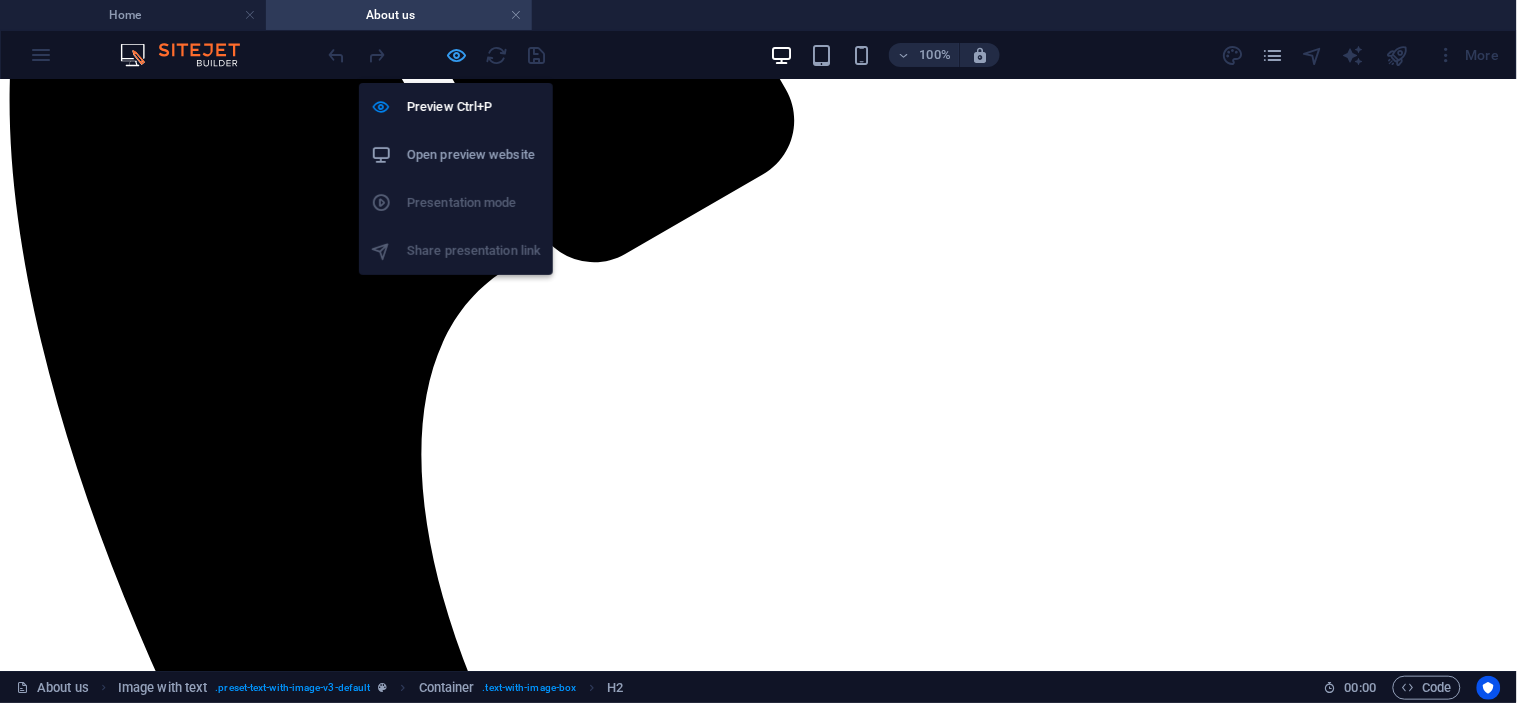 click at bounding box center (457, 55) 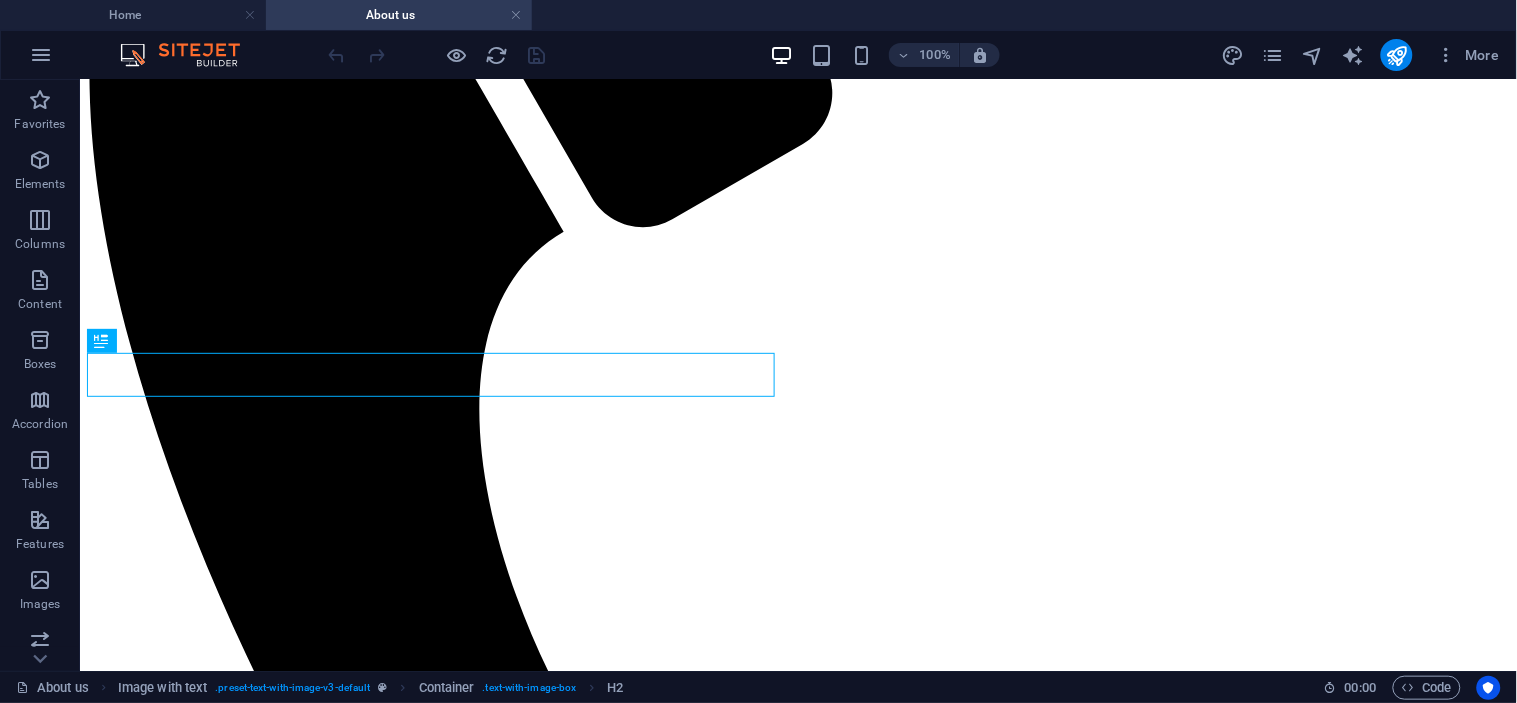 click at bounding box center (437, 55) 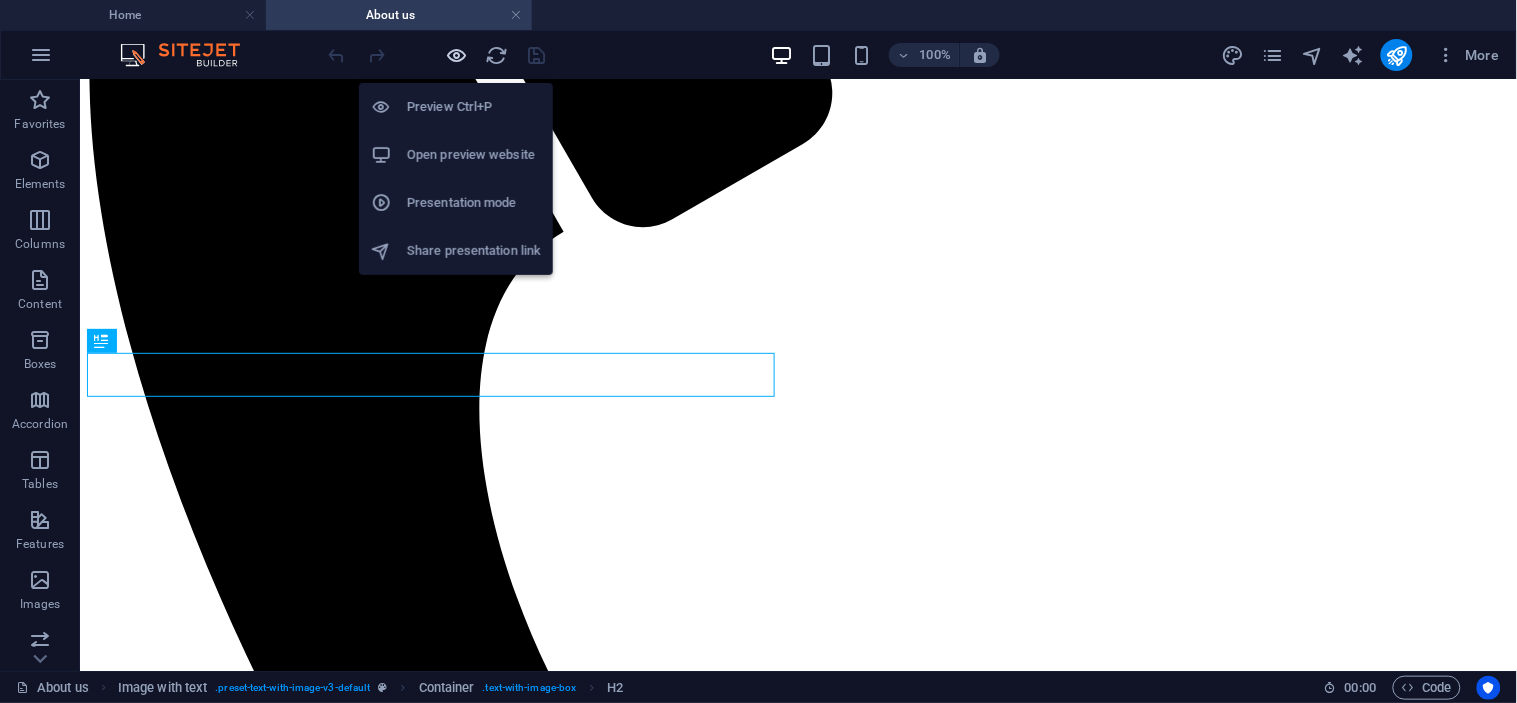 click at bounding box center [457, 55] 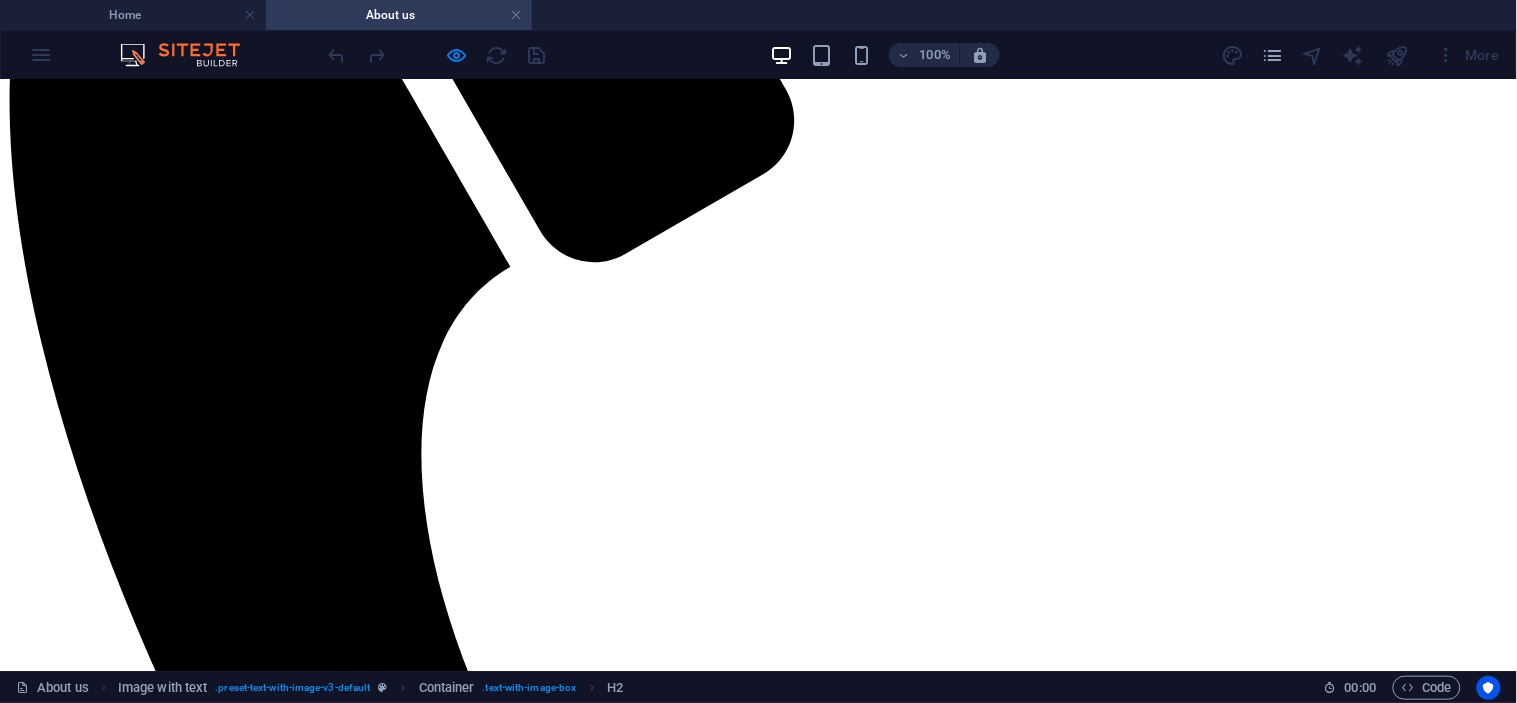 click on "Services" at bounding box center (75, 1977) 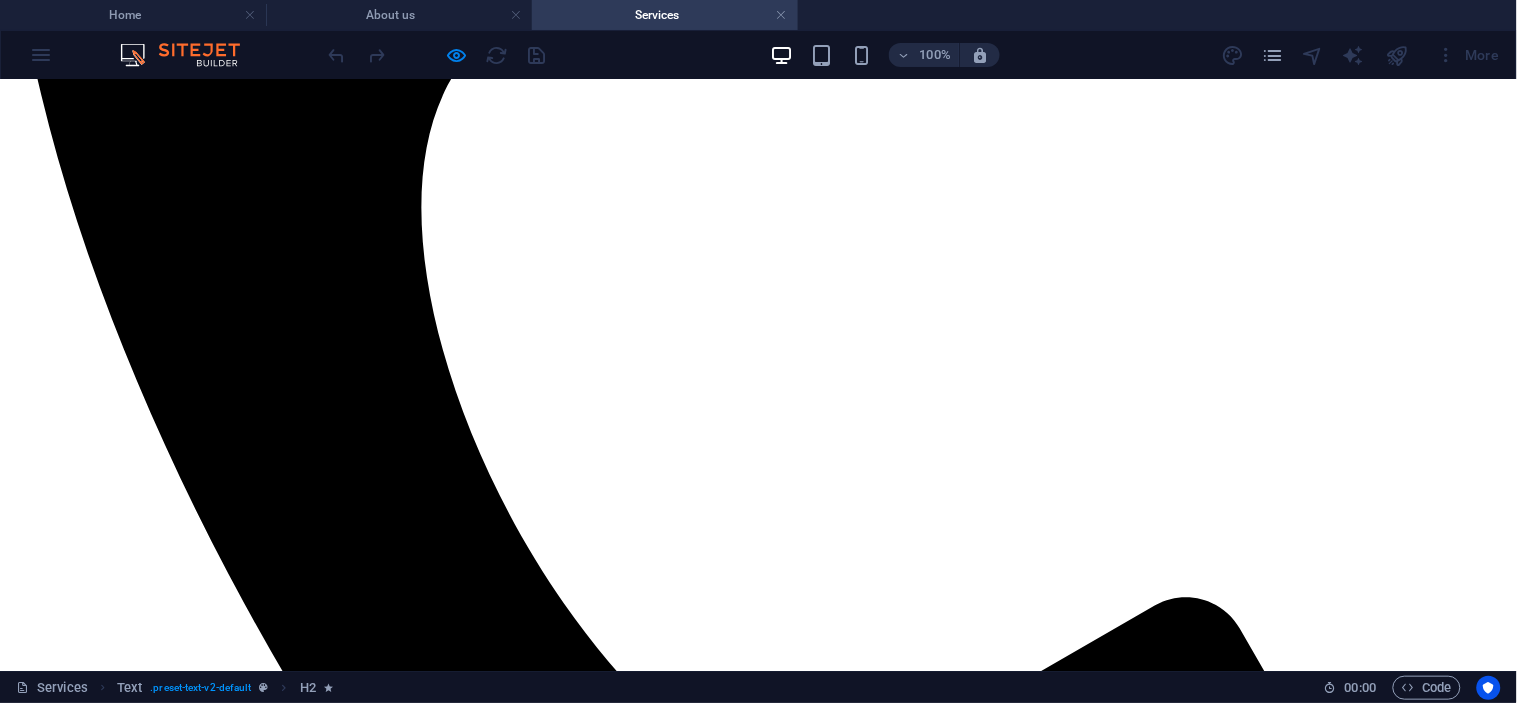 scroll, scrollTop: 734, scrollLeft: 0, axis: vertical 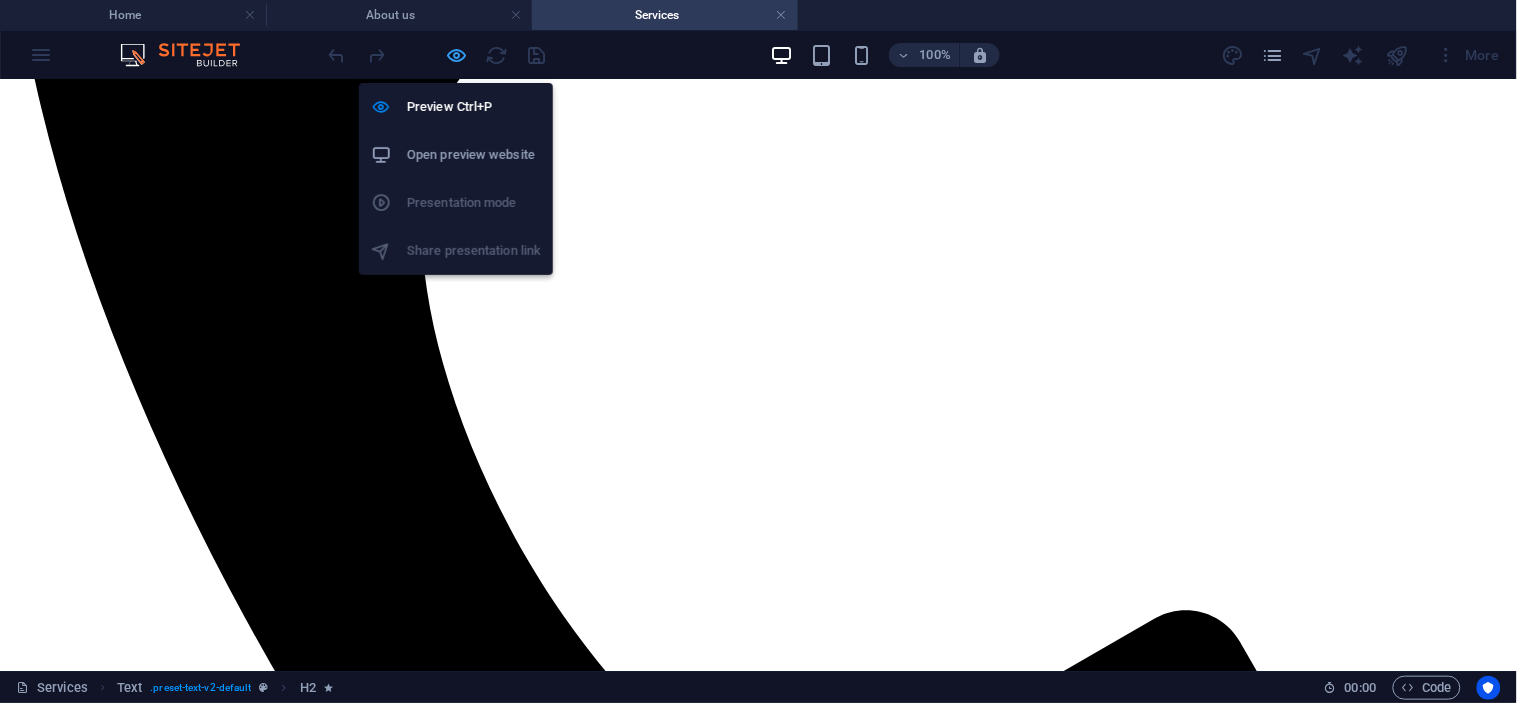 click at bounding box center (457, 55) 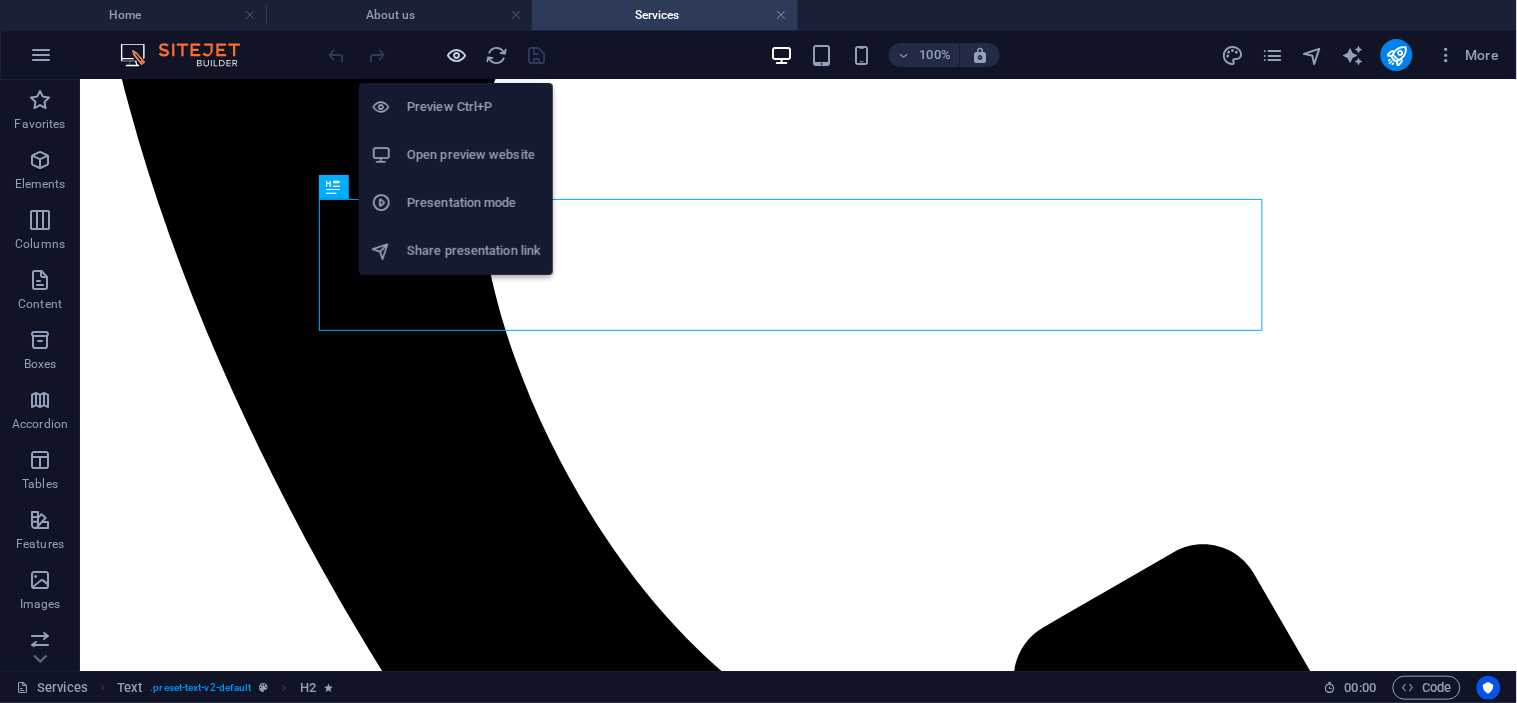 click at bounding box center (457, 55) 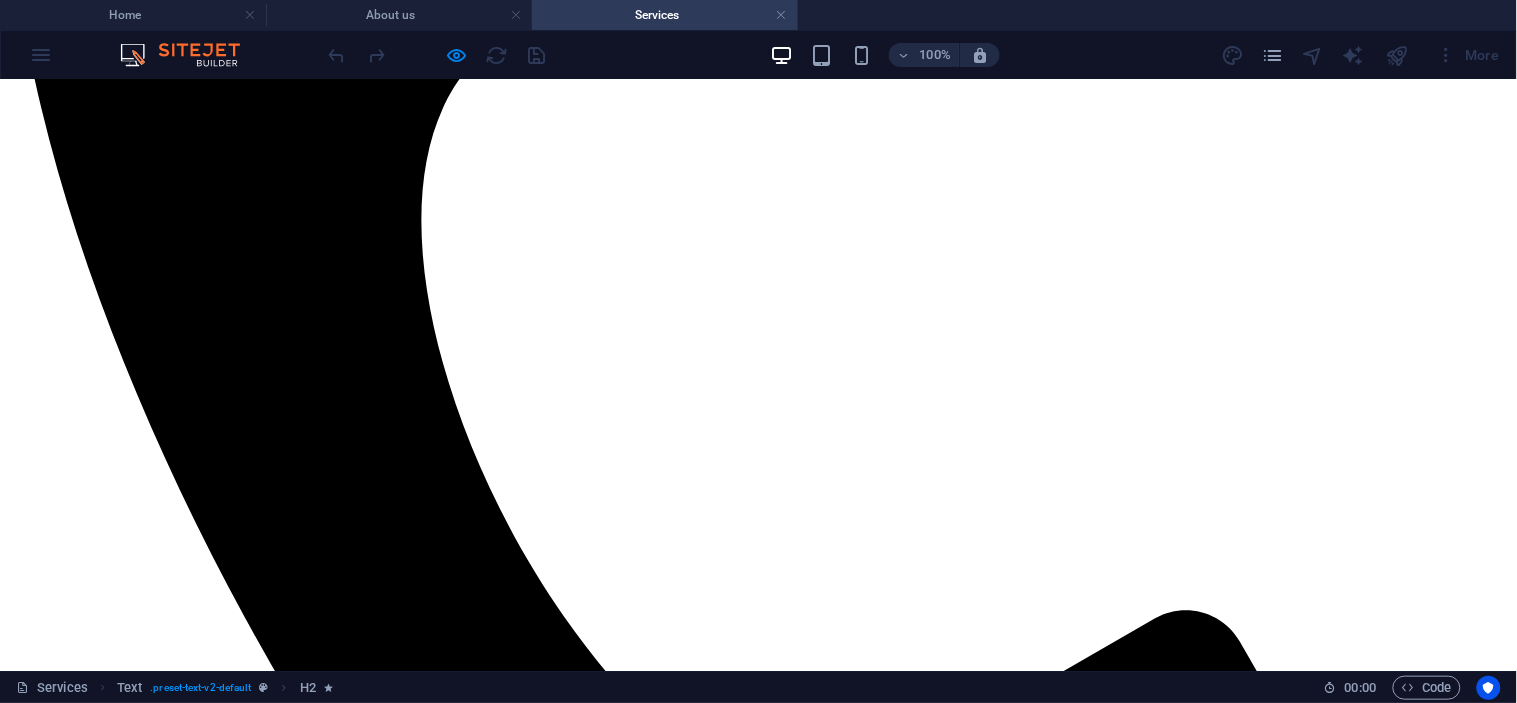 click on "Projects" at bounding box center (74, 1761) 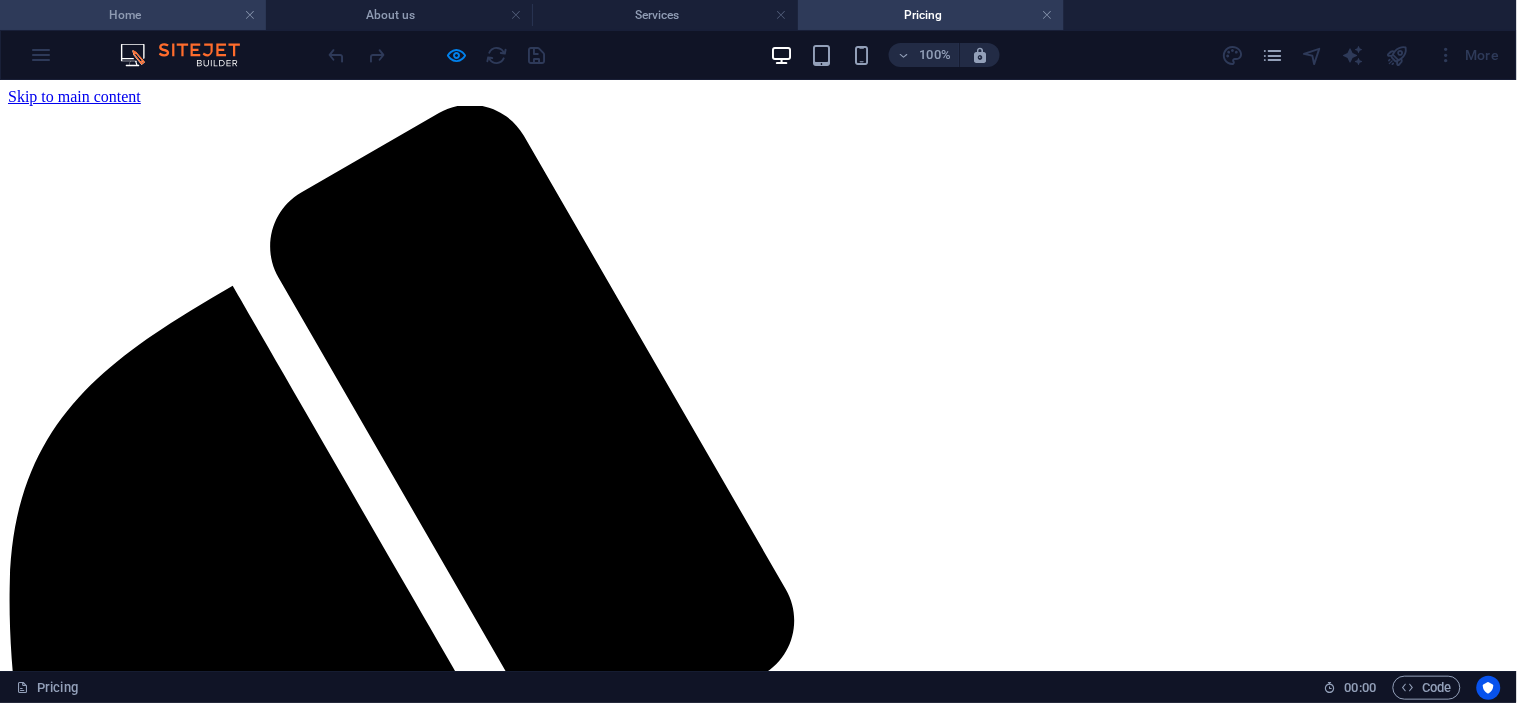 scroll, scrollTop: 0, scrollLeft: 0, axis: both 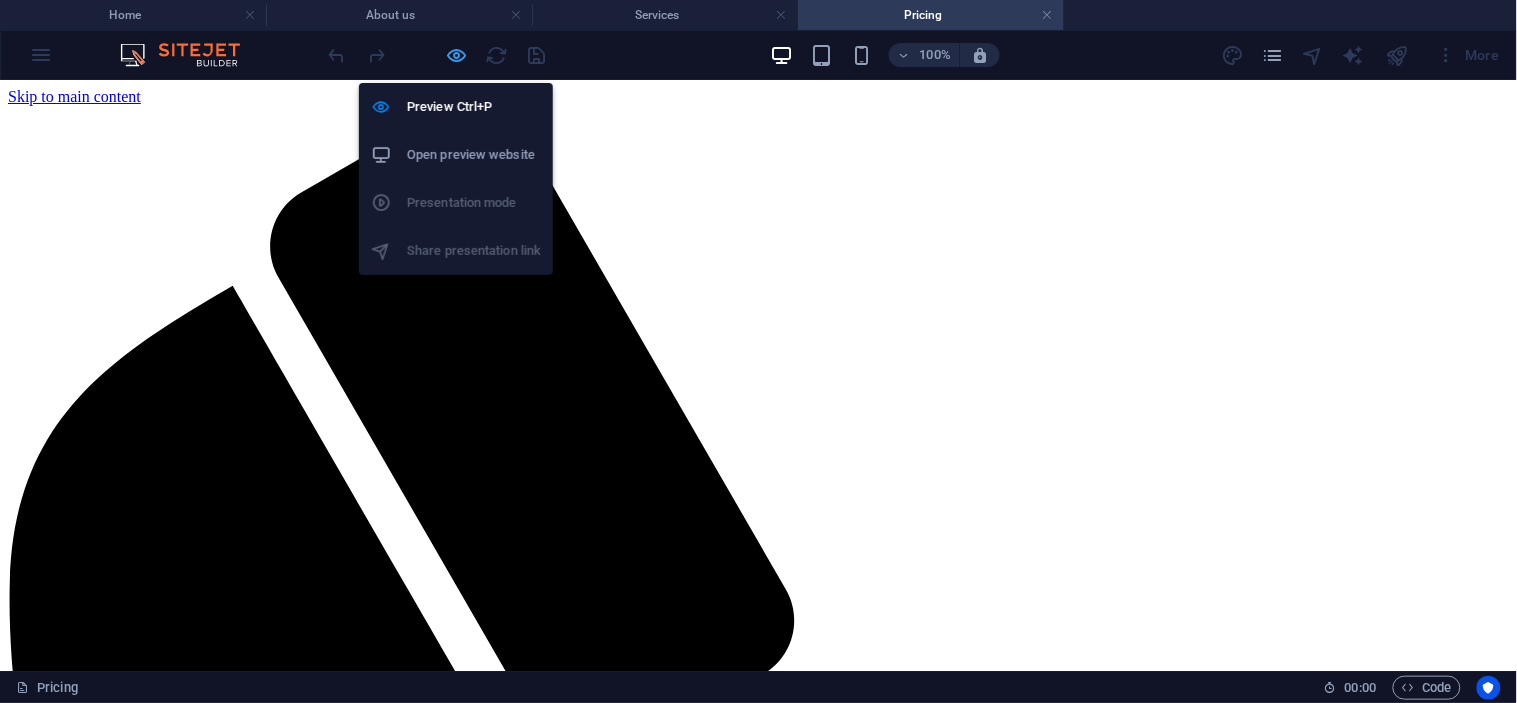click at bounding box center (457, 55) 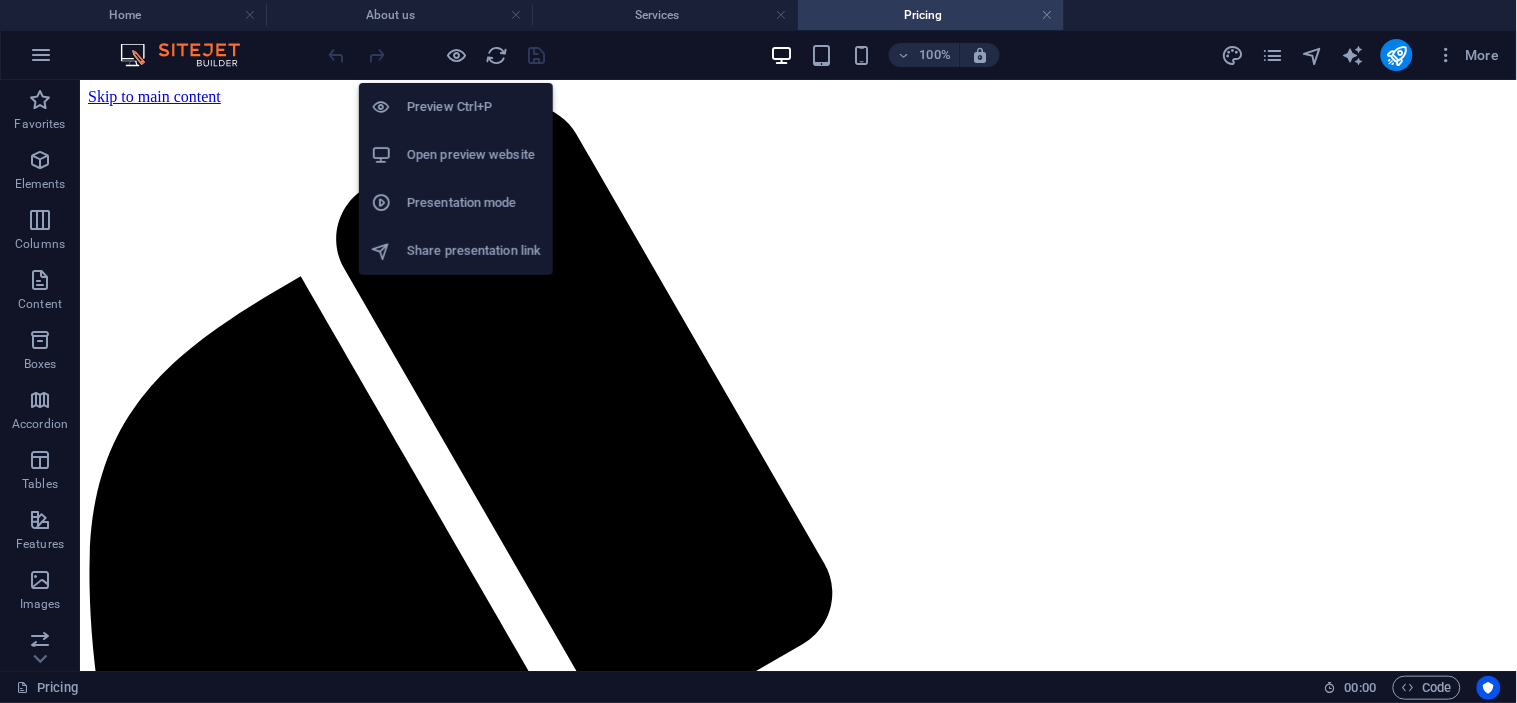 drag, startPoint x: 456, startPoint y: 53, endPoint x: 491, endPoint y: 70, distance: 38.910152 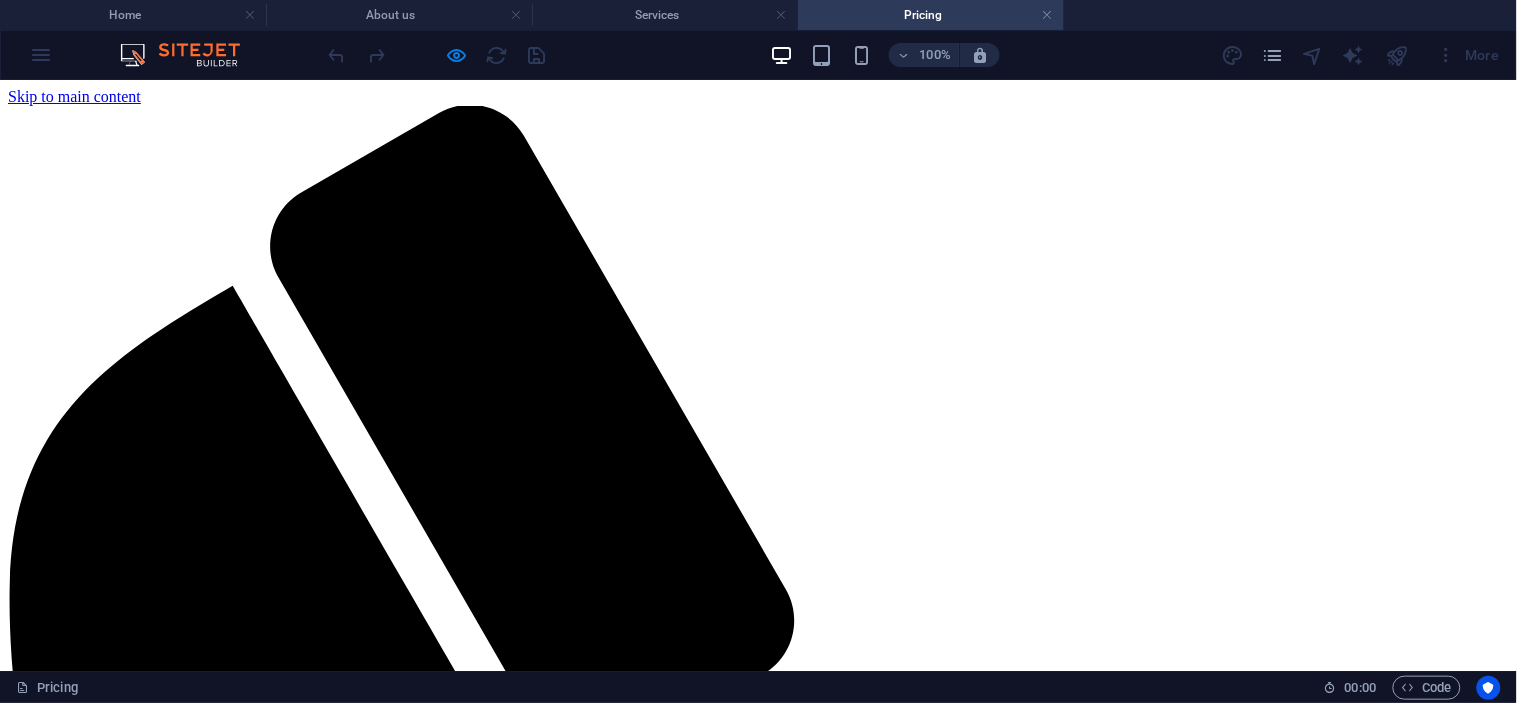 click on "Contact" at bounding box center (73, 2513) 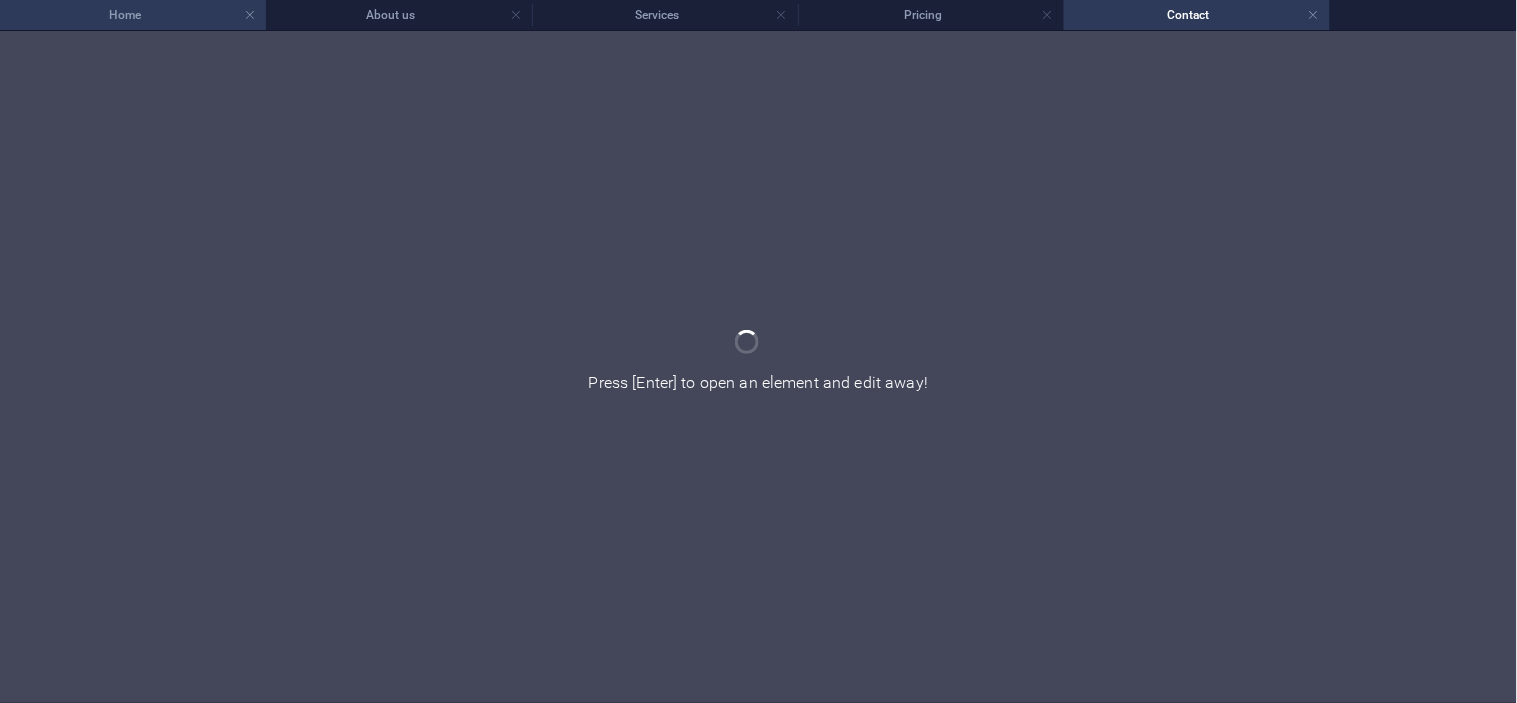 click on "Home" at bounding box center (133, 15) 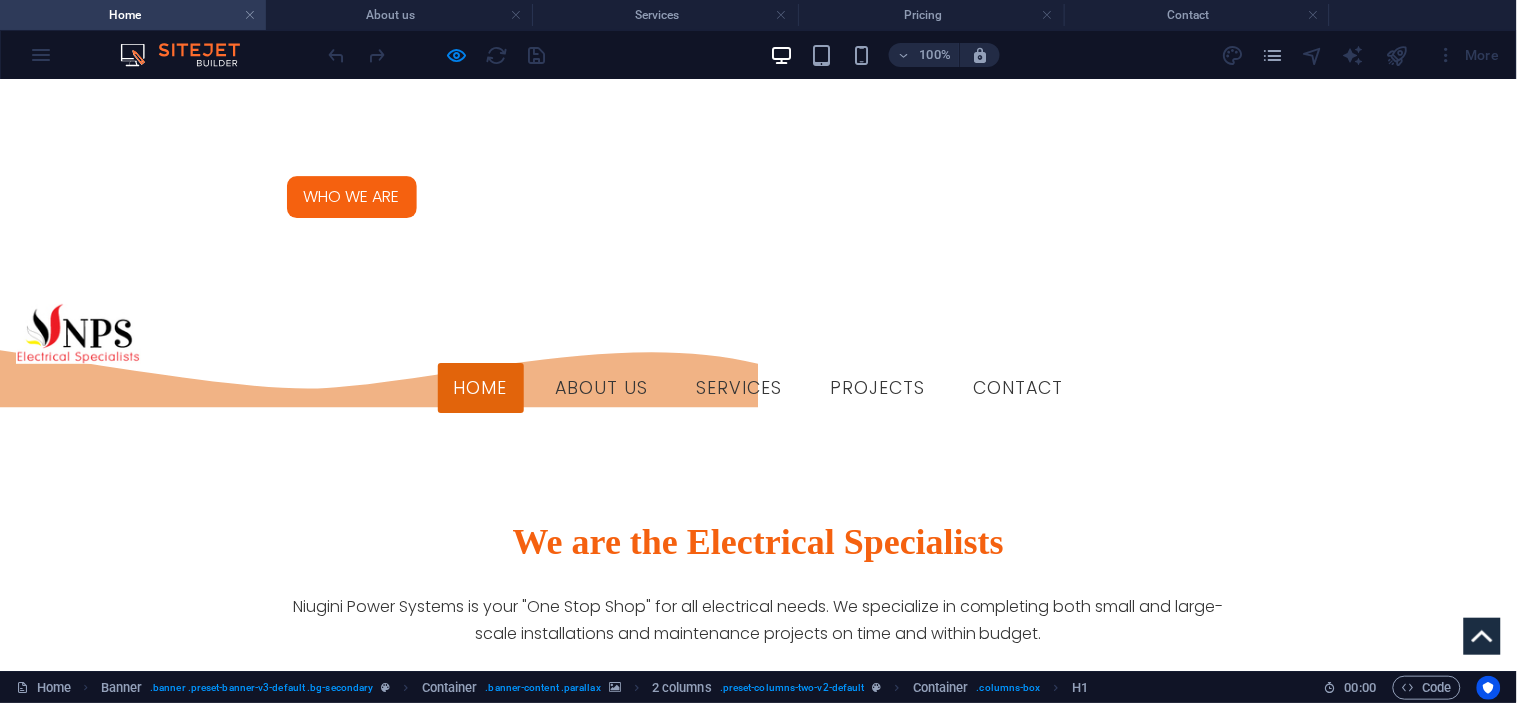 scroll, scrollTop: 1666, scrollLeft: 0, axis: vertical 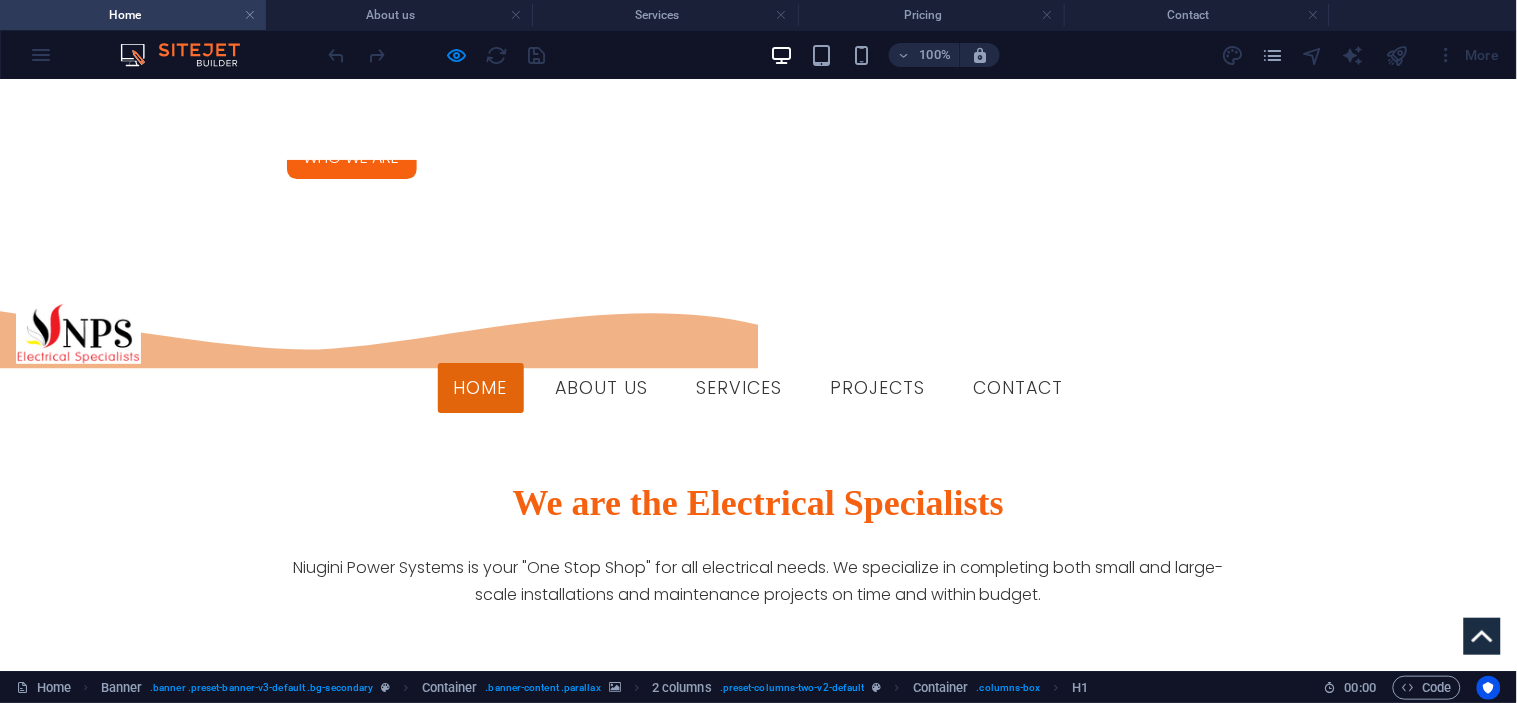 click at bounding box center [758, 183] 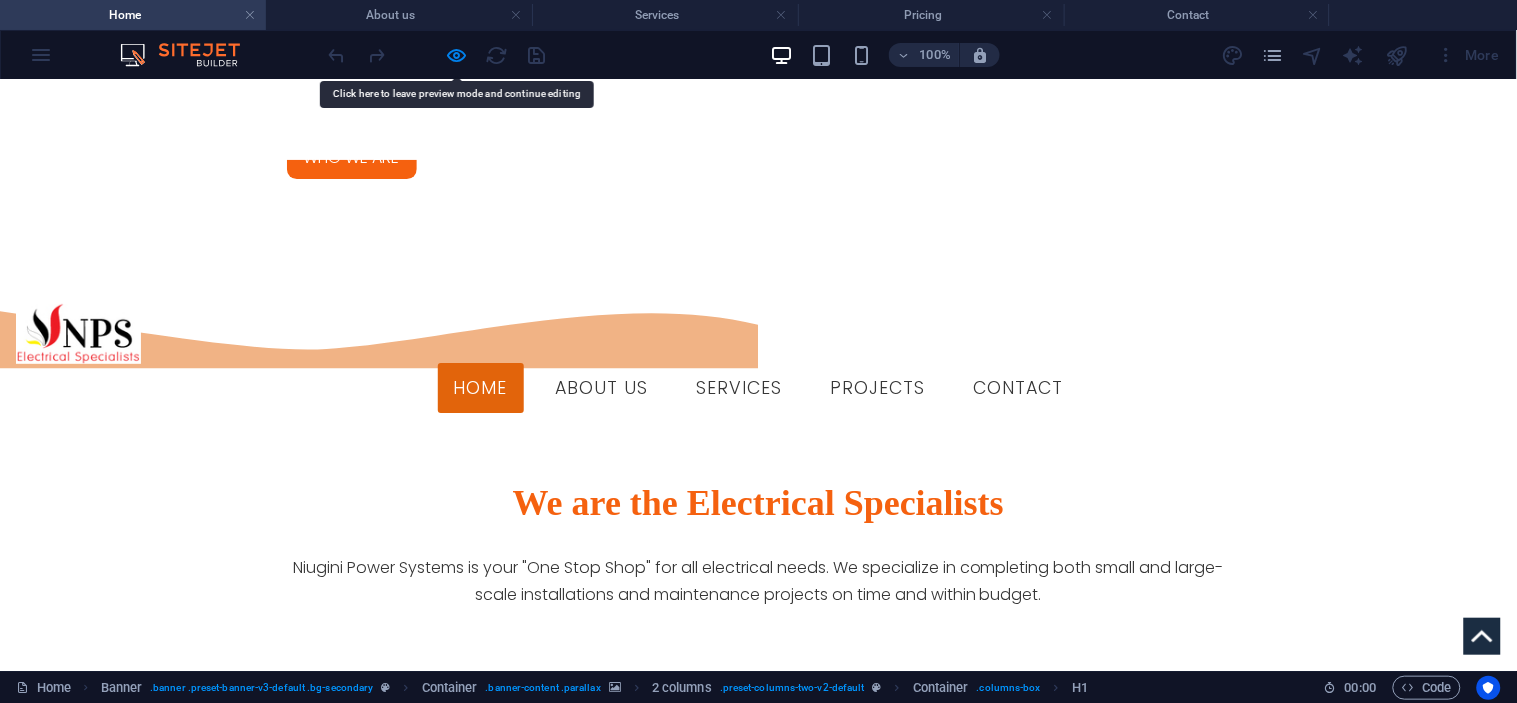 scroll, scrollTop: 1444, scrollLeft: 0, axis: vertical 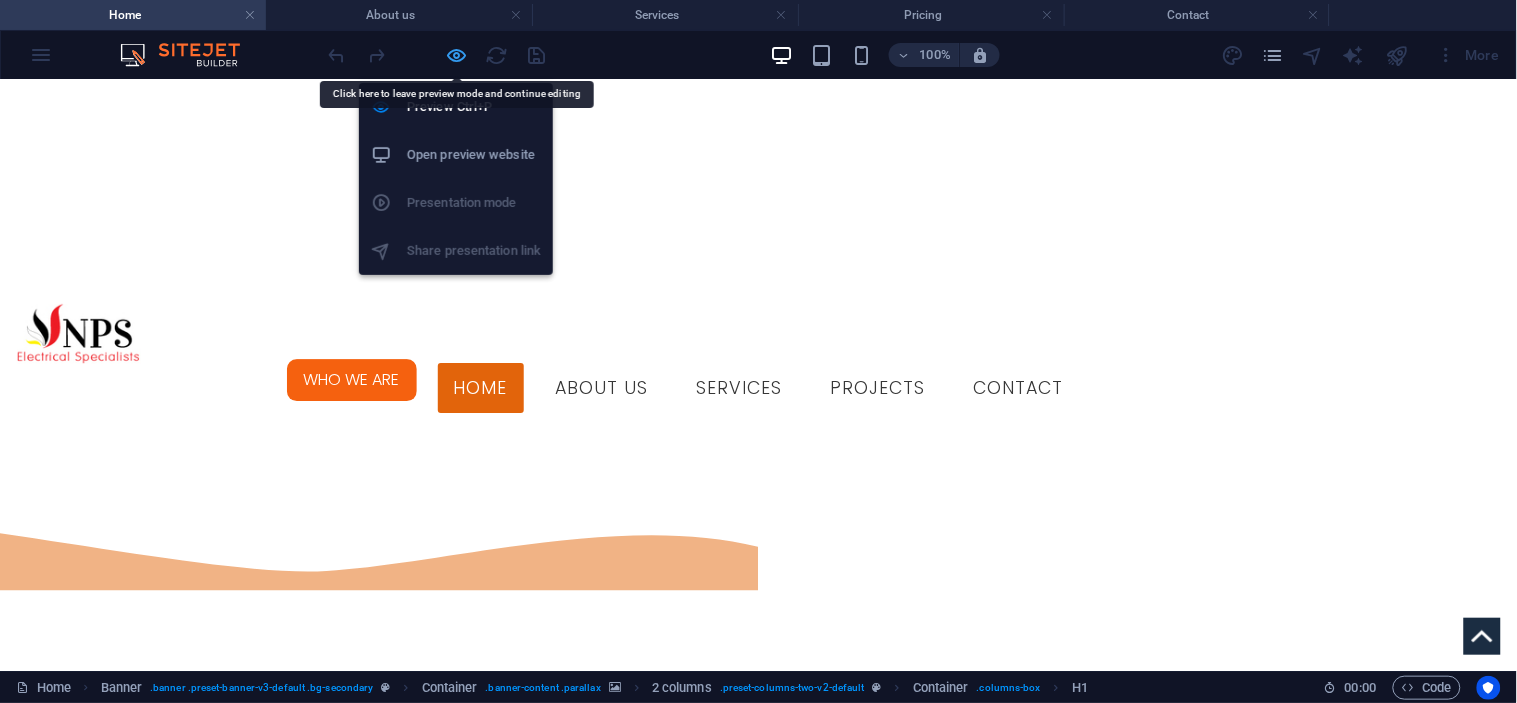 click at bounding box center (457, 55) 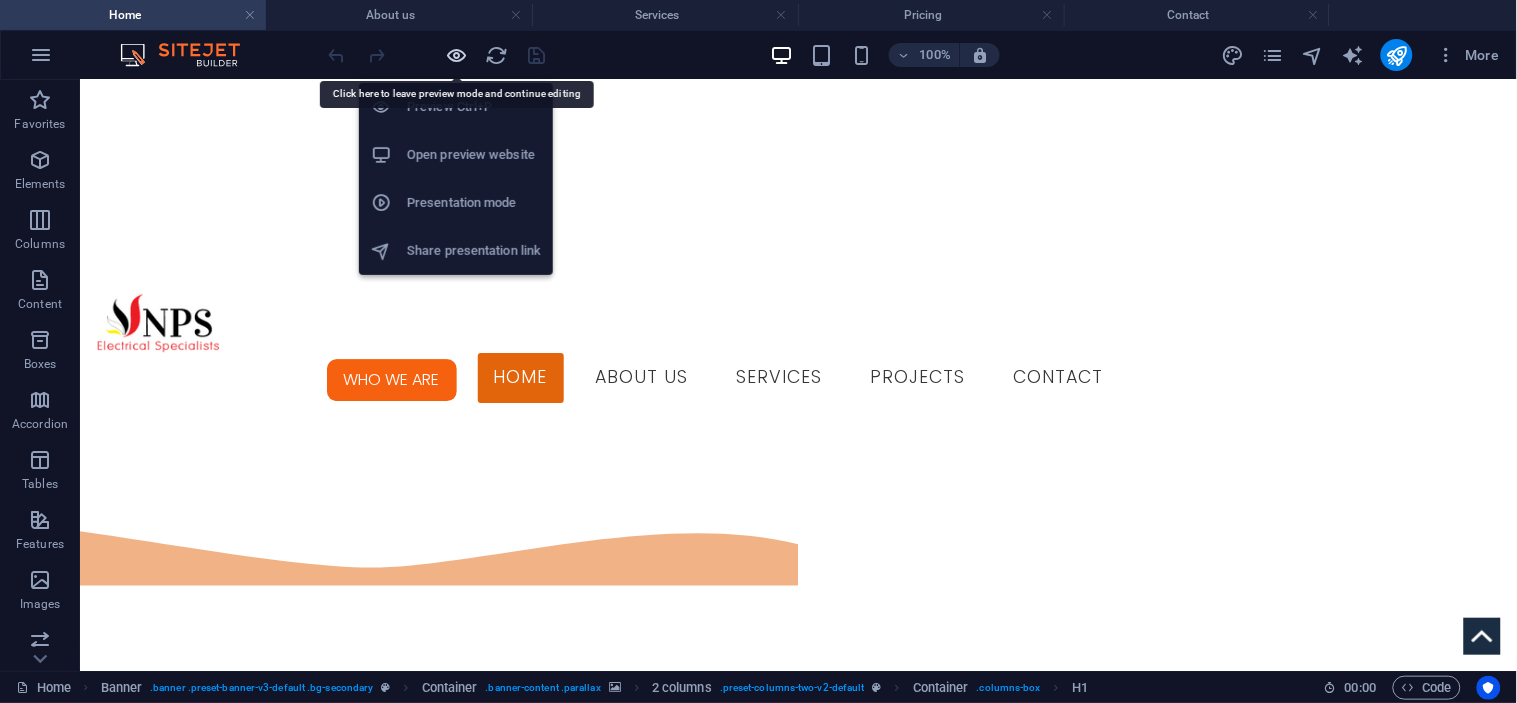 click at bounding box center (457, 55) 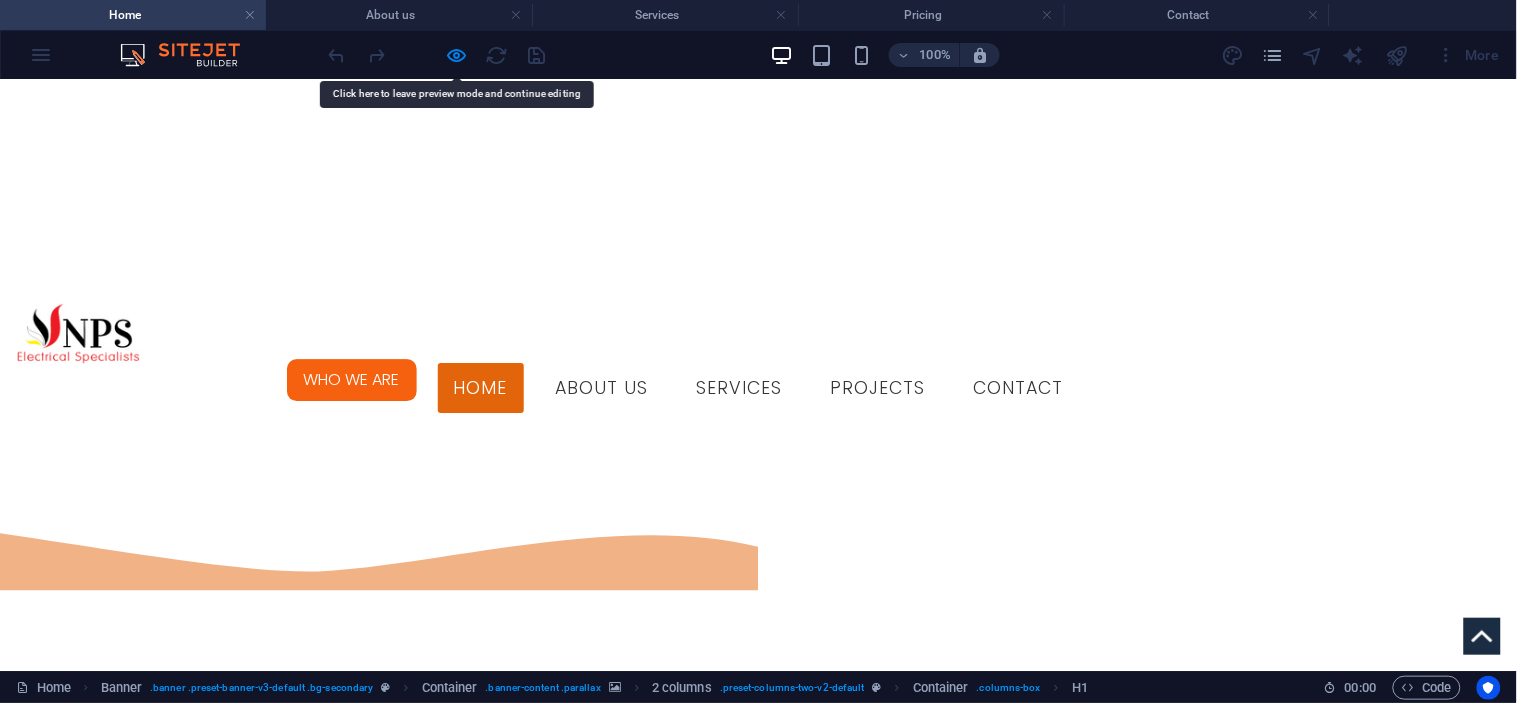 click on "contact us" at bounding box center [759, 2857] 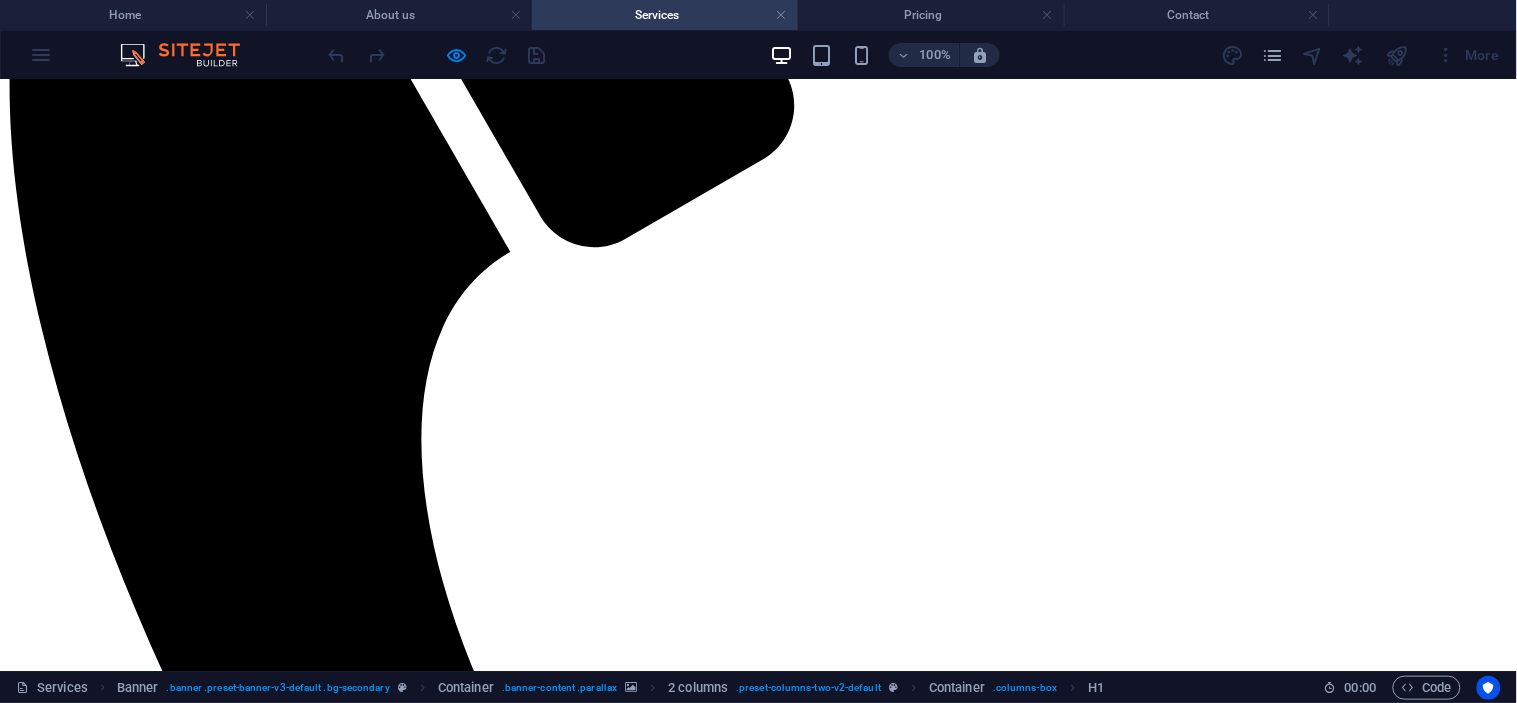 scroll, scrollTop: 401, scrollLeft: 0, axis: vertical 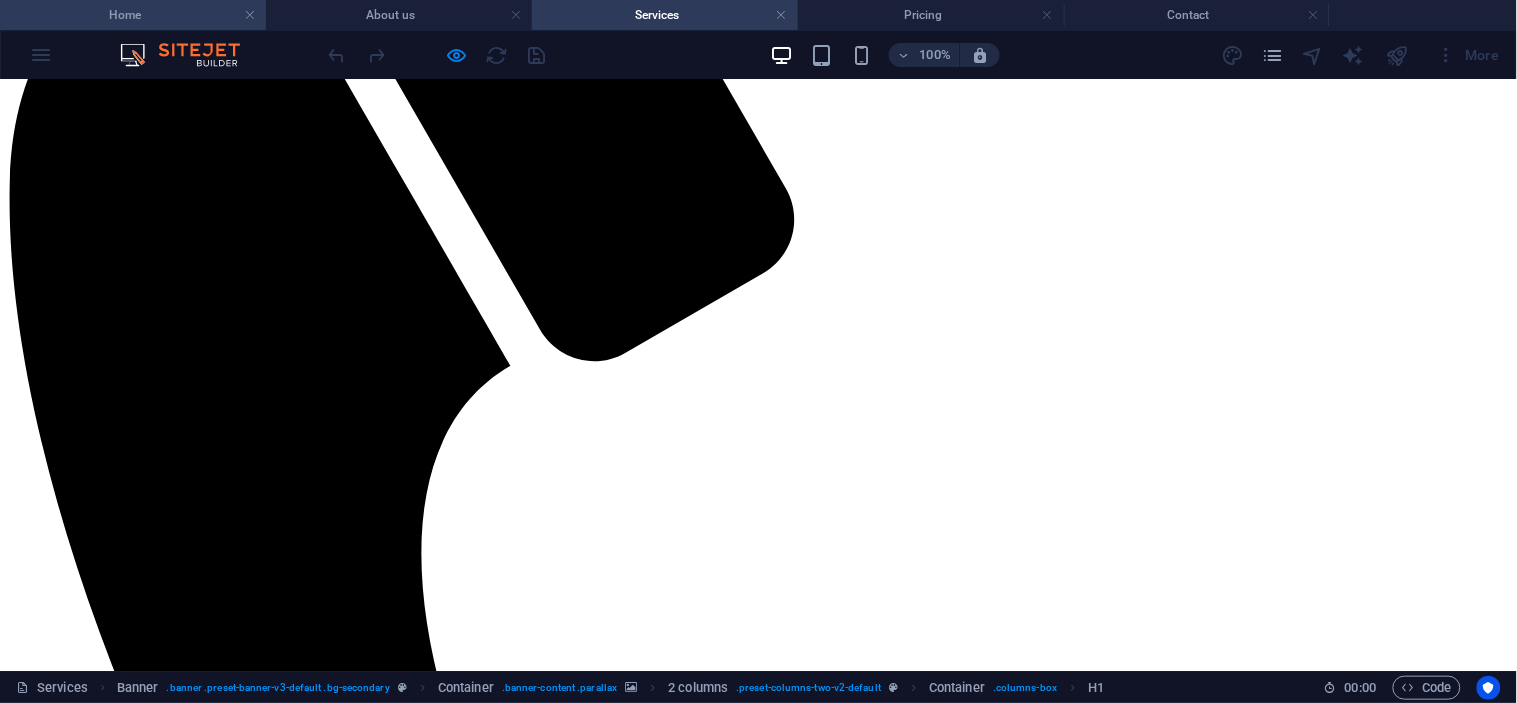 click on "Home" at bounding box center (133, 15) 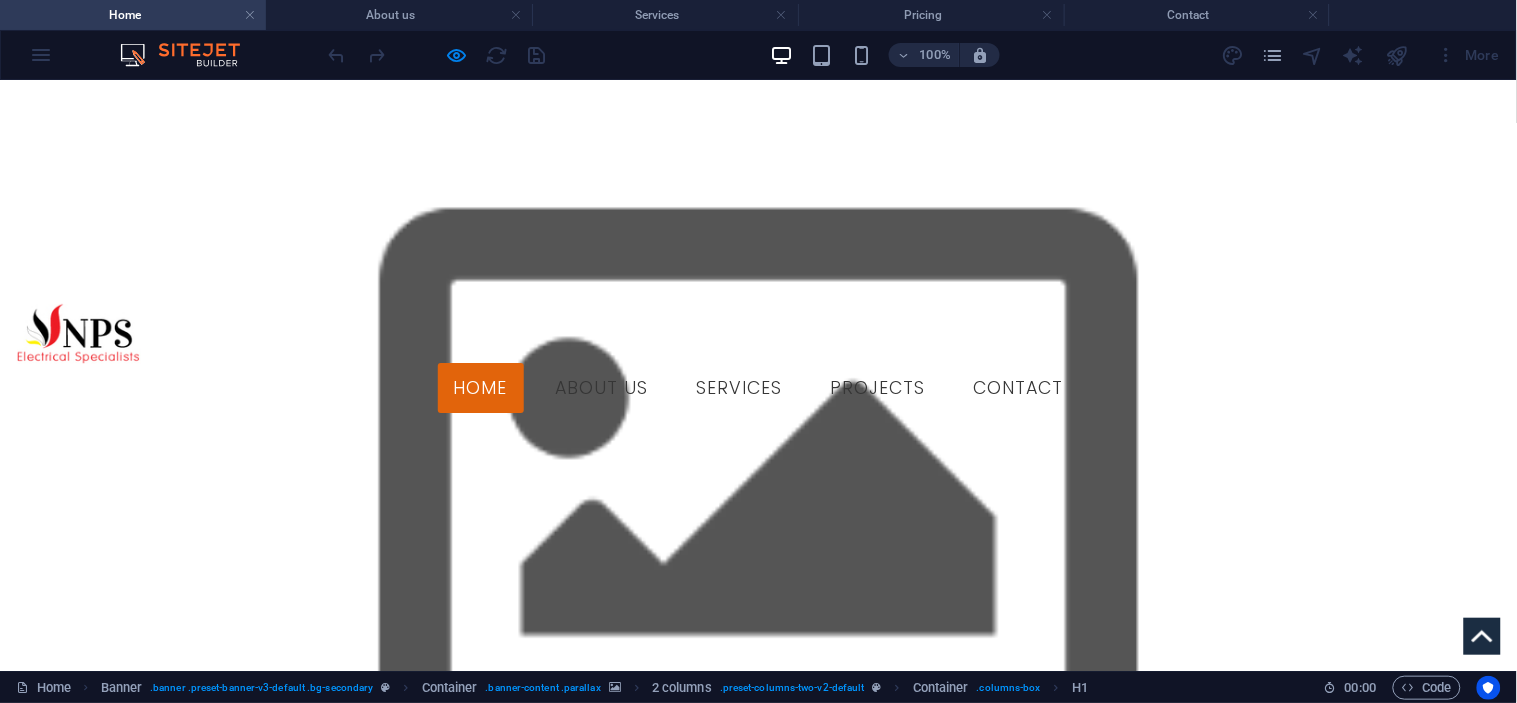 scroll, scrollTop: 0, scrollLeft: 0, axis: both 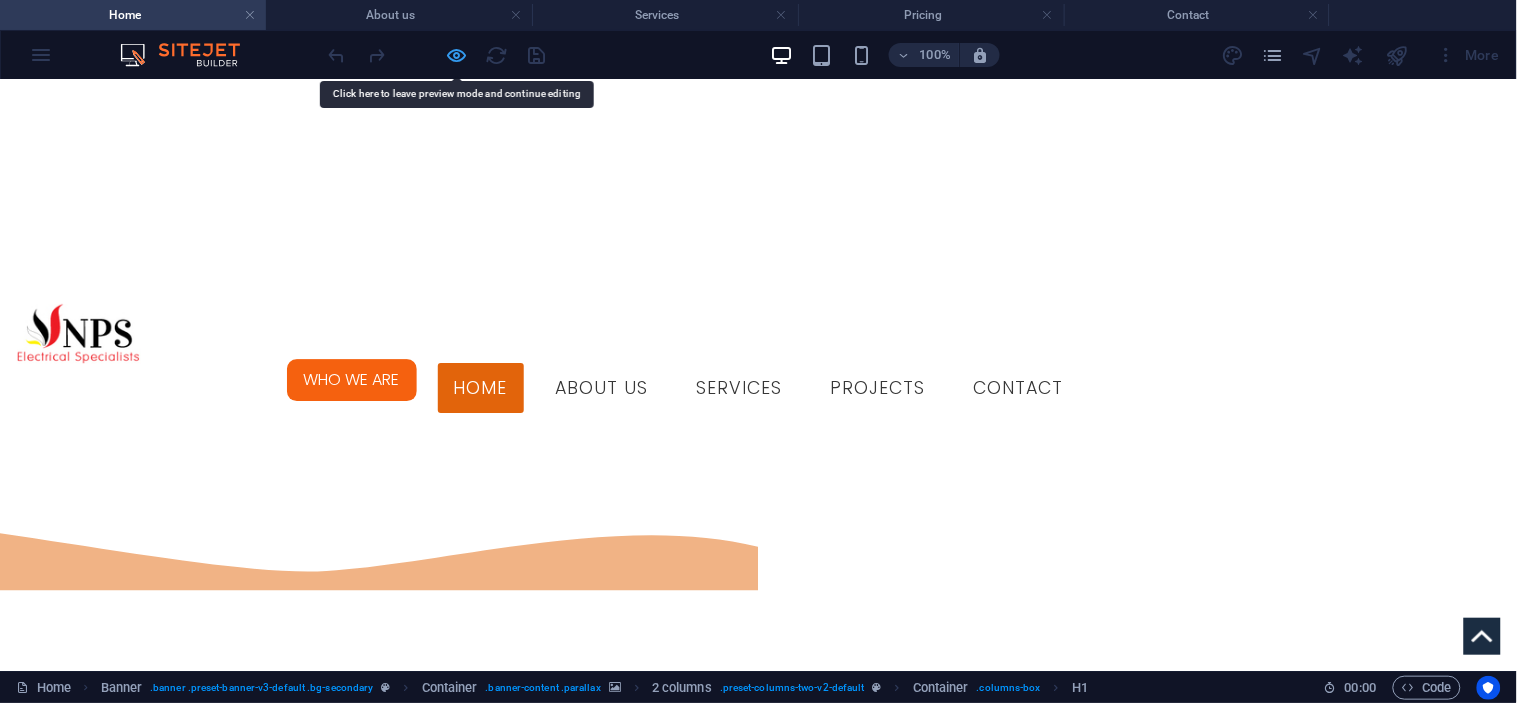 drag, startPoint x: 770, startPoint y: 373, endPoint x: 453, endPoint y: 58, distance: 446.89374 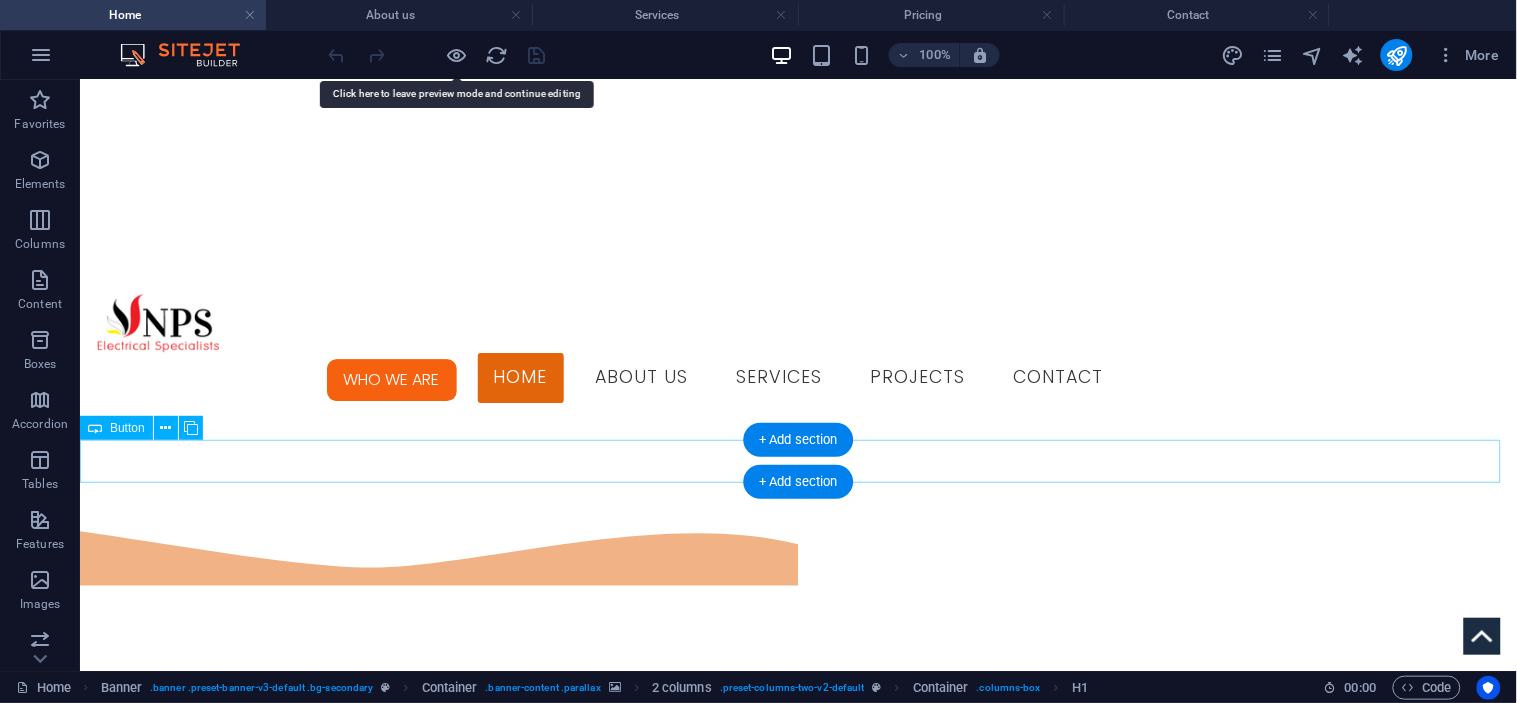 click on "contact us" at bounding box center (797, 2853) 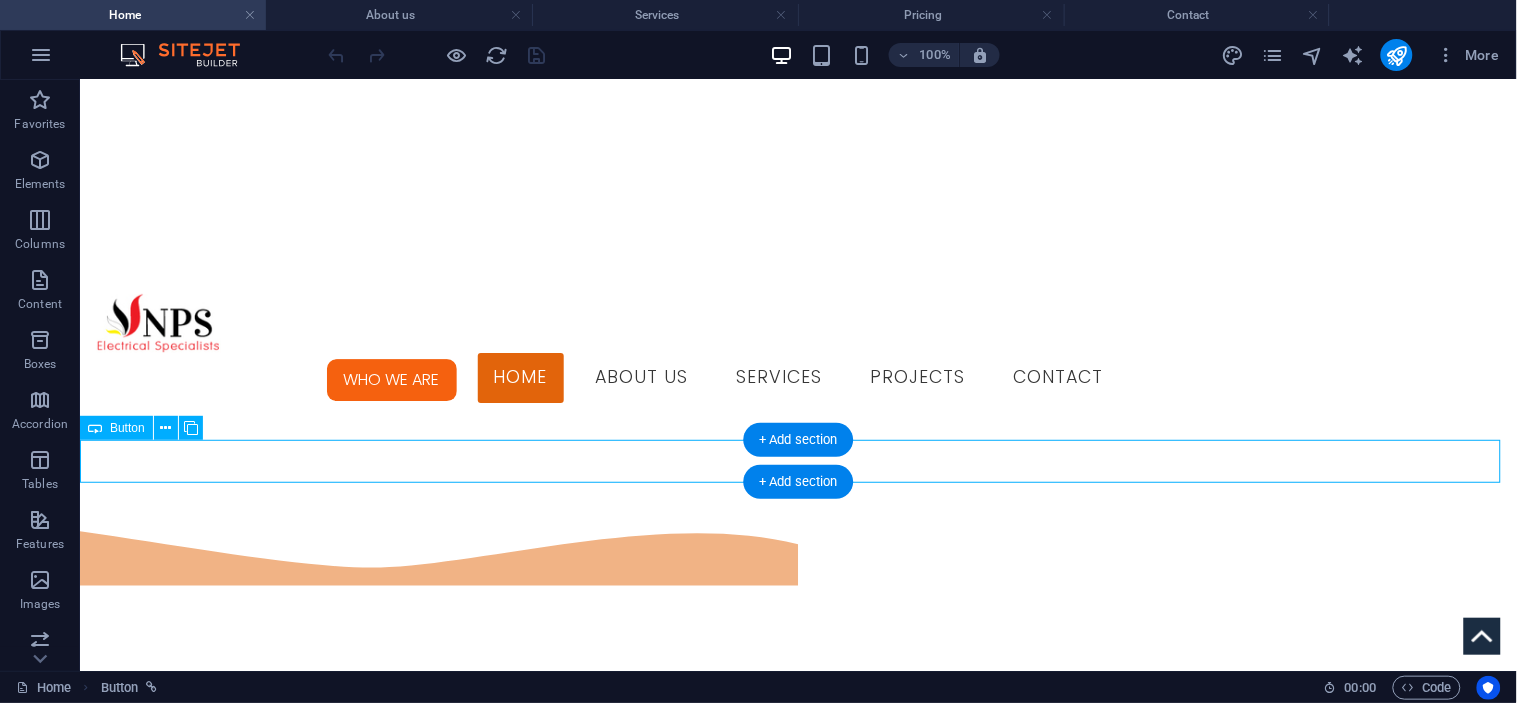 click on "contact us" at bounding box center [797, 2853] 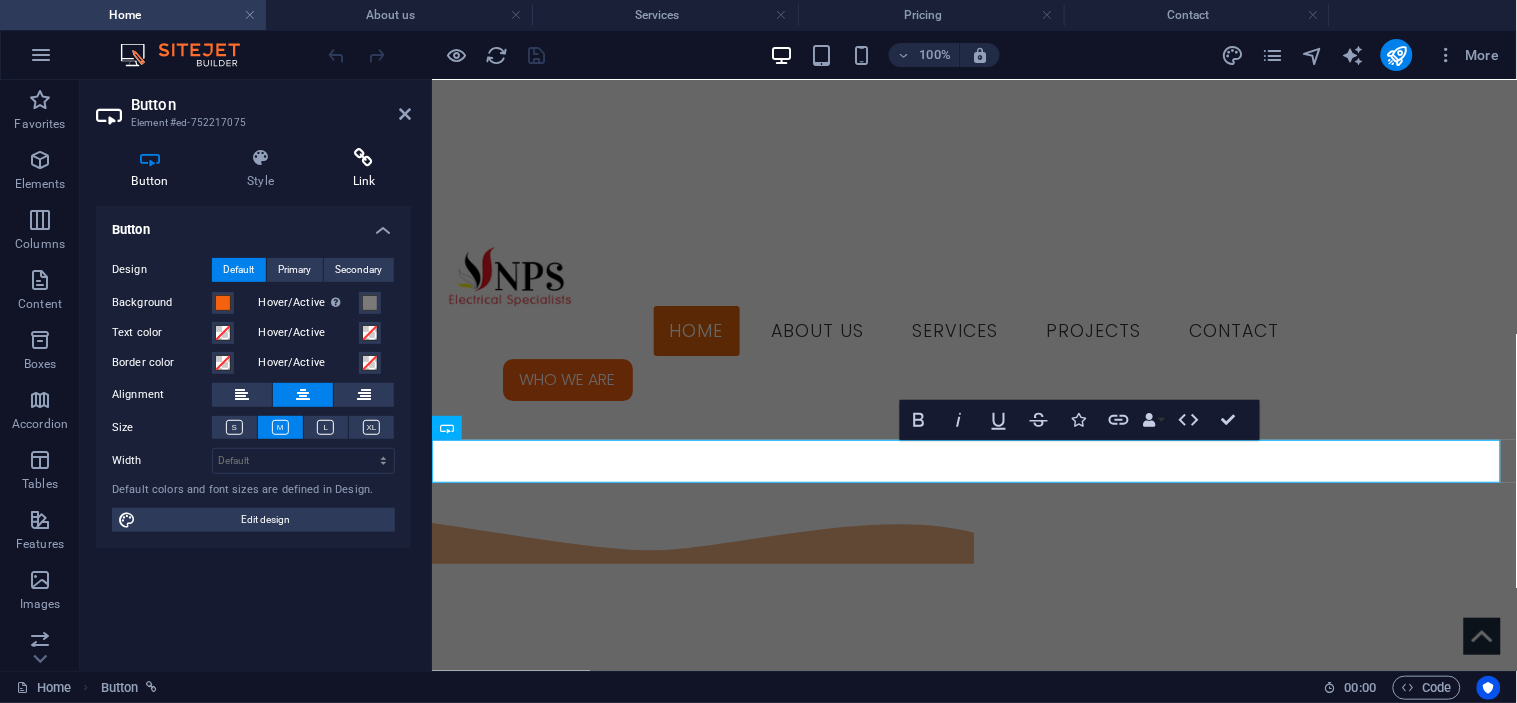 click on "Link" at bounding box center [364, 169] 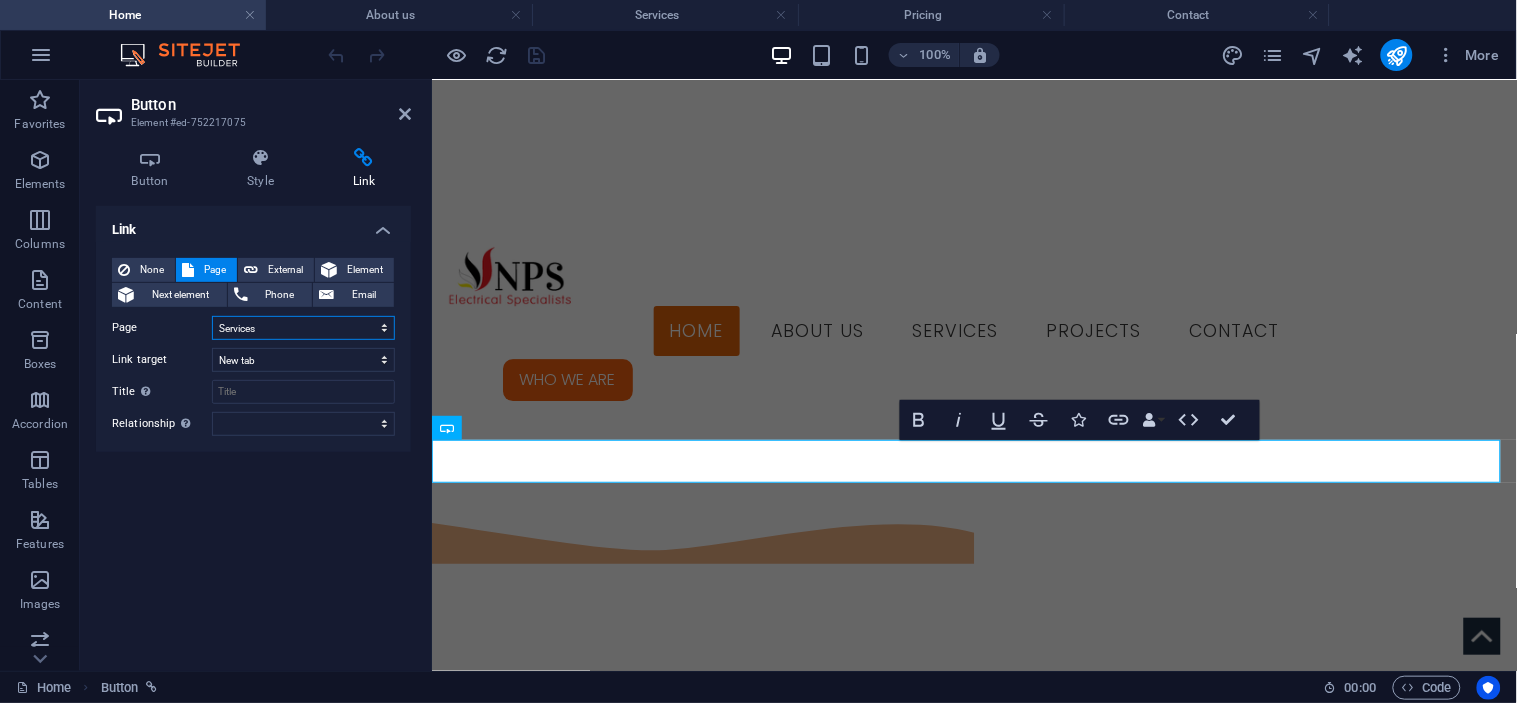 click on "Home About us Services Pricing Contact Legal Notice Privacy New page" at bounding box center [303, 328] 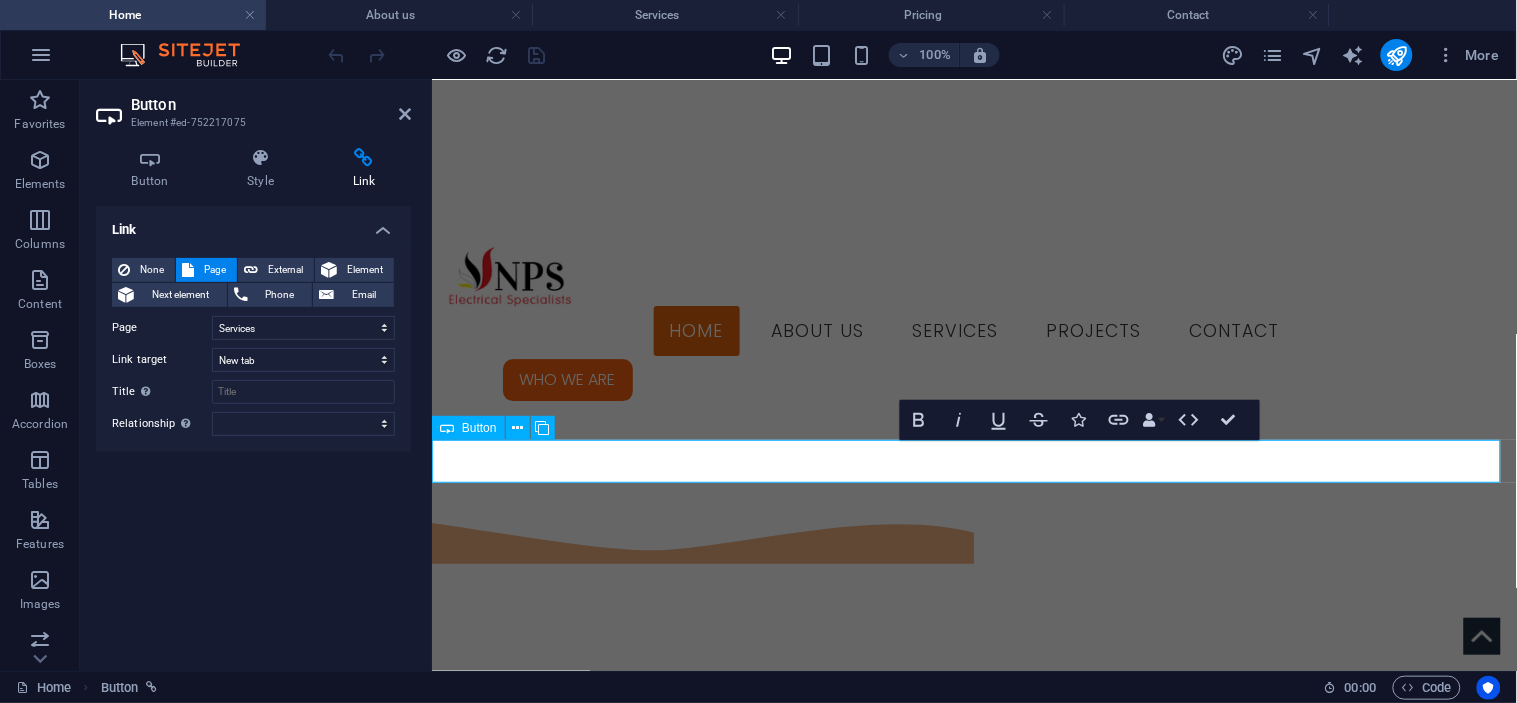 click on "contact us" at bounding box center [974, 2831] 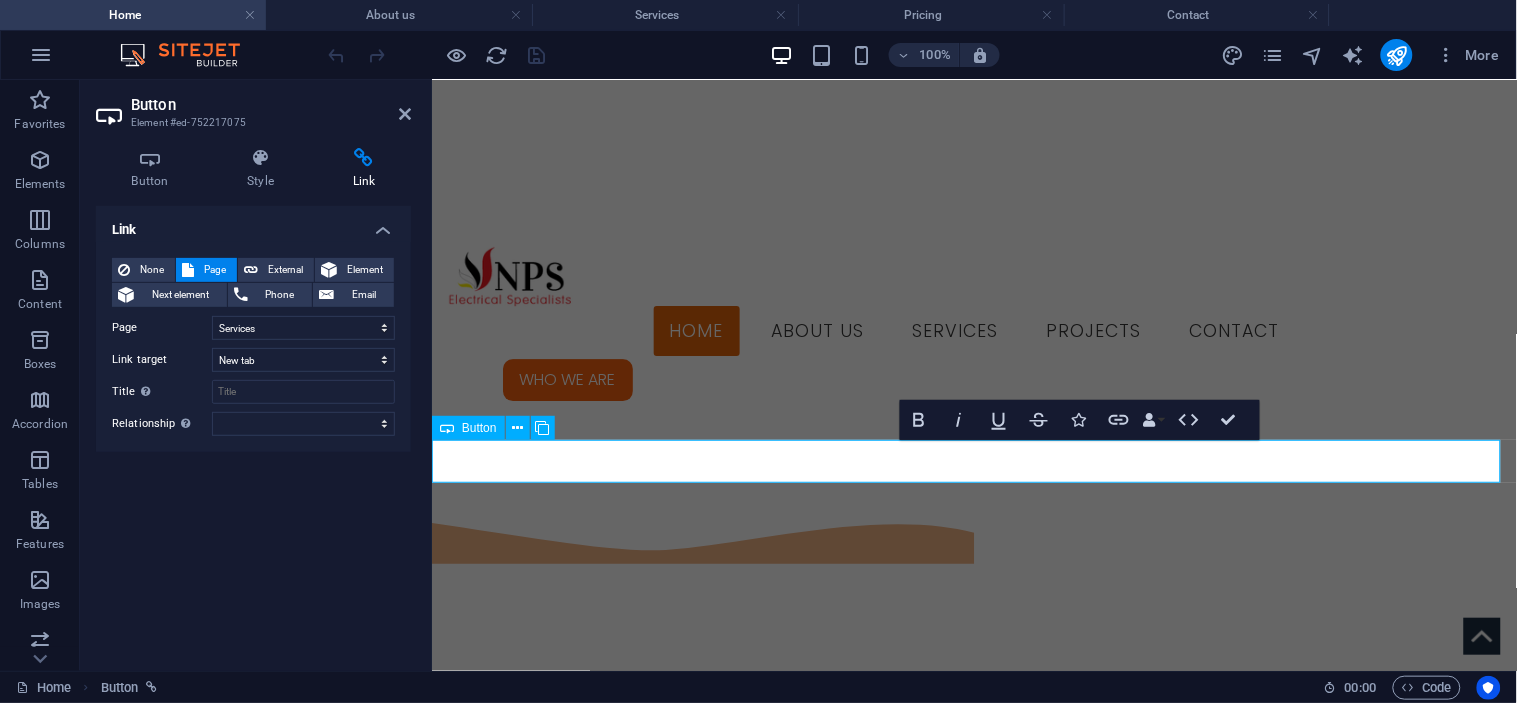drag, startPoint x: 1014, startPoint y: 464, endPoint x: 696, endPoint y: 462, distance: 318.0063 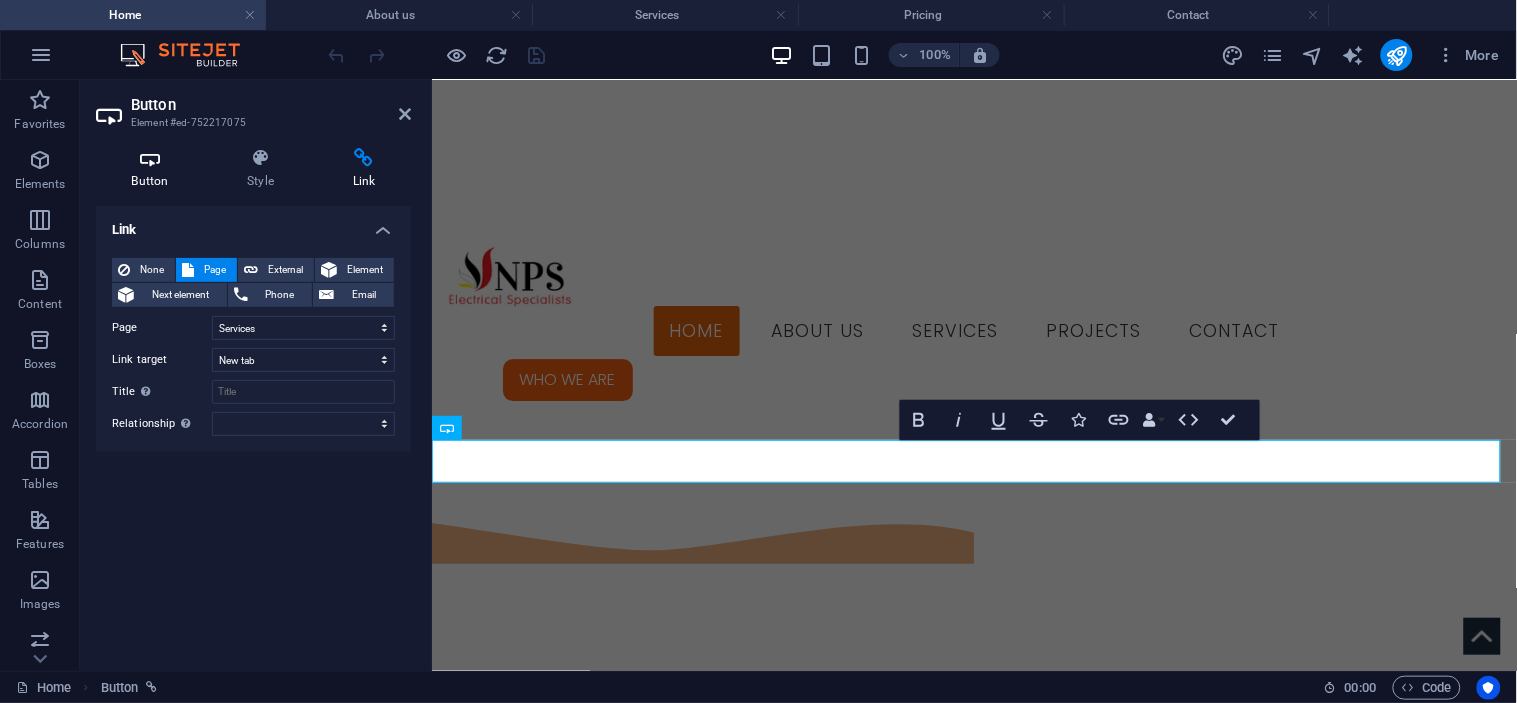 click on "Button" at bounding box center (154, 169) 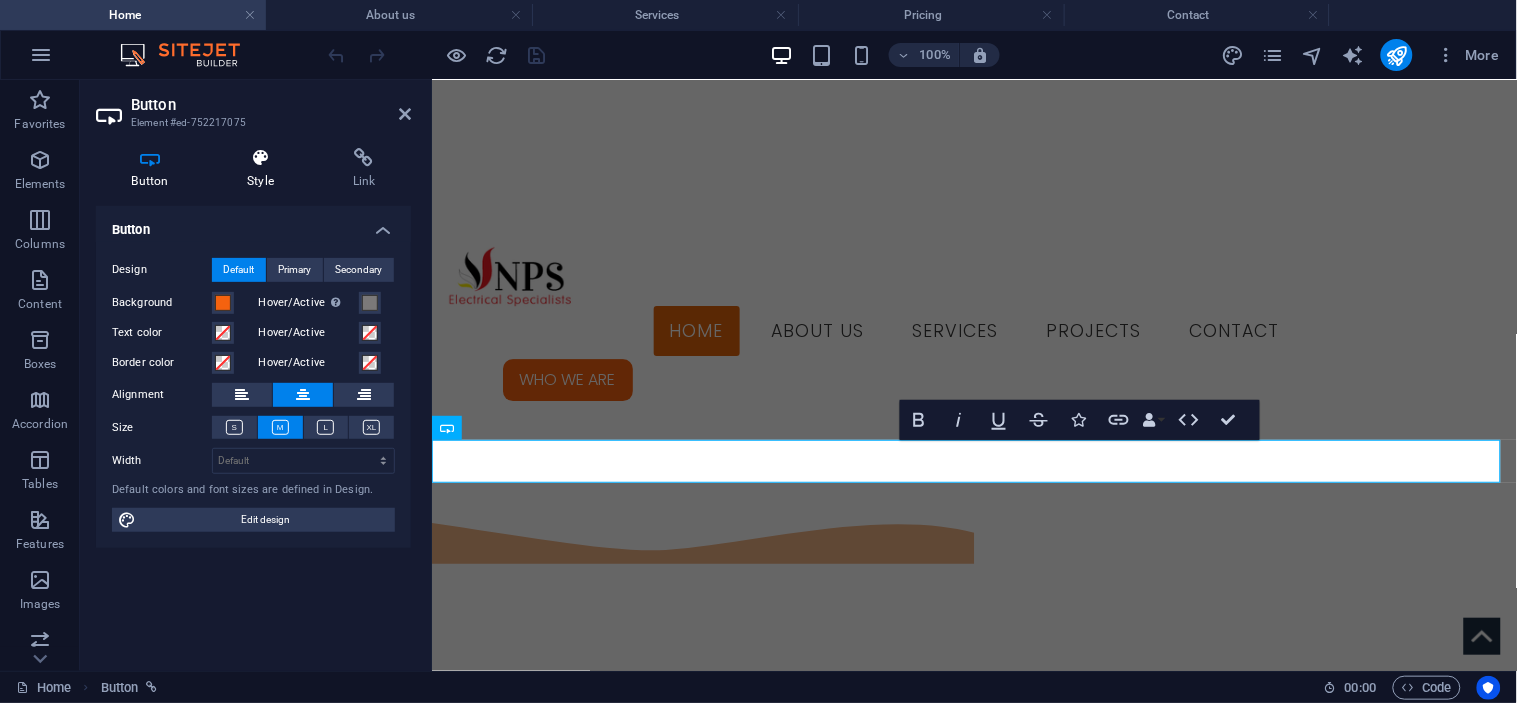 click at bounding box center [261, 158] 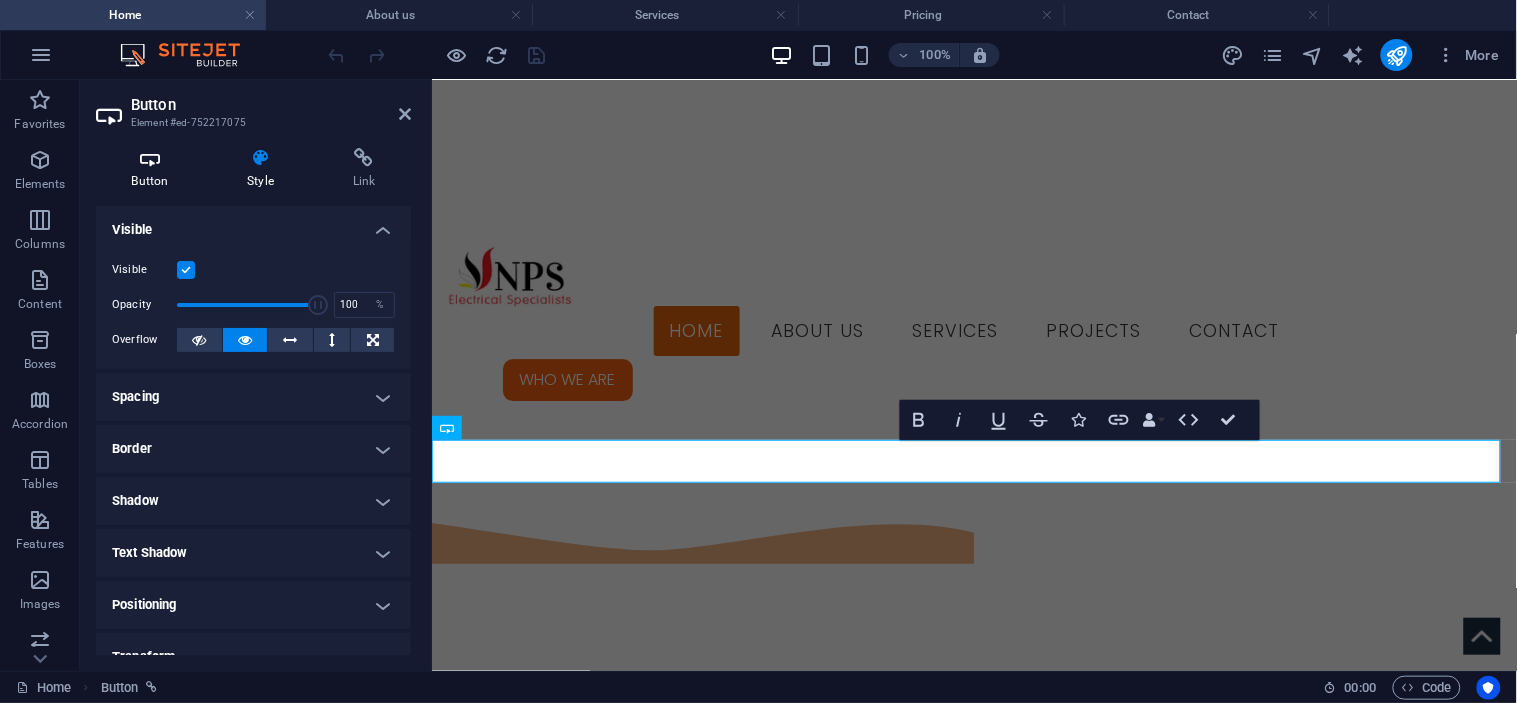 click at bounding box center (150, 158) 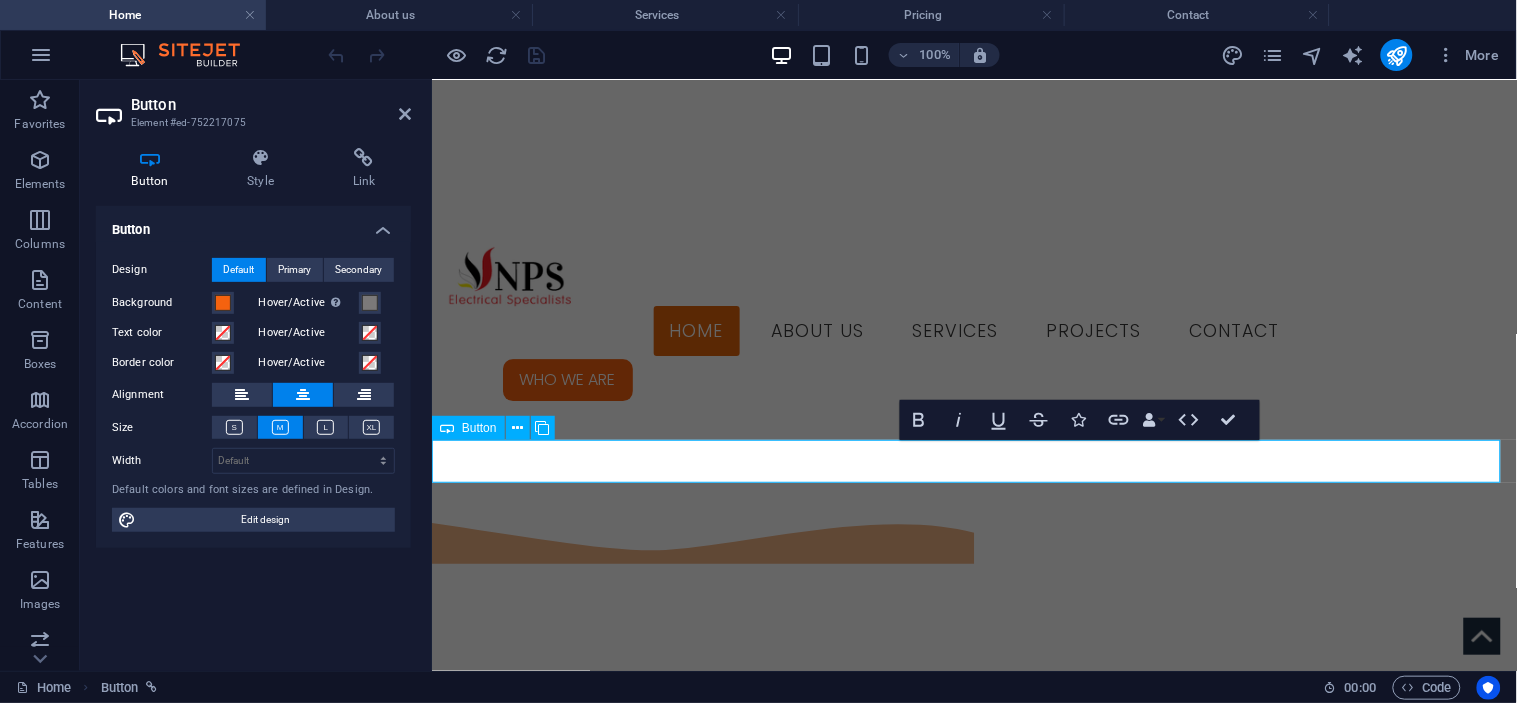 click on "contact us" at bounding box center [974, 2831] 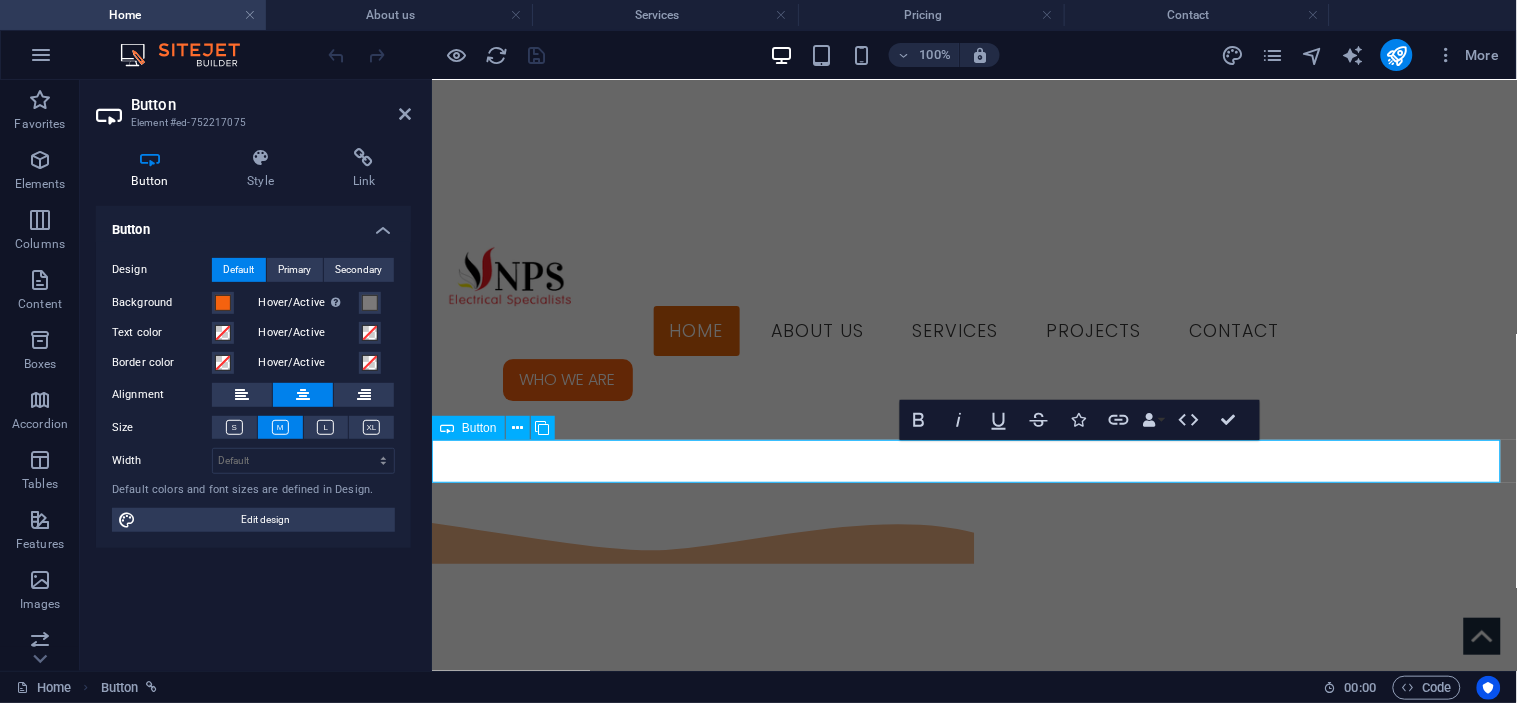 click on "contact us" at bounding box center [974, 2831] 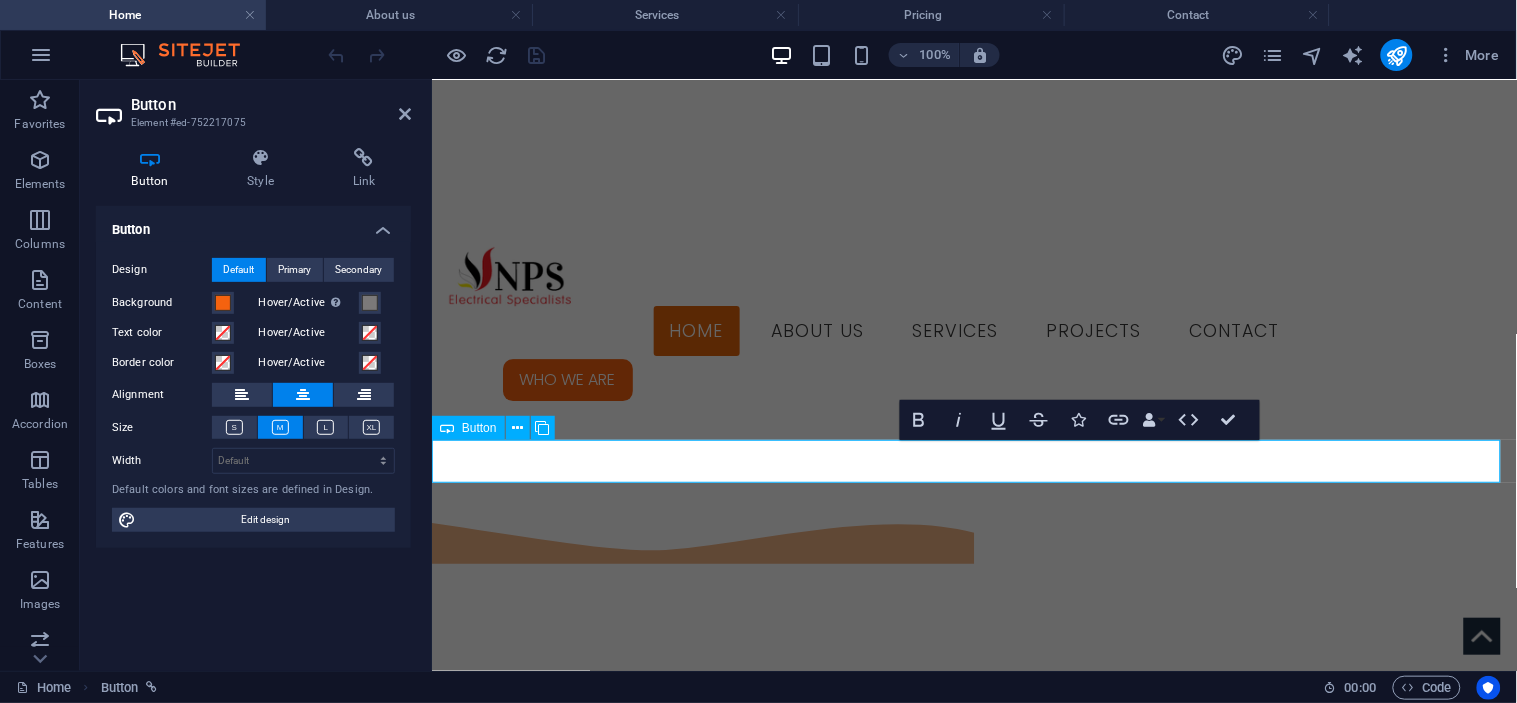 click on "contact us" at bounding box center [974, 2831] 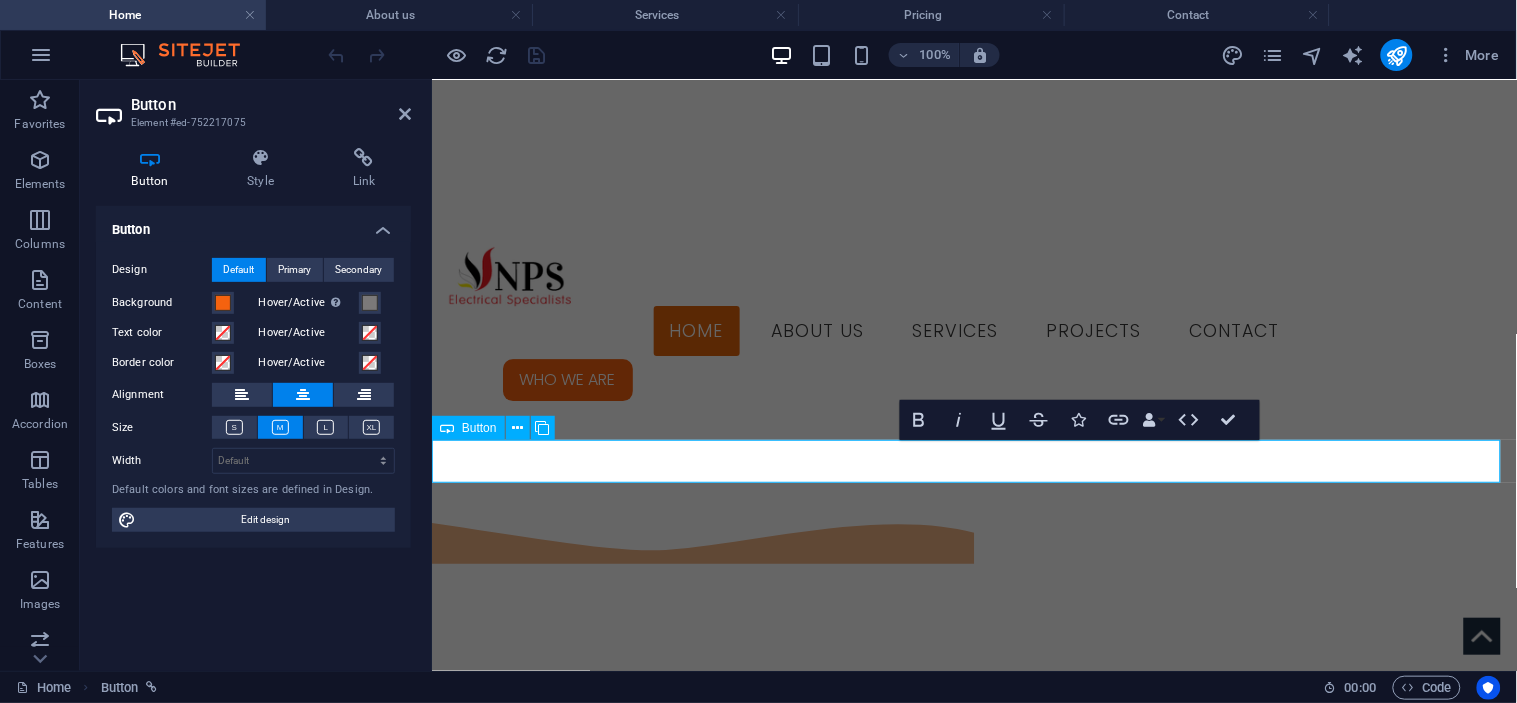 click on "contact us" at bounding box center [974, 2831] 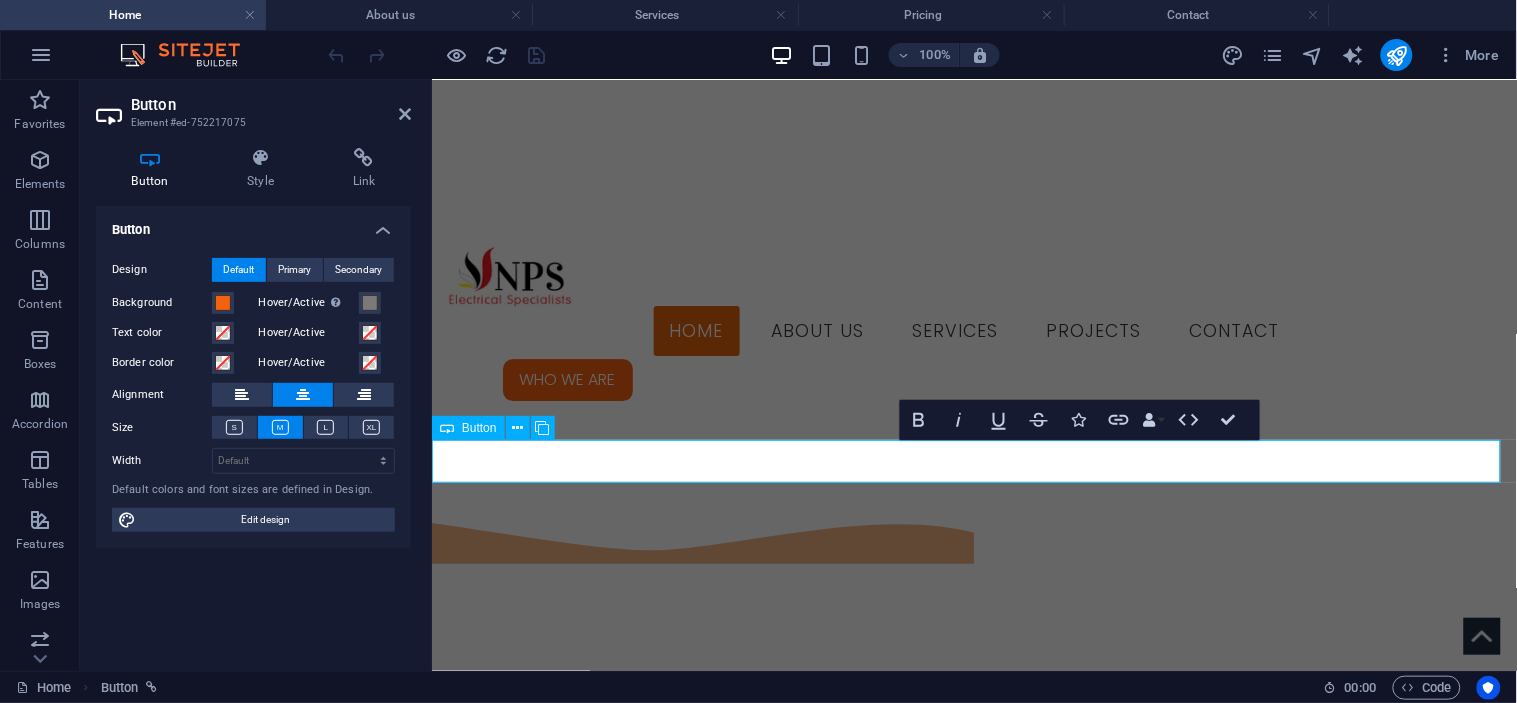 click on "contact us" at bounding box center (974, 2831) 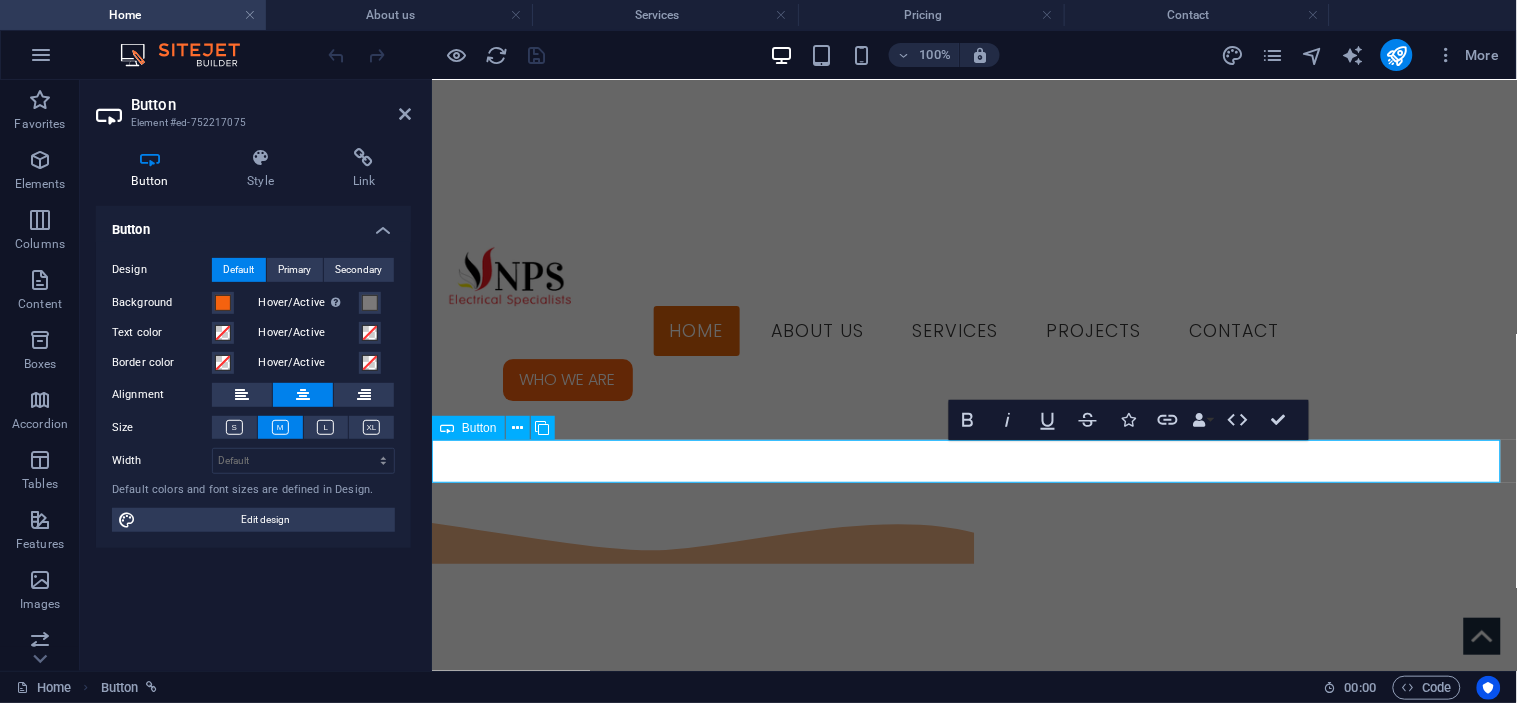 type 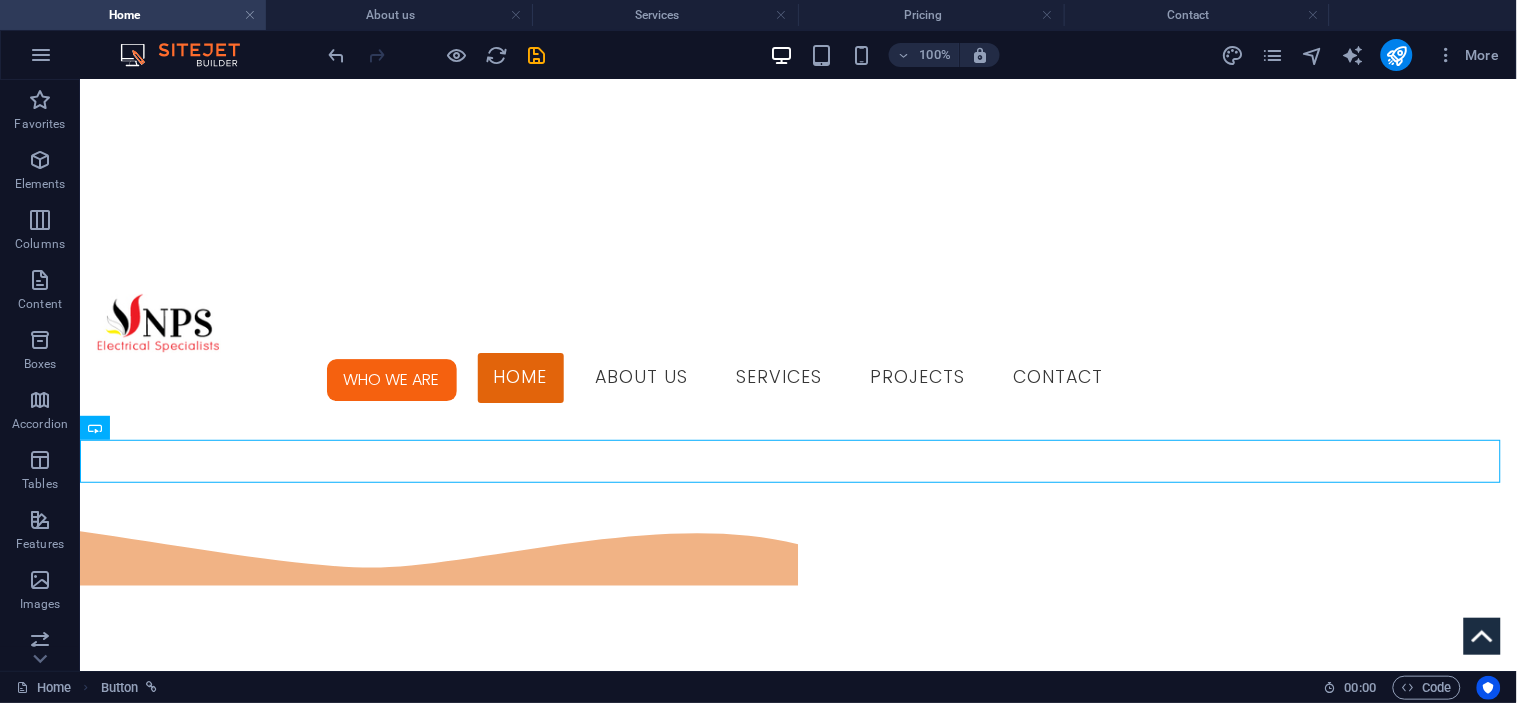click at bounding box center [437, 55] 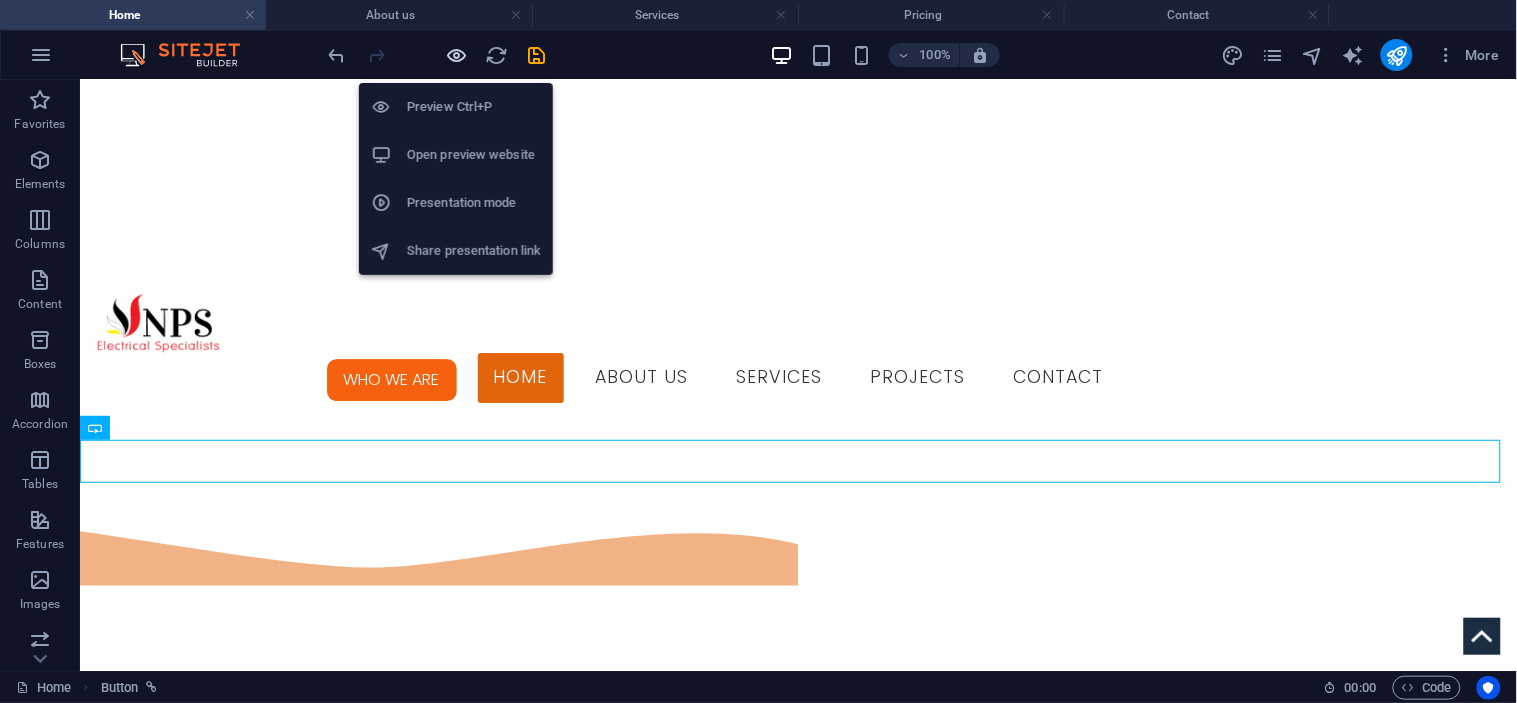 click at bounding box center (457, 55) 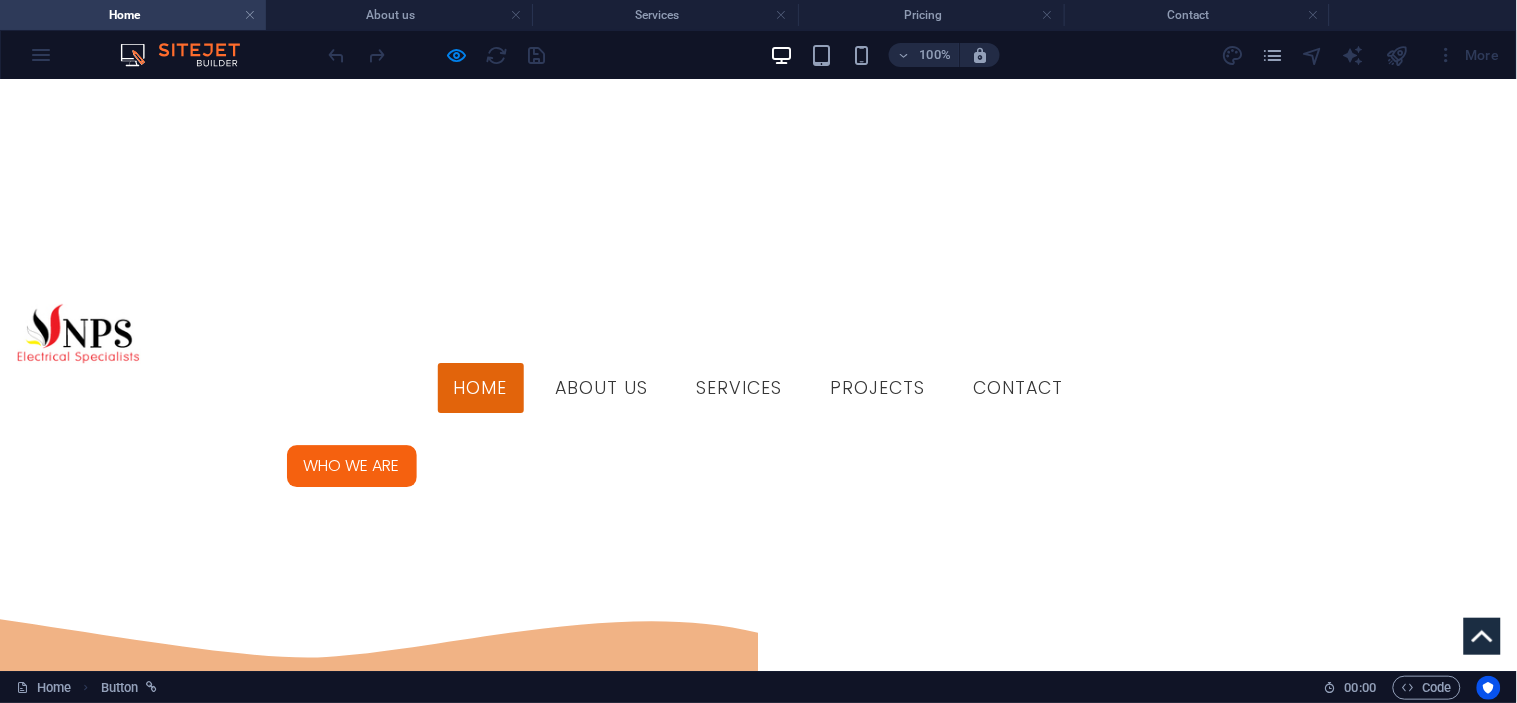 scroll, scrollTop: 1444, scrollLeft: 0, axis: vertical 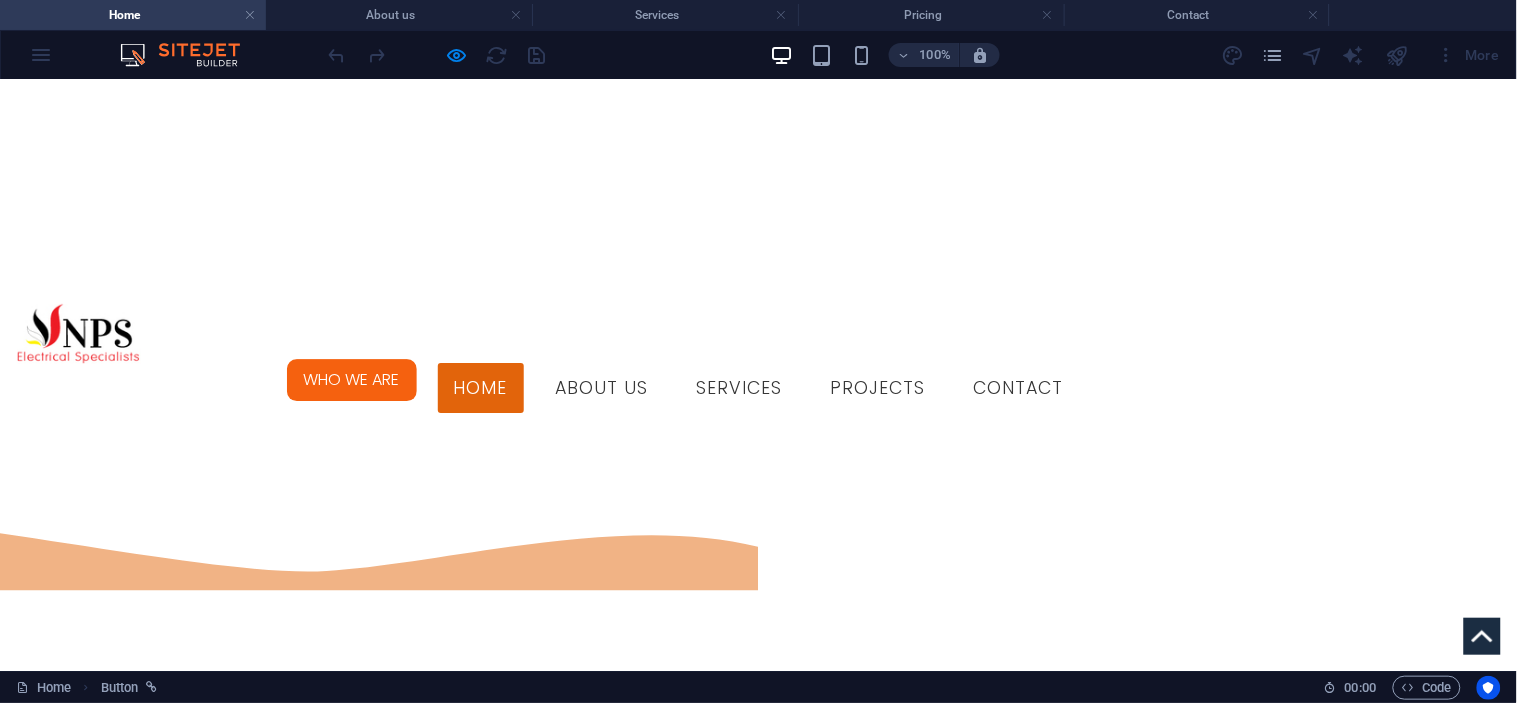 click on "Services" at bounding box center [758, 2857] 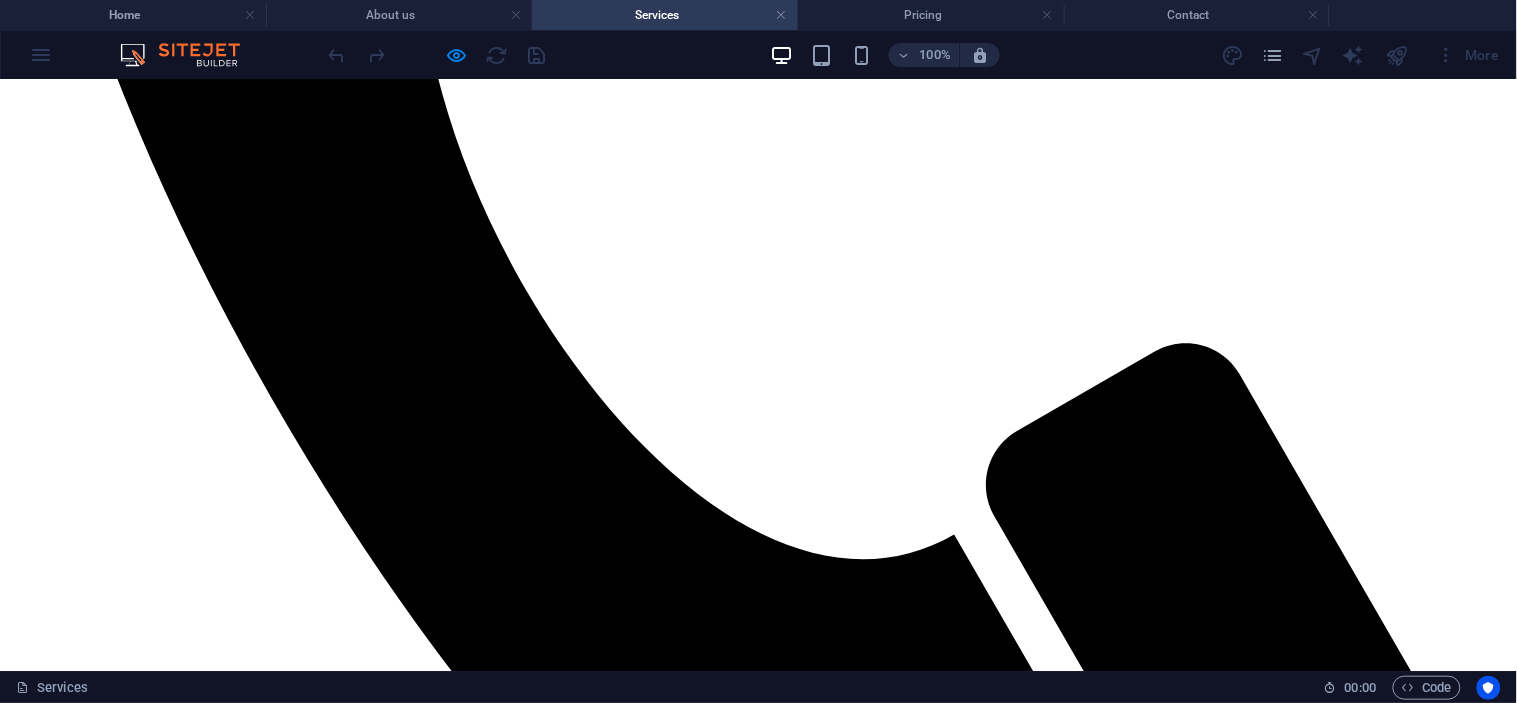 scroll, scrollTop: 1147, scrollLeft: 0, axis: vertical 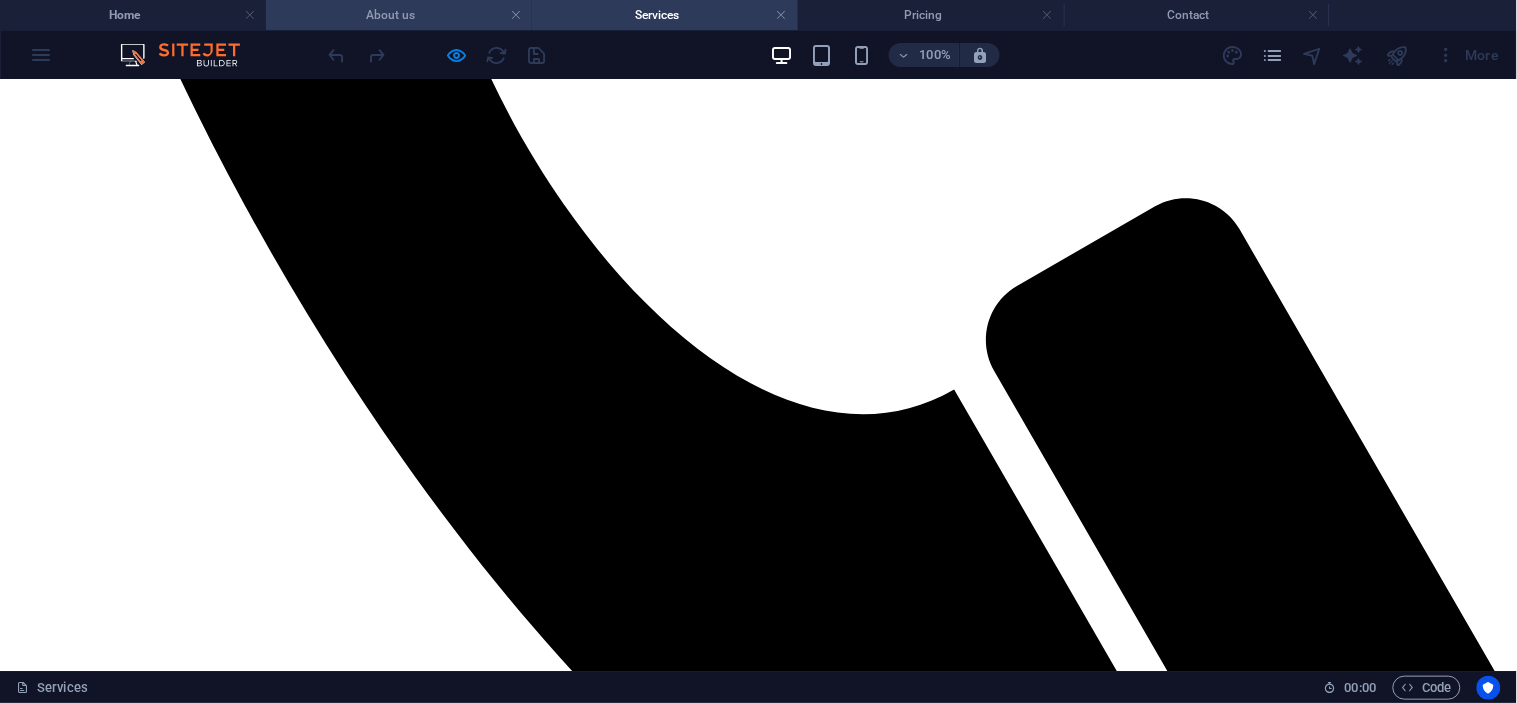 click on "About us" at bounding box center (399, 15) 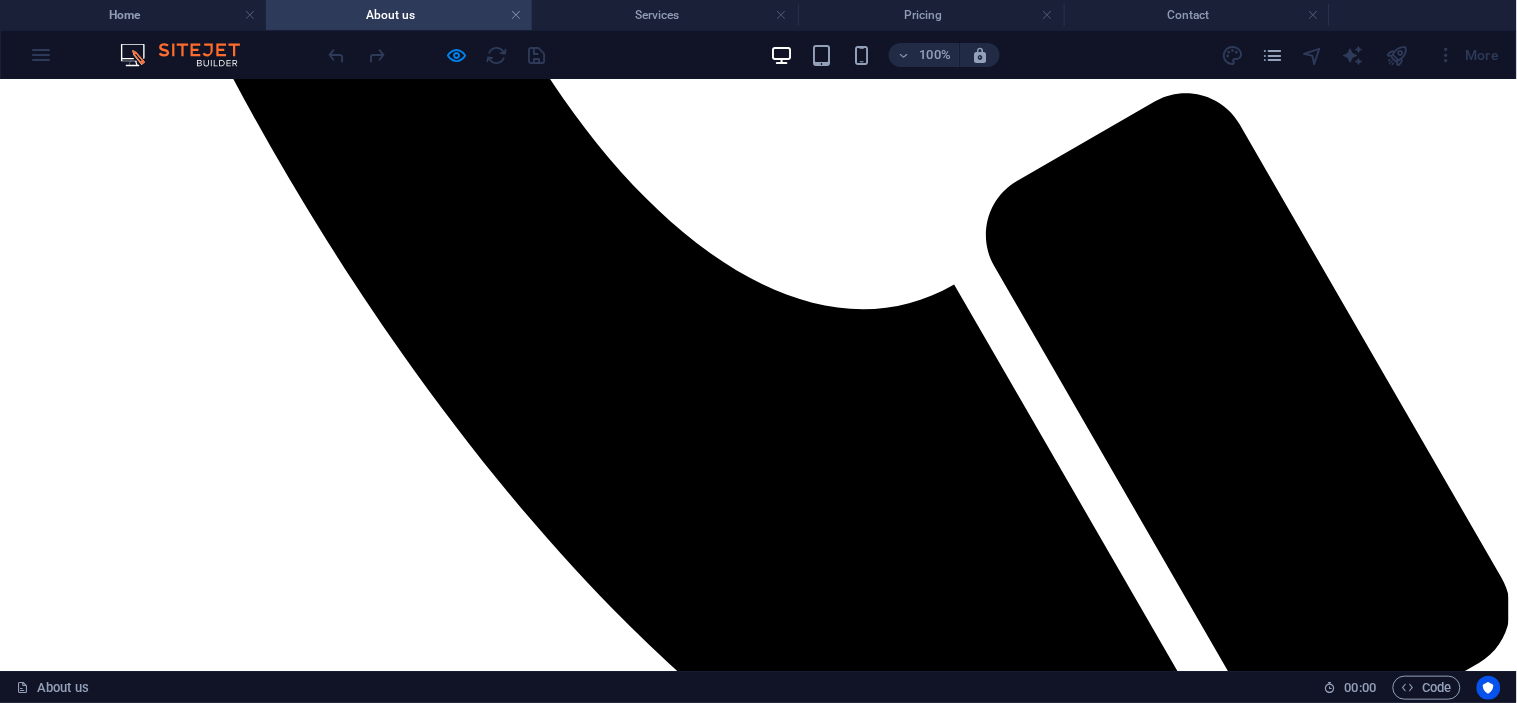 scroll, scrollTop: 1222, scrollLeft: 0, axis: vertical 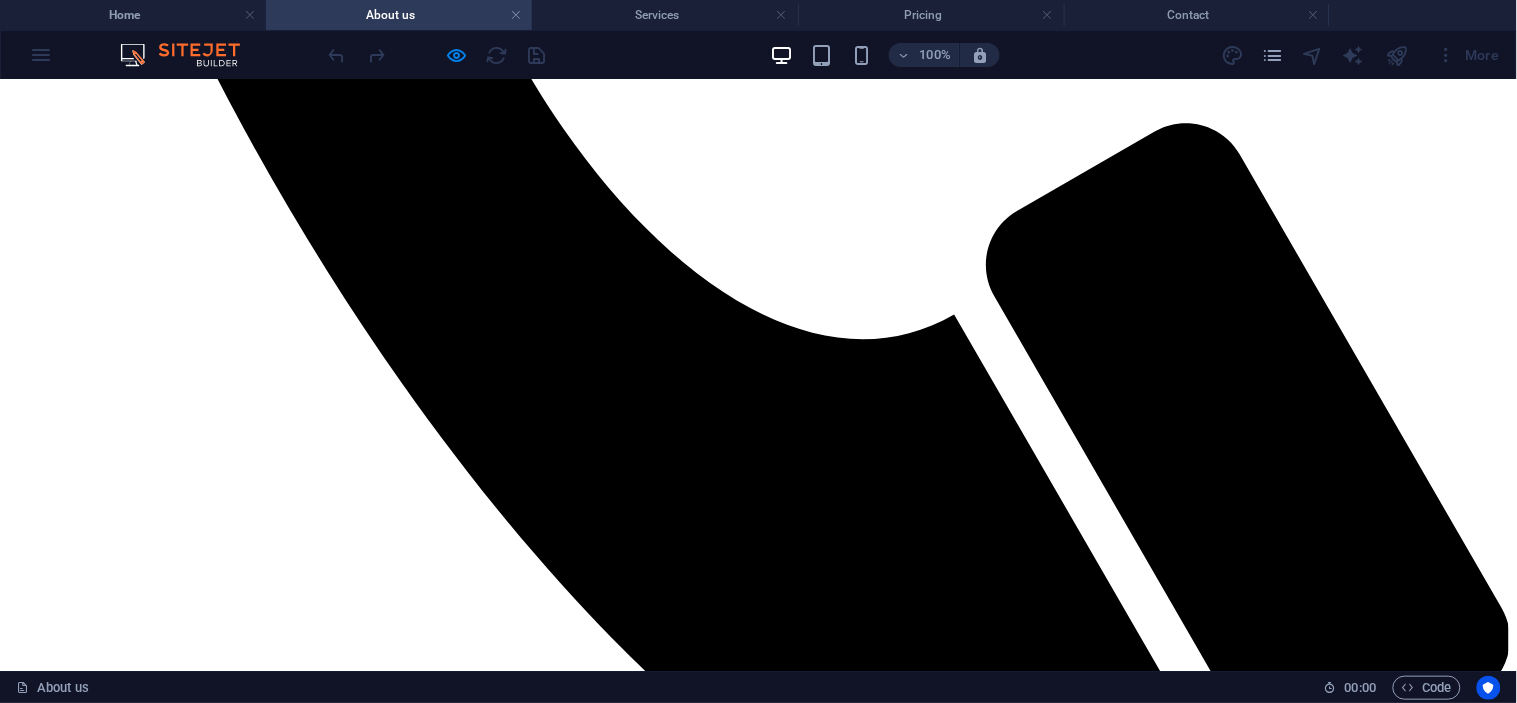 click on "Generators" at bounding box center (127, 3907) 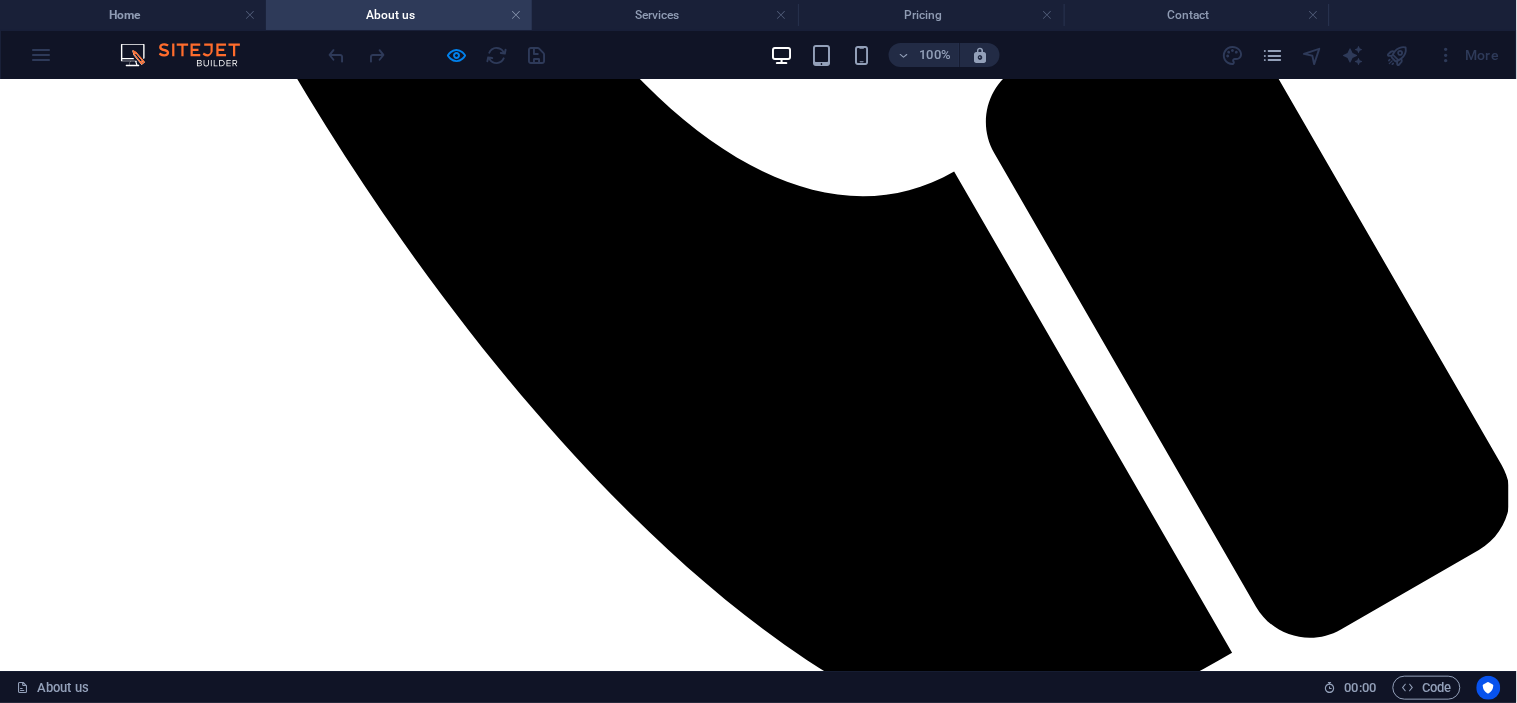 scroll, scrollTop: 1326, scrollLeft: 0, axis: vertical 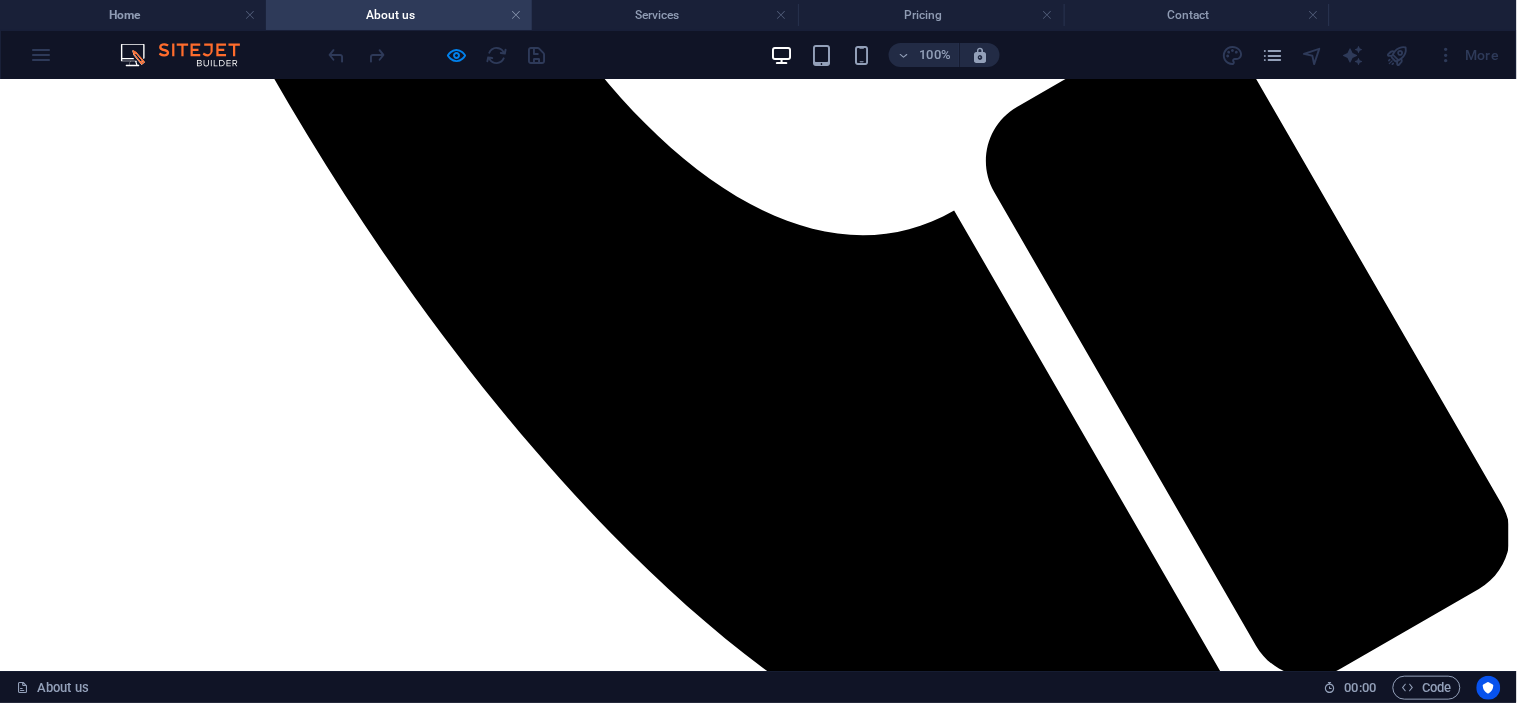 click on "Electrical" at bounding box center (127, 3469) 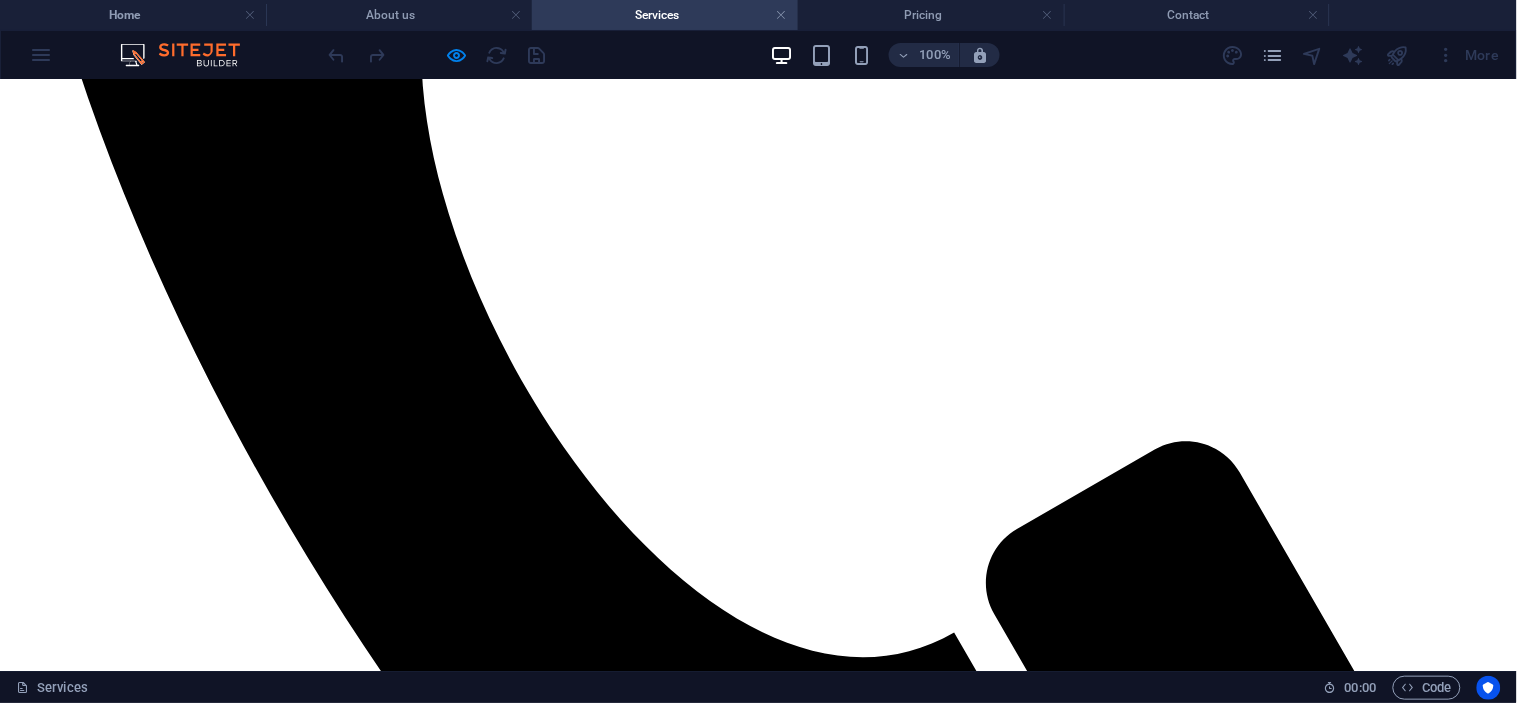 scroll, scrollTop: 925, scrollLeft: 0, axis: vertical 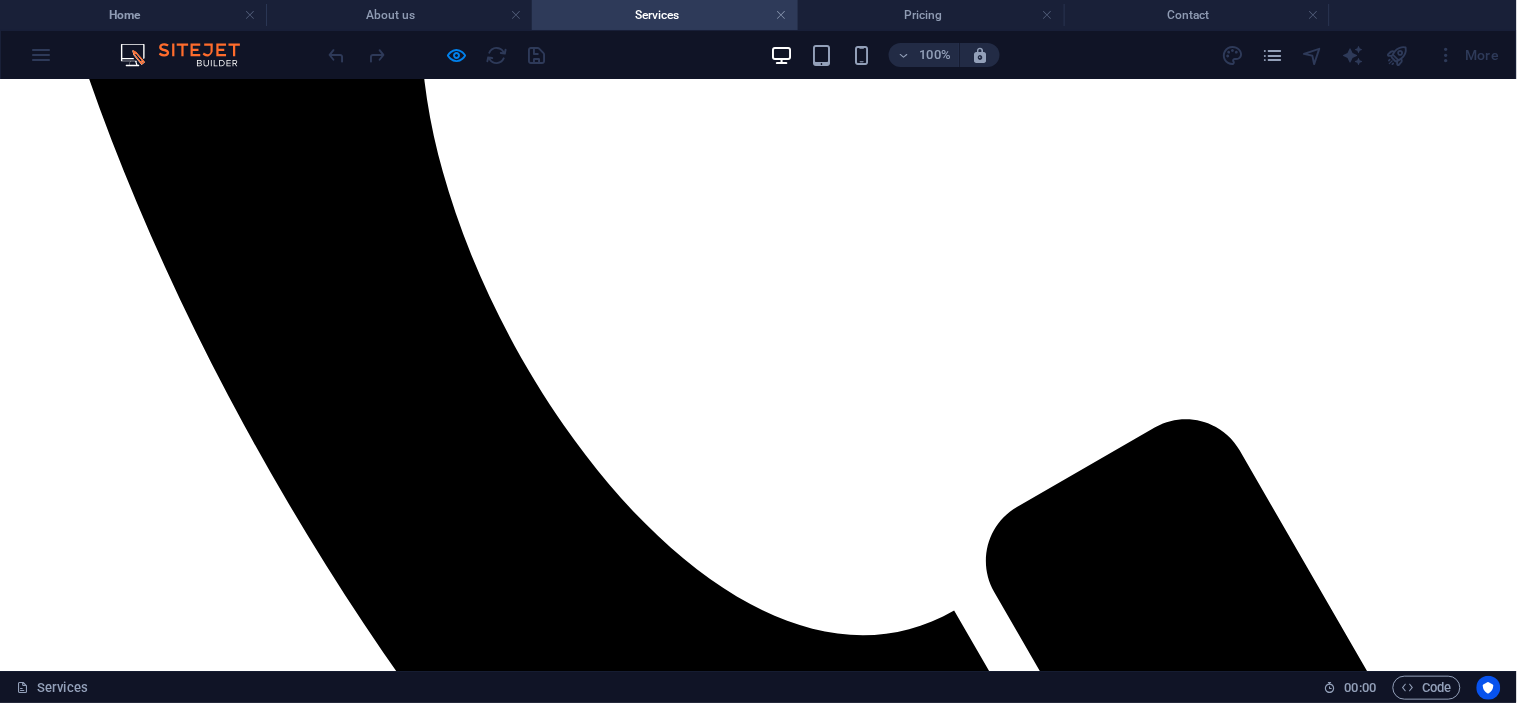 click on "Generators" at bounding box center (758, 2936) 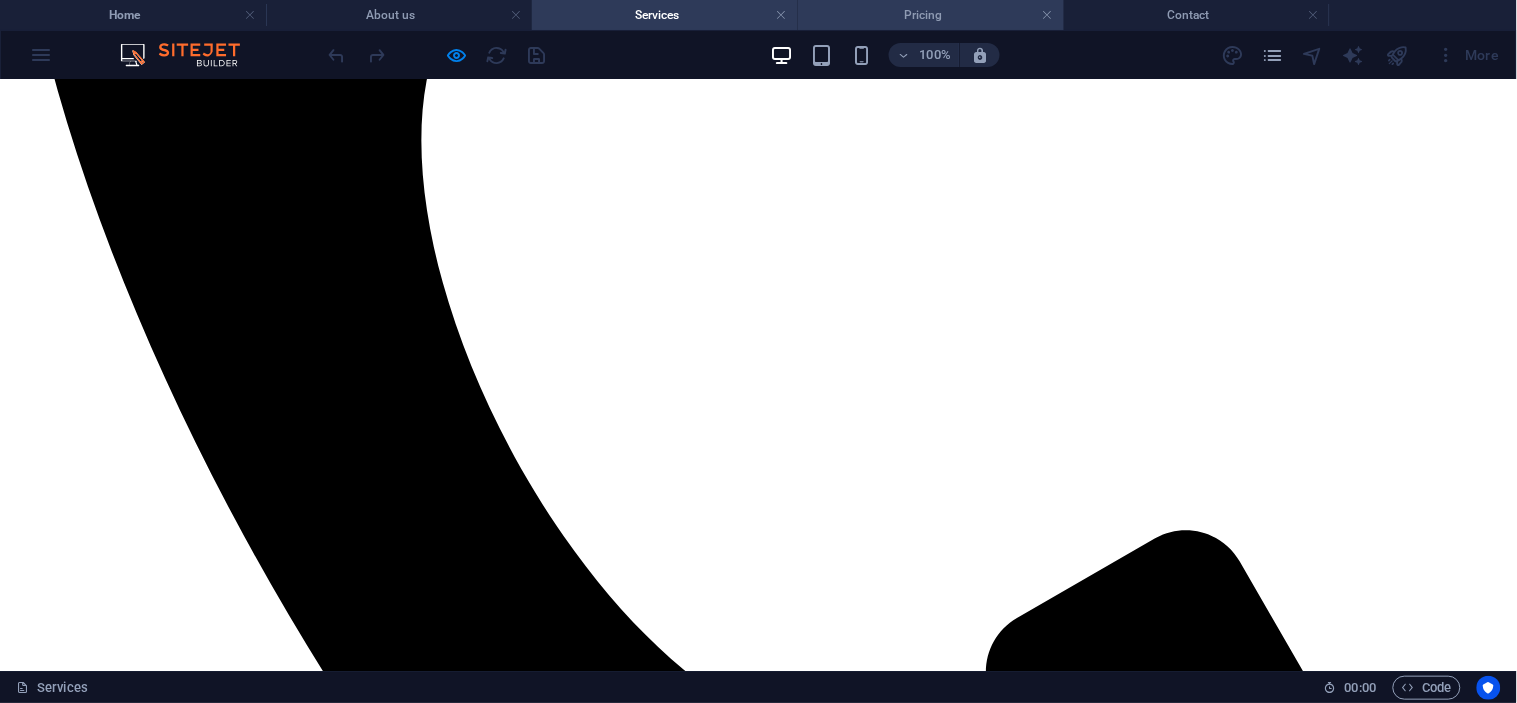 click on "Pricing" at bounding box center [931, 15] 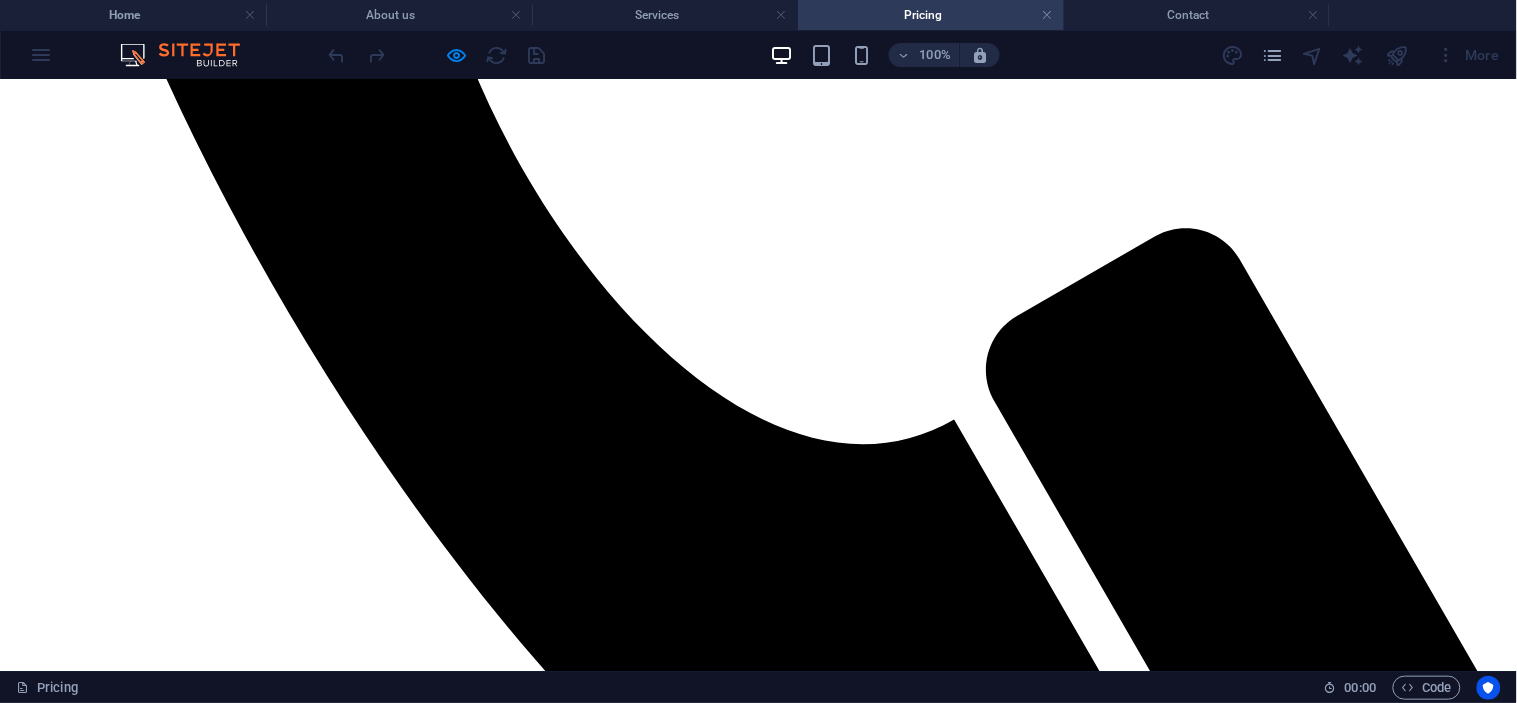 scroll, scrollTop: 1222, scrollLeft: 0, axis: vertical 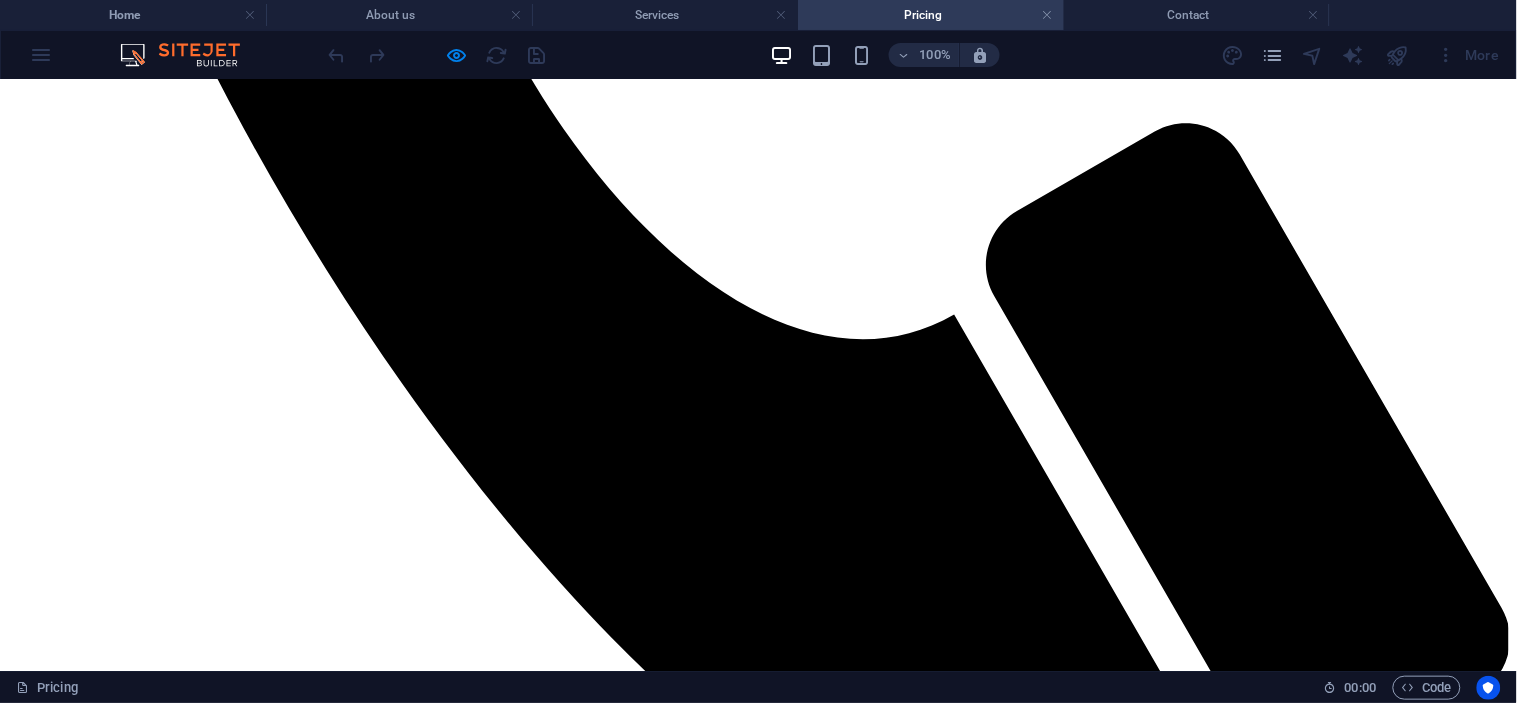 click on "Contact" at bounding box center (73, 1291) 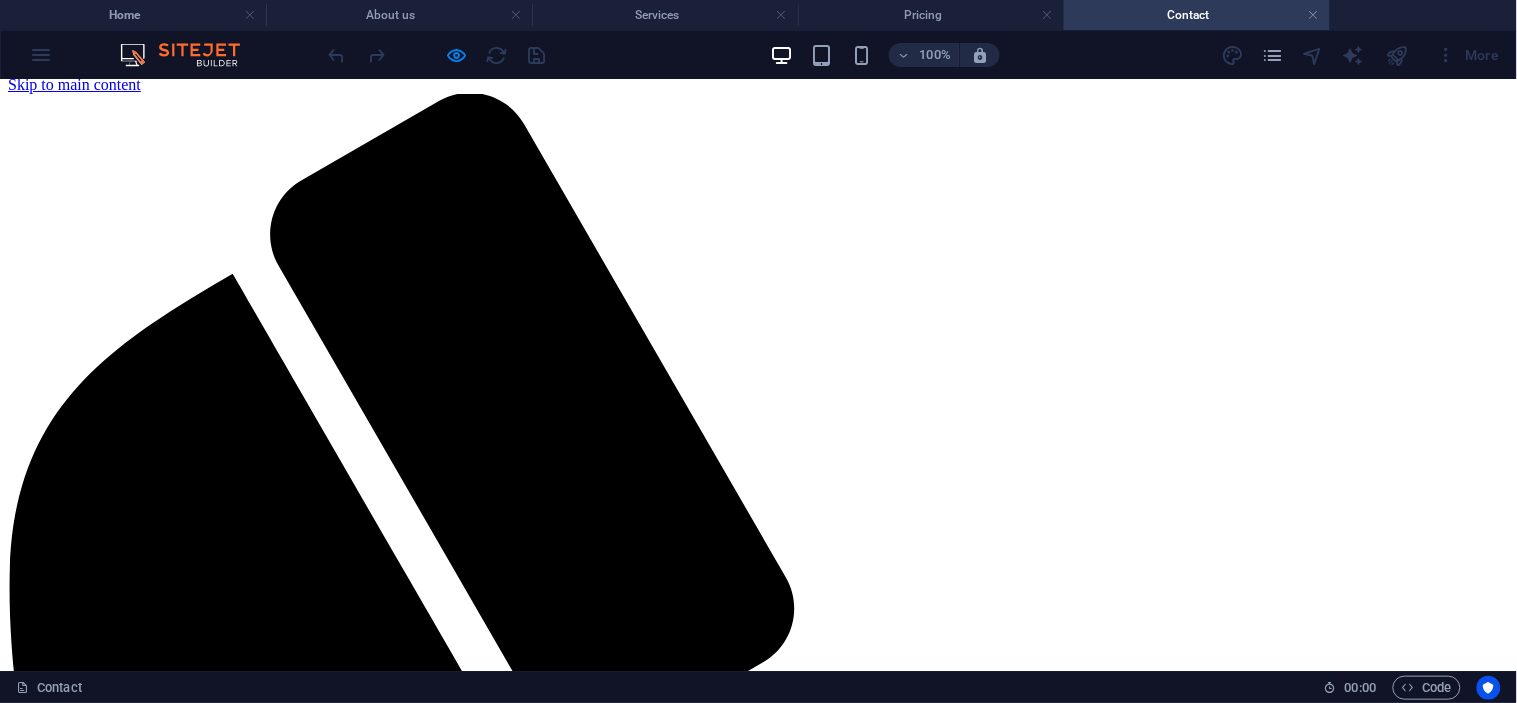 scroll, scrollTop: 0, scrollLeft: 0, axis: both 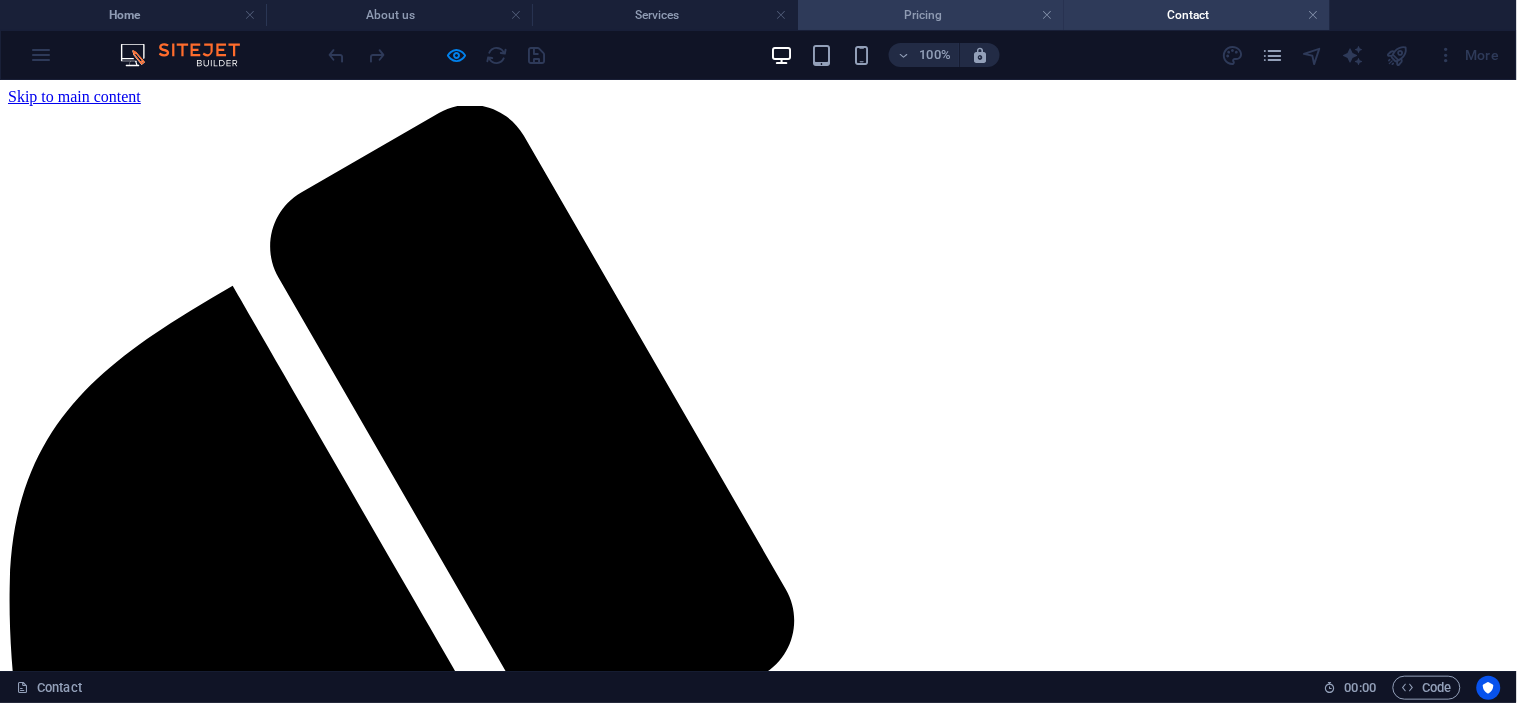 click on "Pricing" at bounding box center [931, 15] 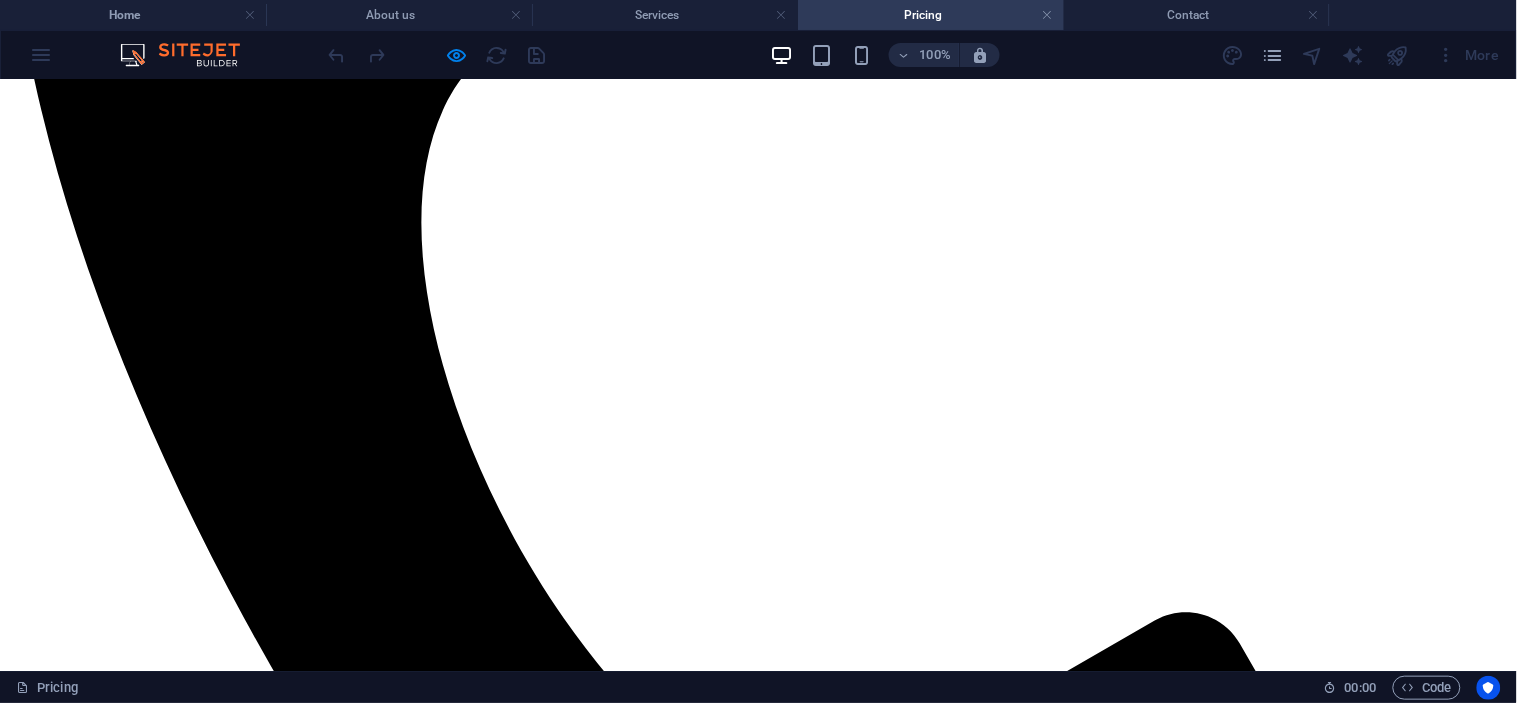 scroll, scrollTop: 666, scrollLeft: 0, axis: vertical 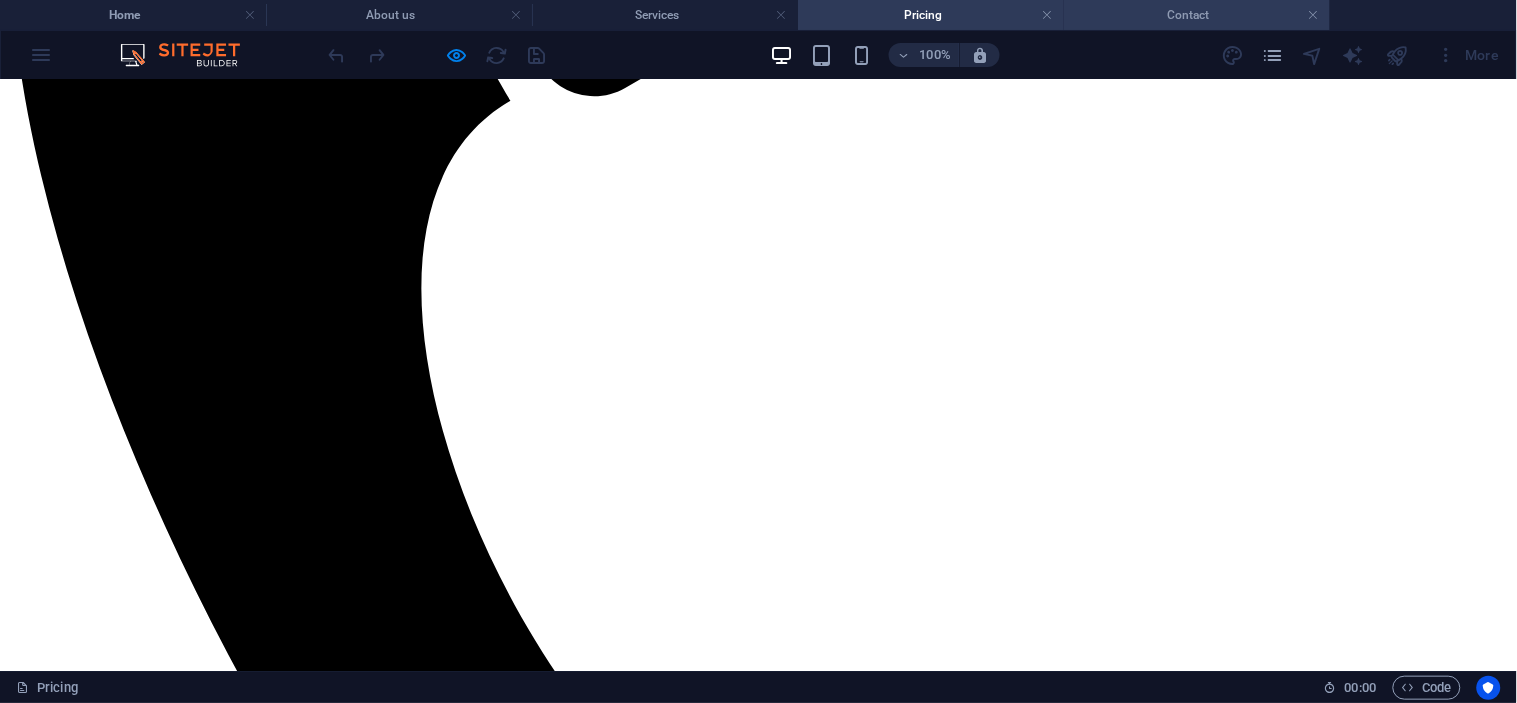 click on "Contact" at bounding box center (1197, 15) 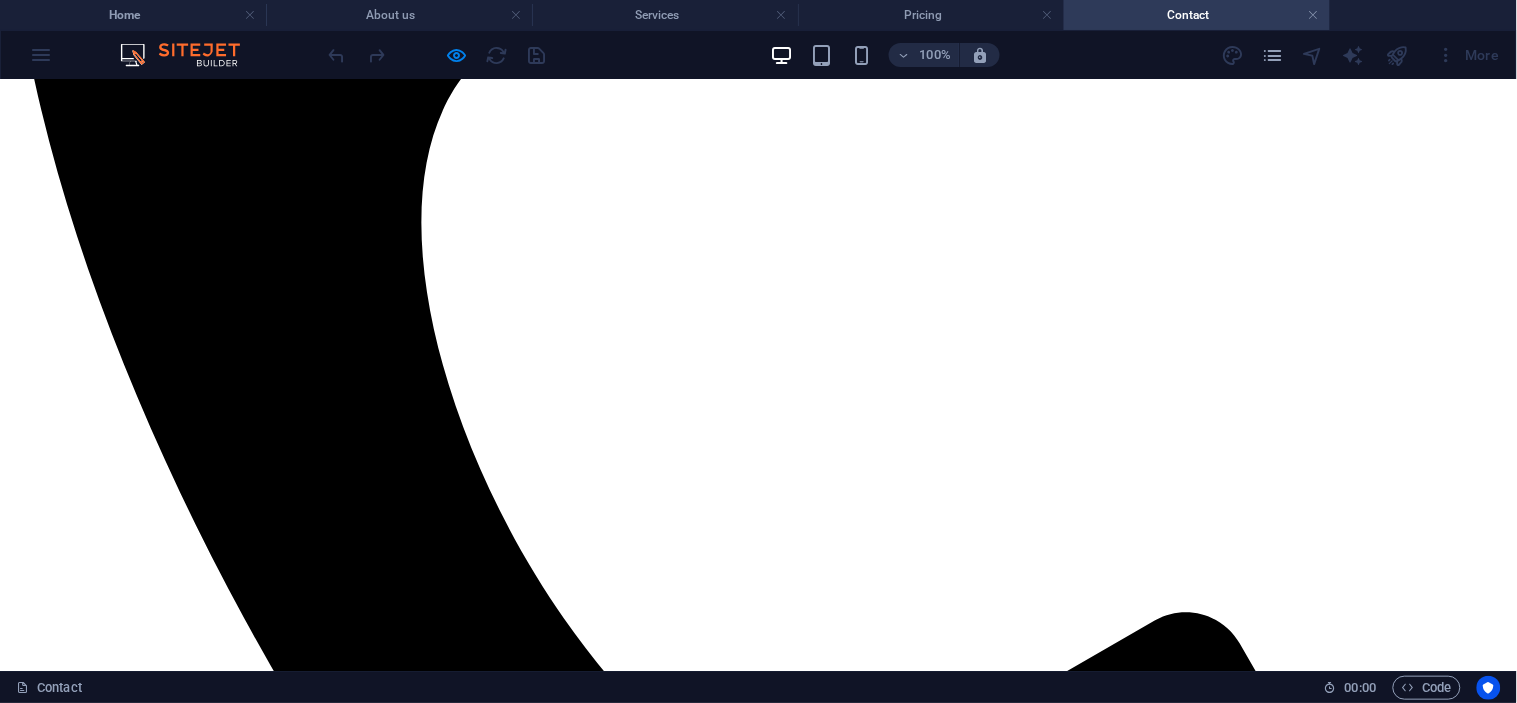 scroll, scrollTop: 725, scrollLeft: 0, axis: vertical 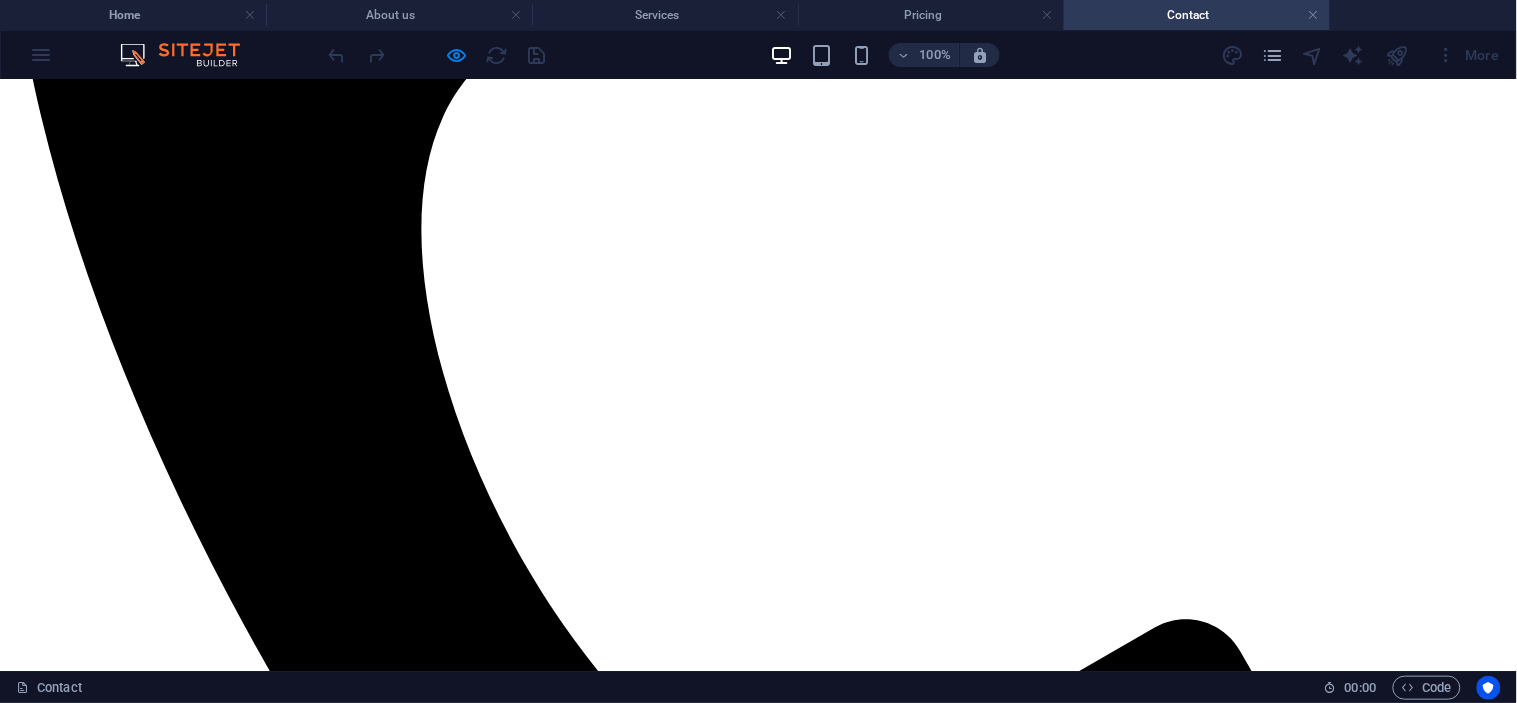 click on "100% More" at bounding box center (758, 55) 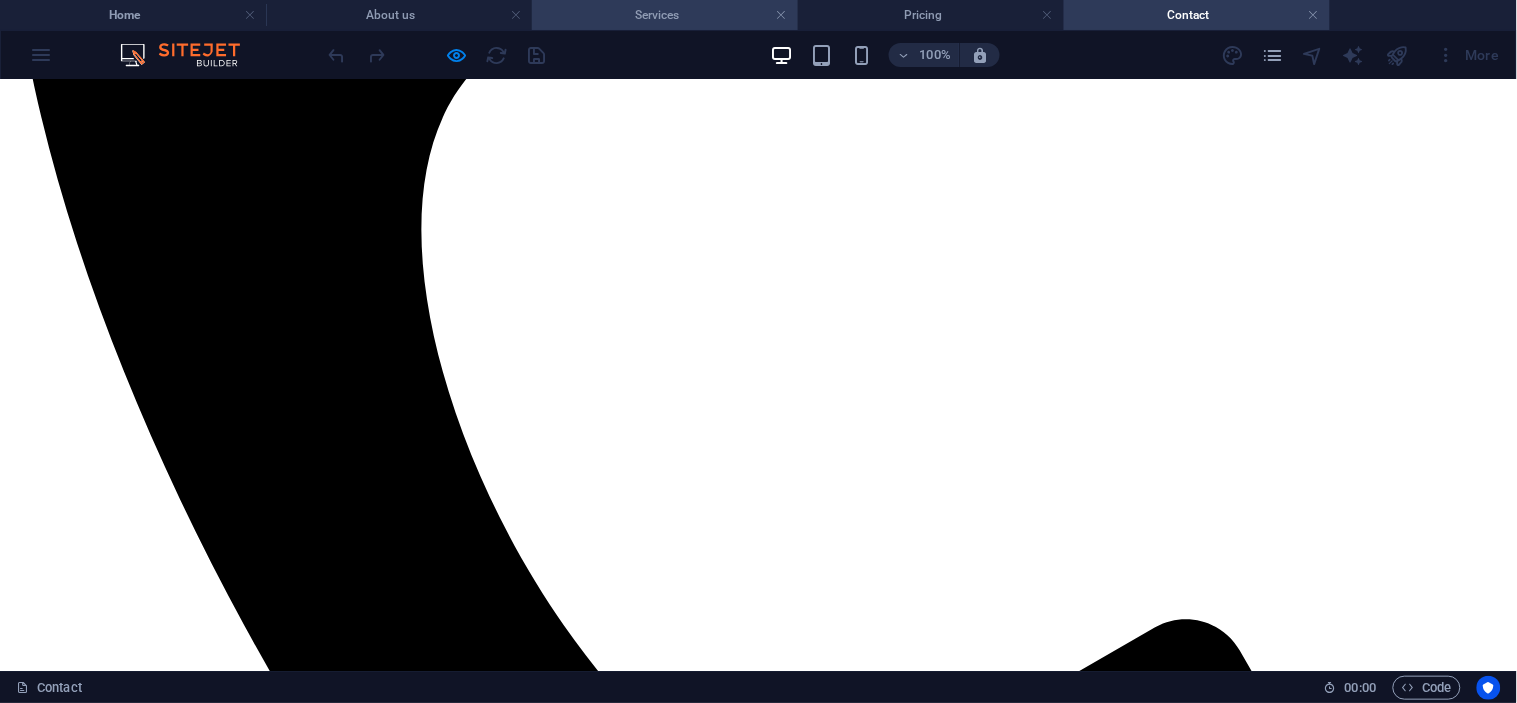click on "Services" at bounding box center [665, 15] 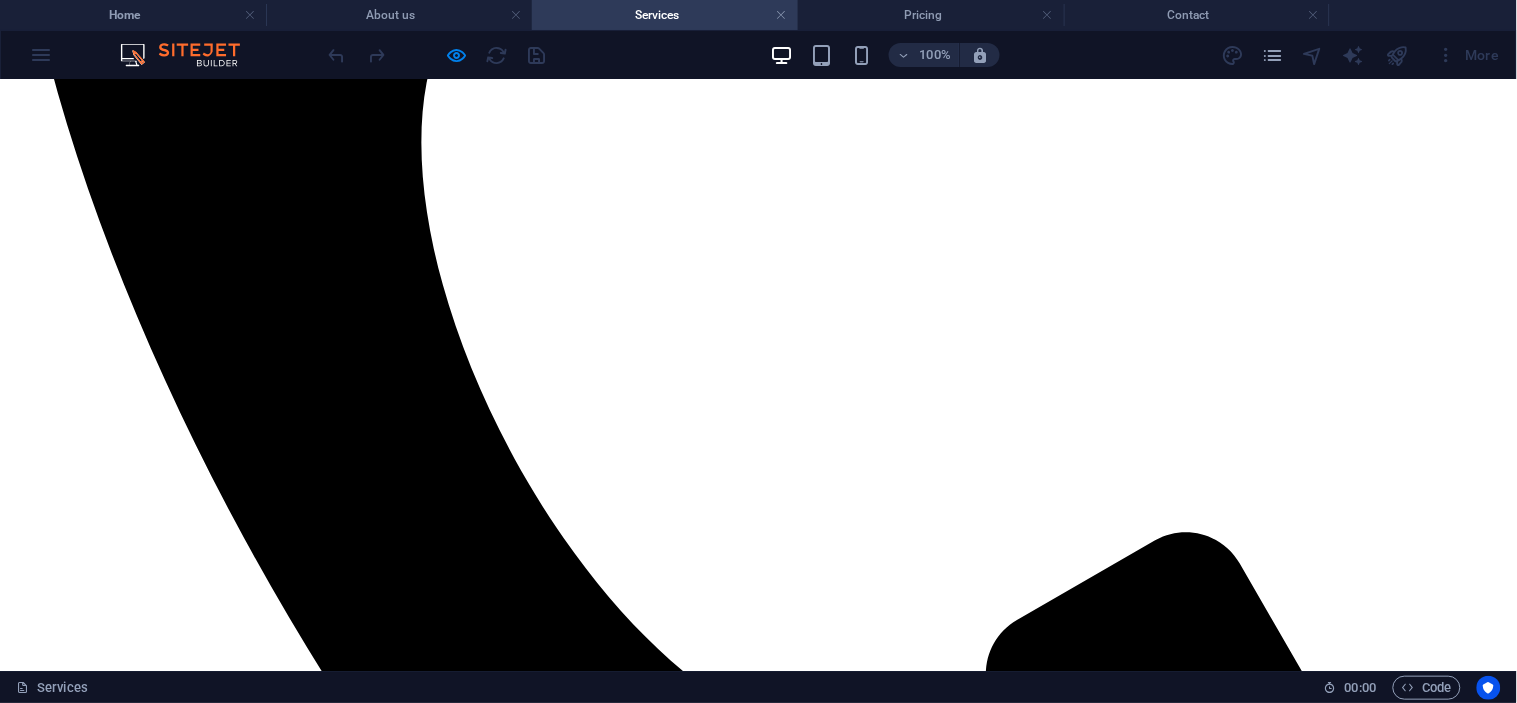scroll, scrollTop: 703, scrollLeft: 0, axis: vertical 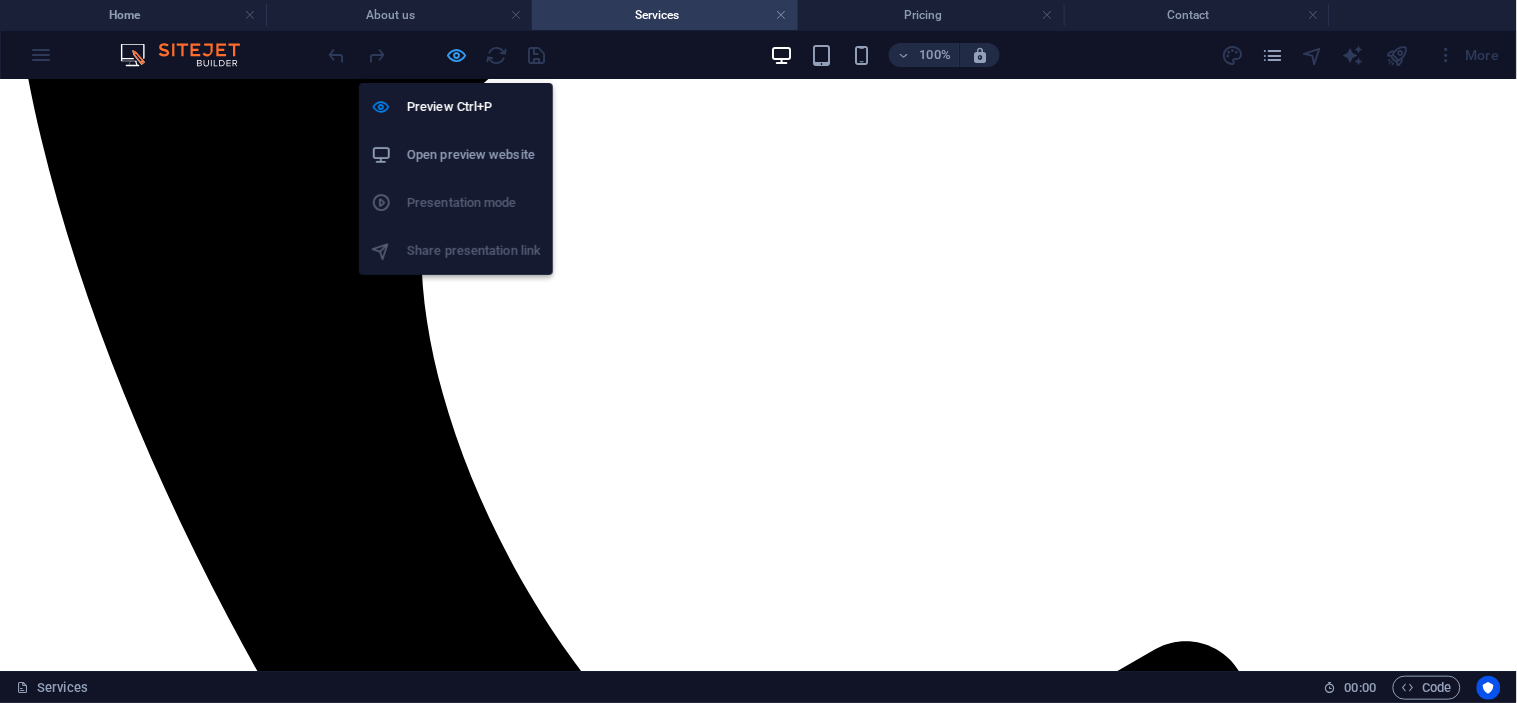 click at bounding box center [457, 55] 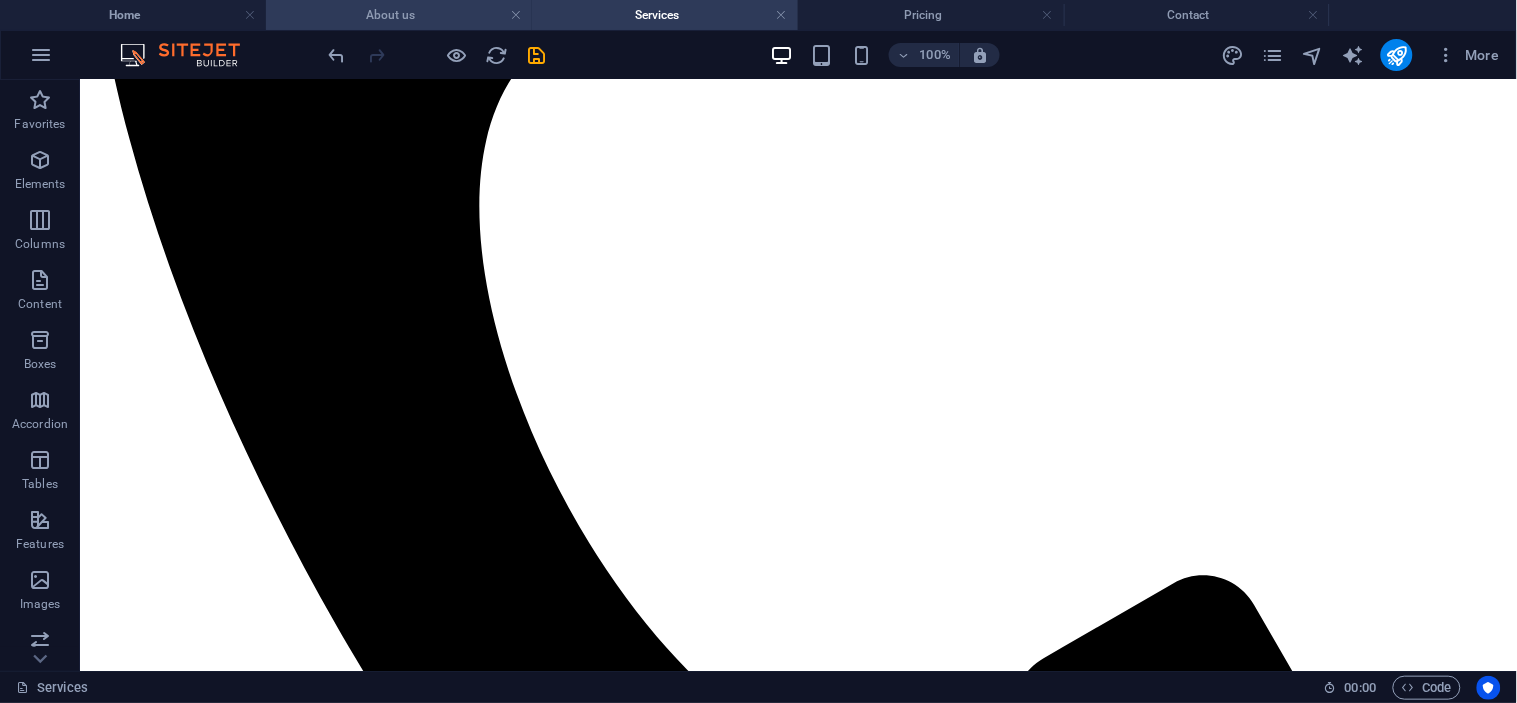 click on "About us" at bounding box center [399, 15] 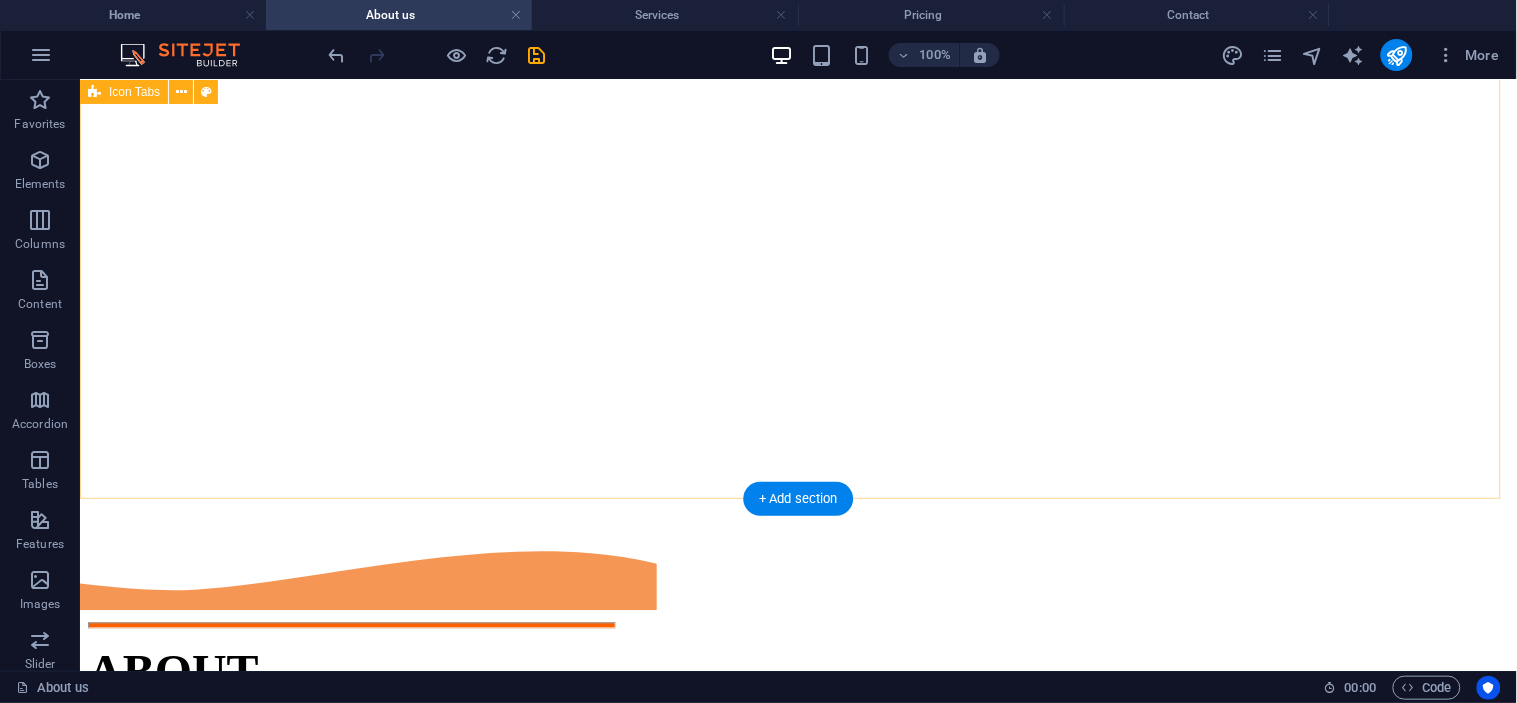 scroll, scrollTop: 2715, scrollLeft: 0, axis: vertical 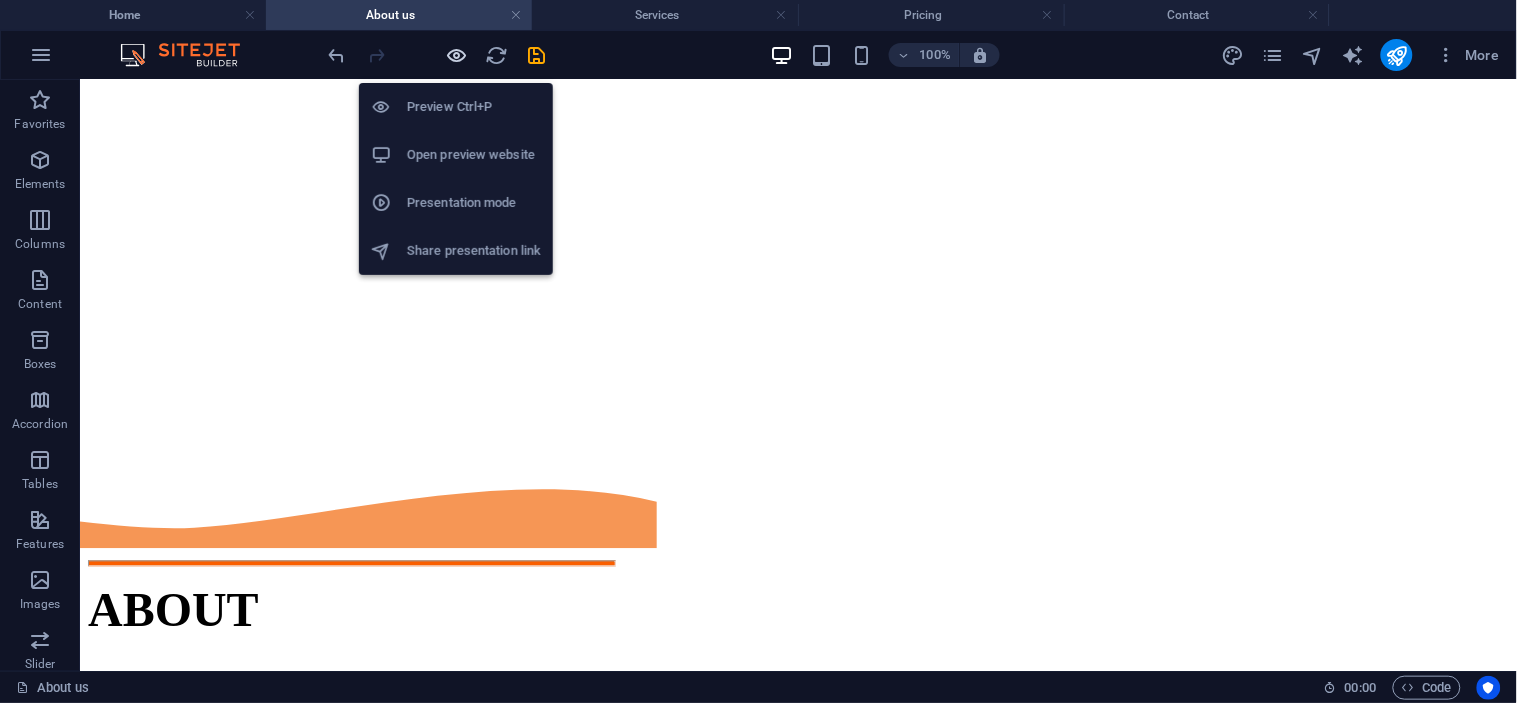 click at bounding box center (457, 55) 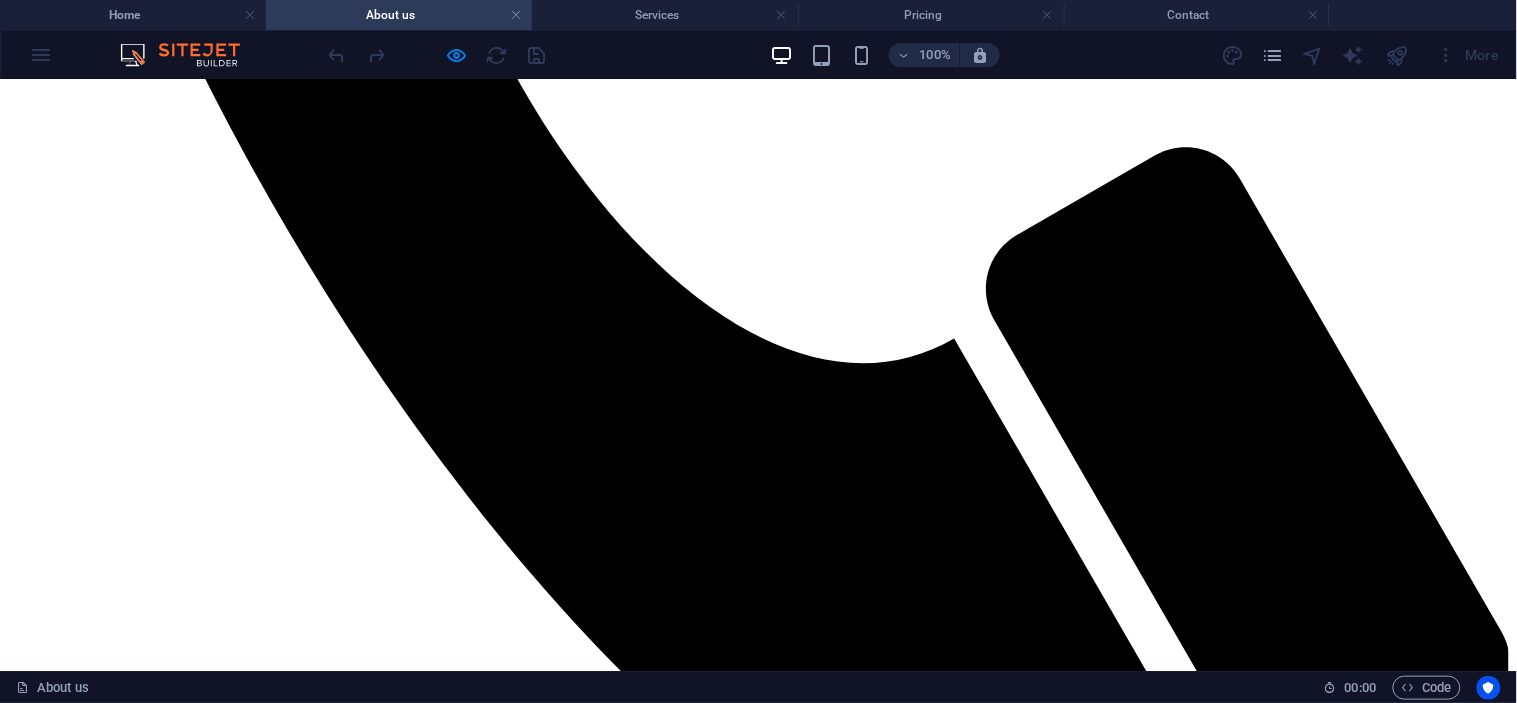 scroll, scrollTop: 1215, scrollLeft: 0, axis: vertical 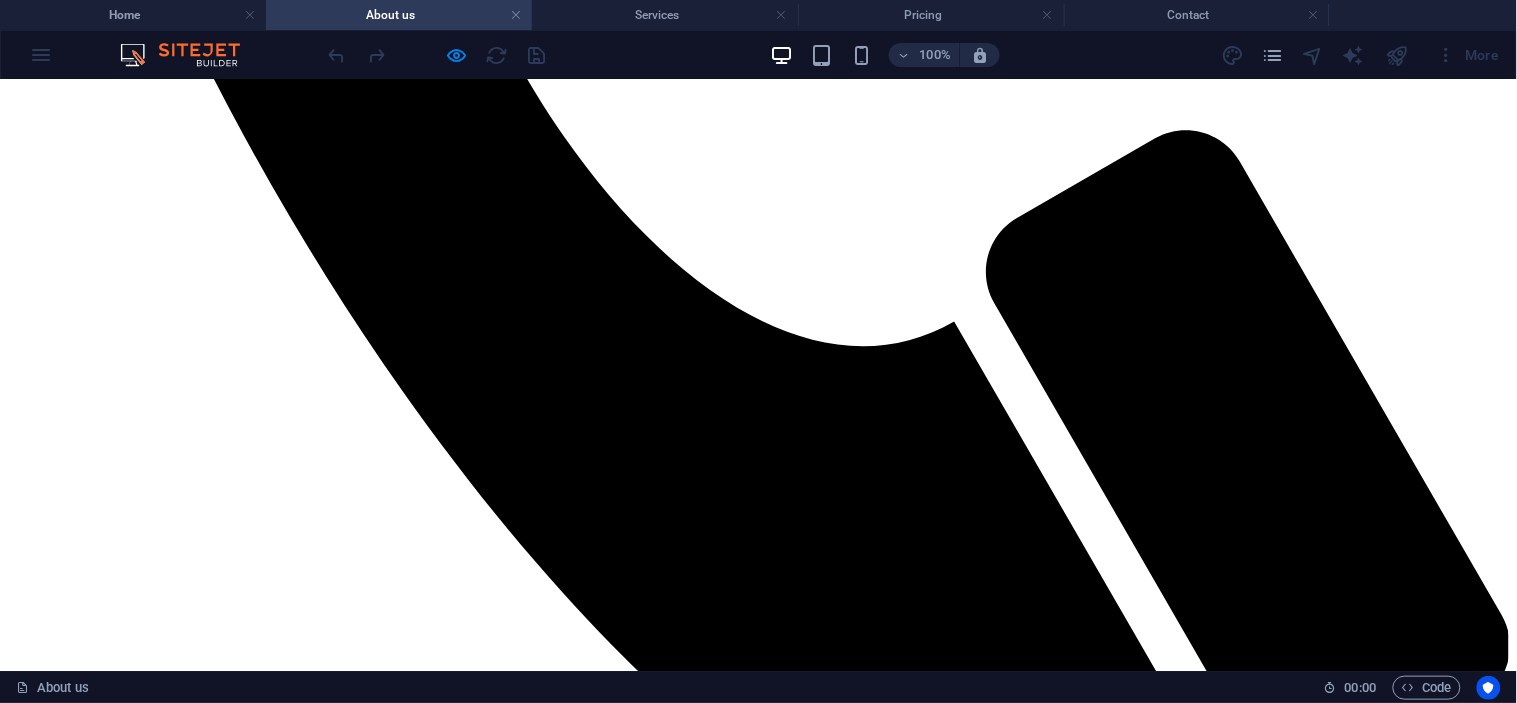 click on "Generators" at bounding box center [127, 3914] 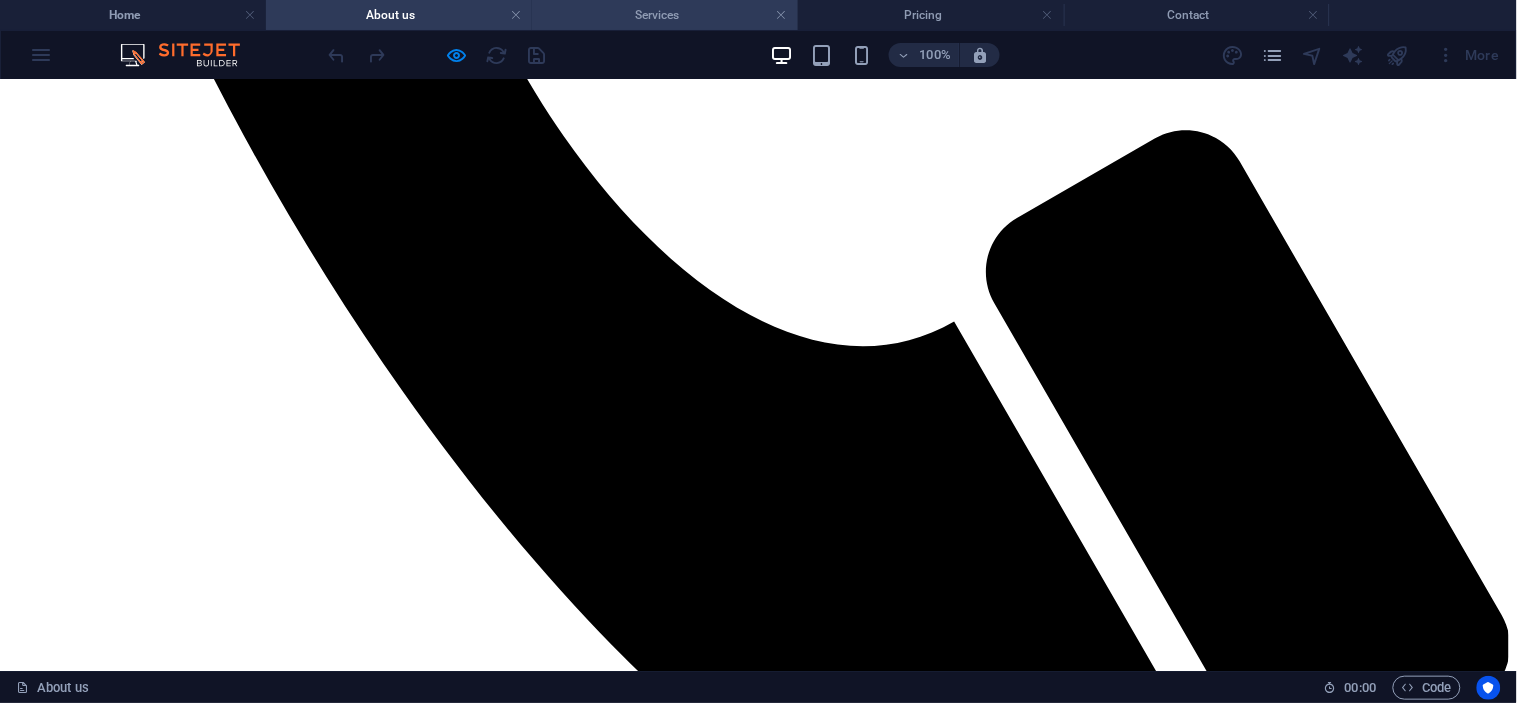 click on "Services" at bounding box center [665, 15] 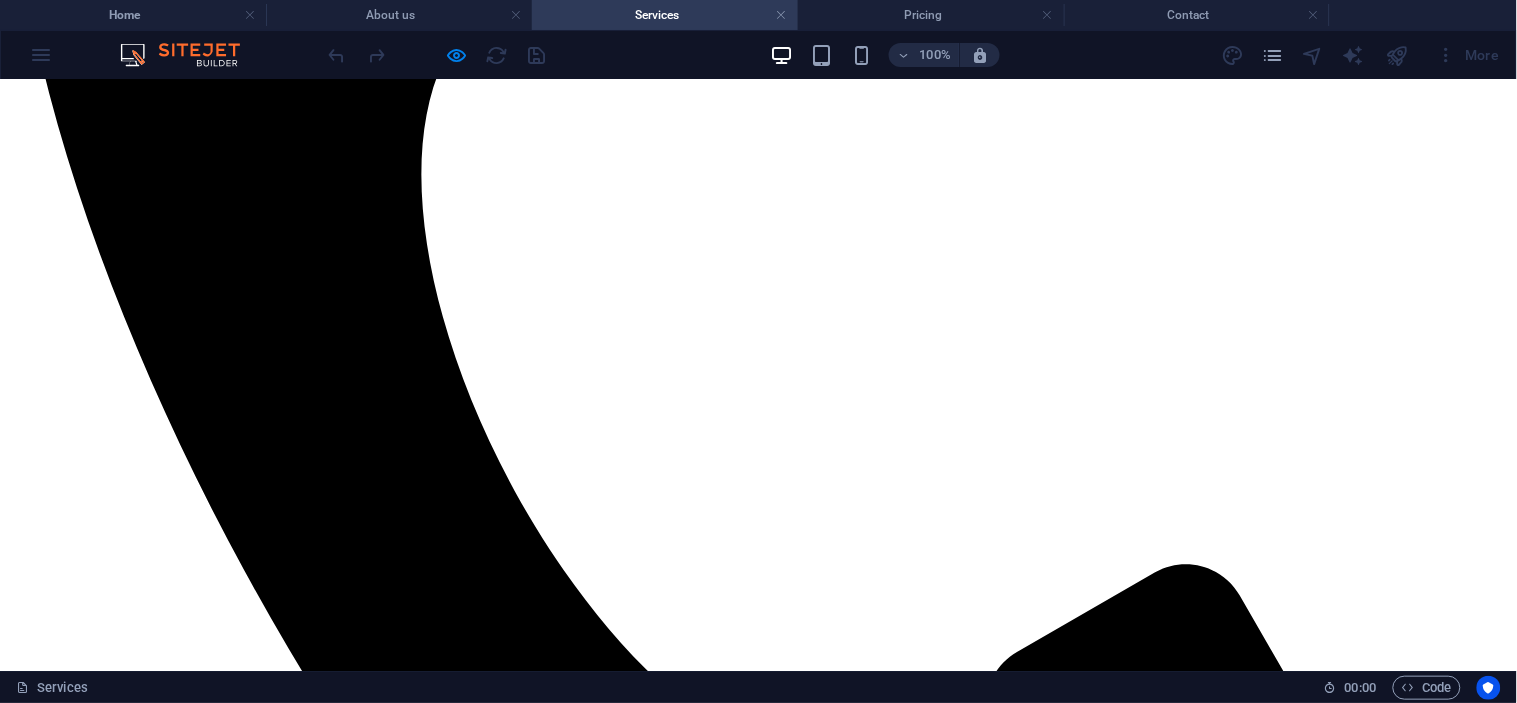 scroll, scrollTop: 925, scrollLeft: 0, axis: vertical 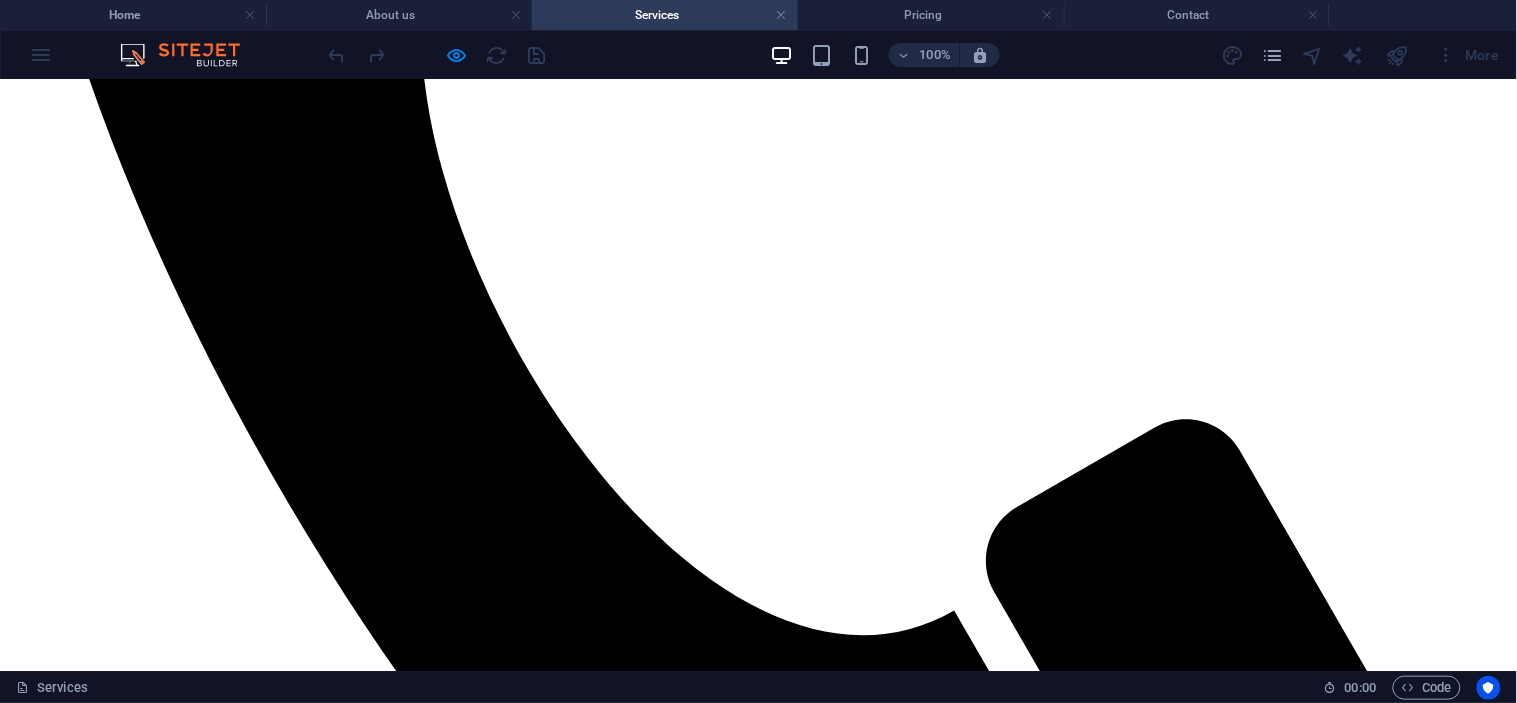 click on "Generators" at bounding box center (758, 2936) 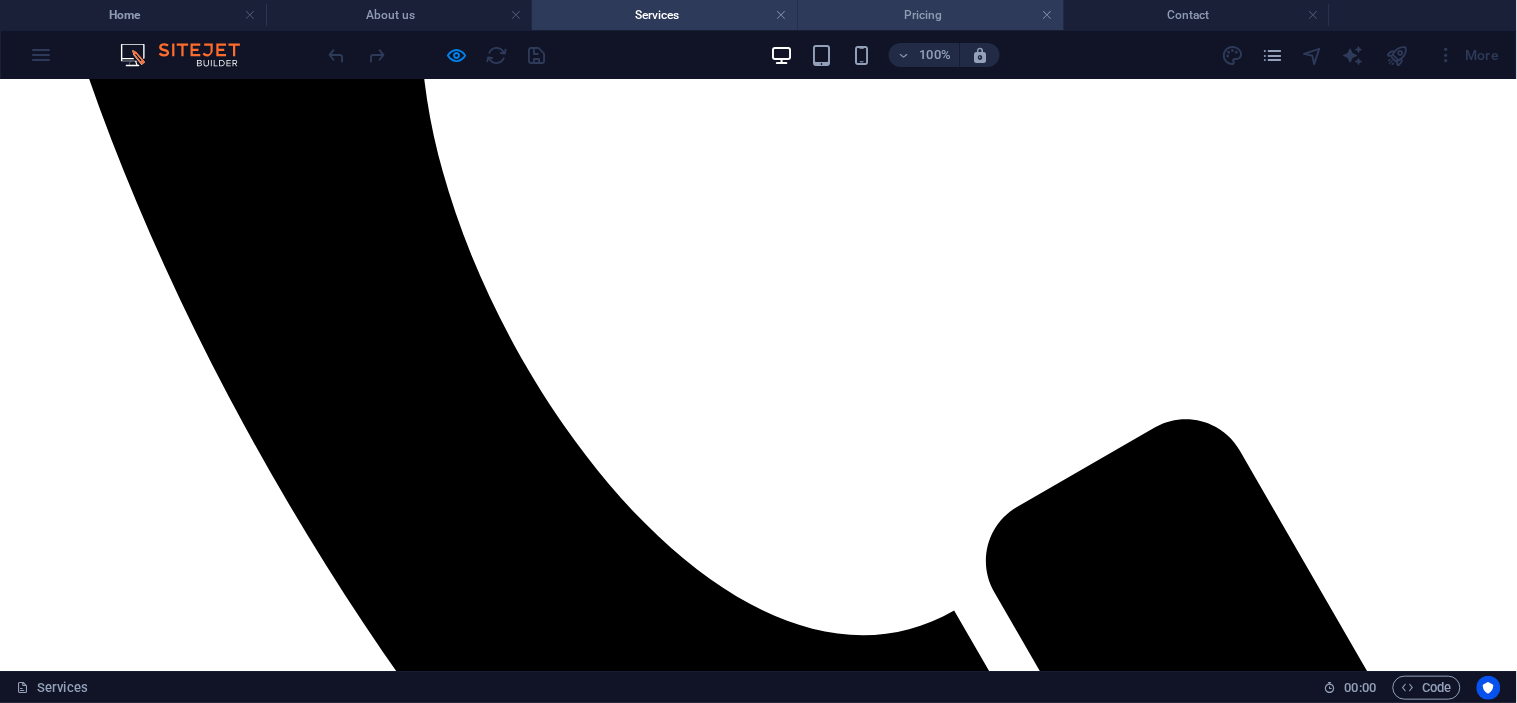 click on "Pricing" at bounding box center (931, 15) 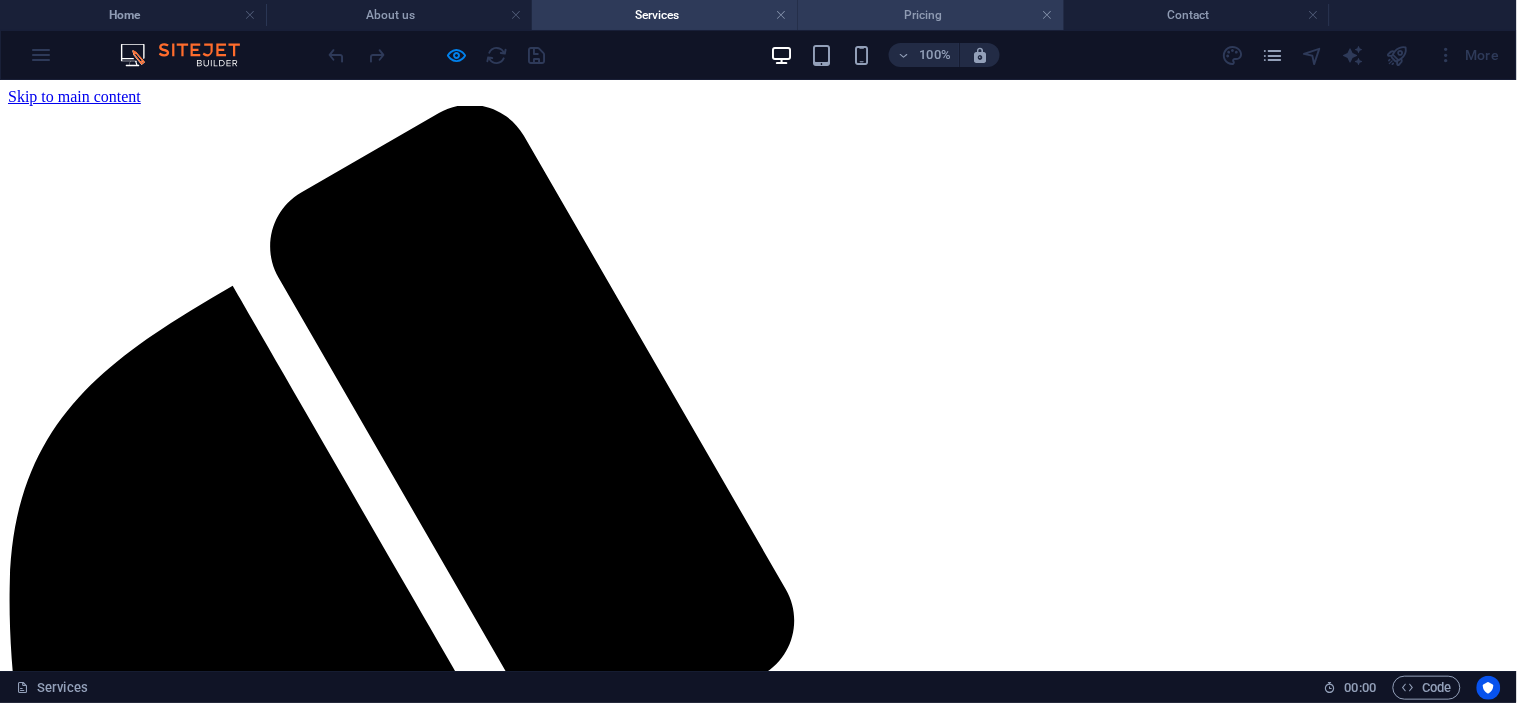 scroll, scrollTop: 666, scrollLeft: 0, axis: vertical 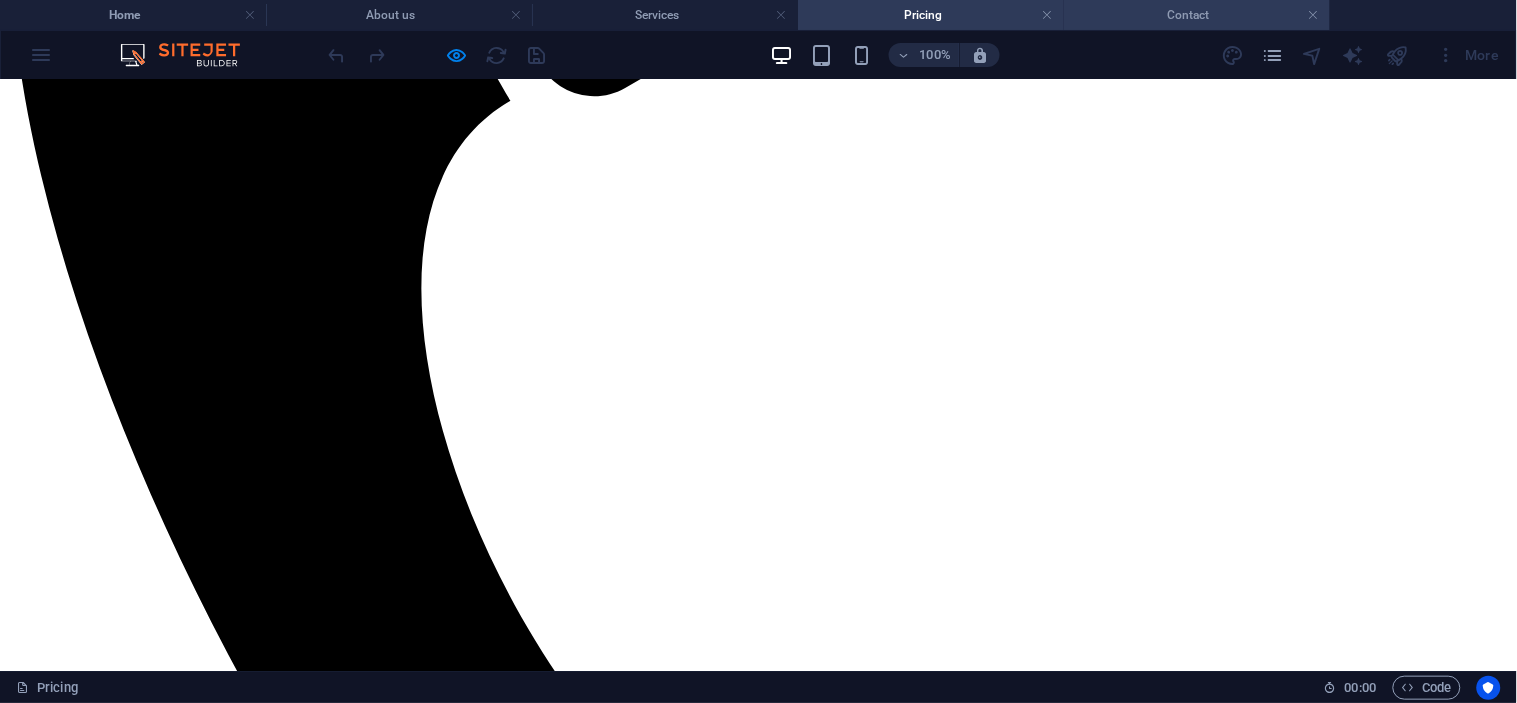 click on "Contact" at bounding box center (1197, 15) 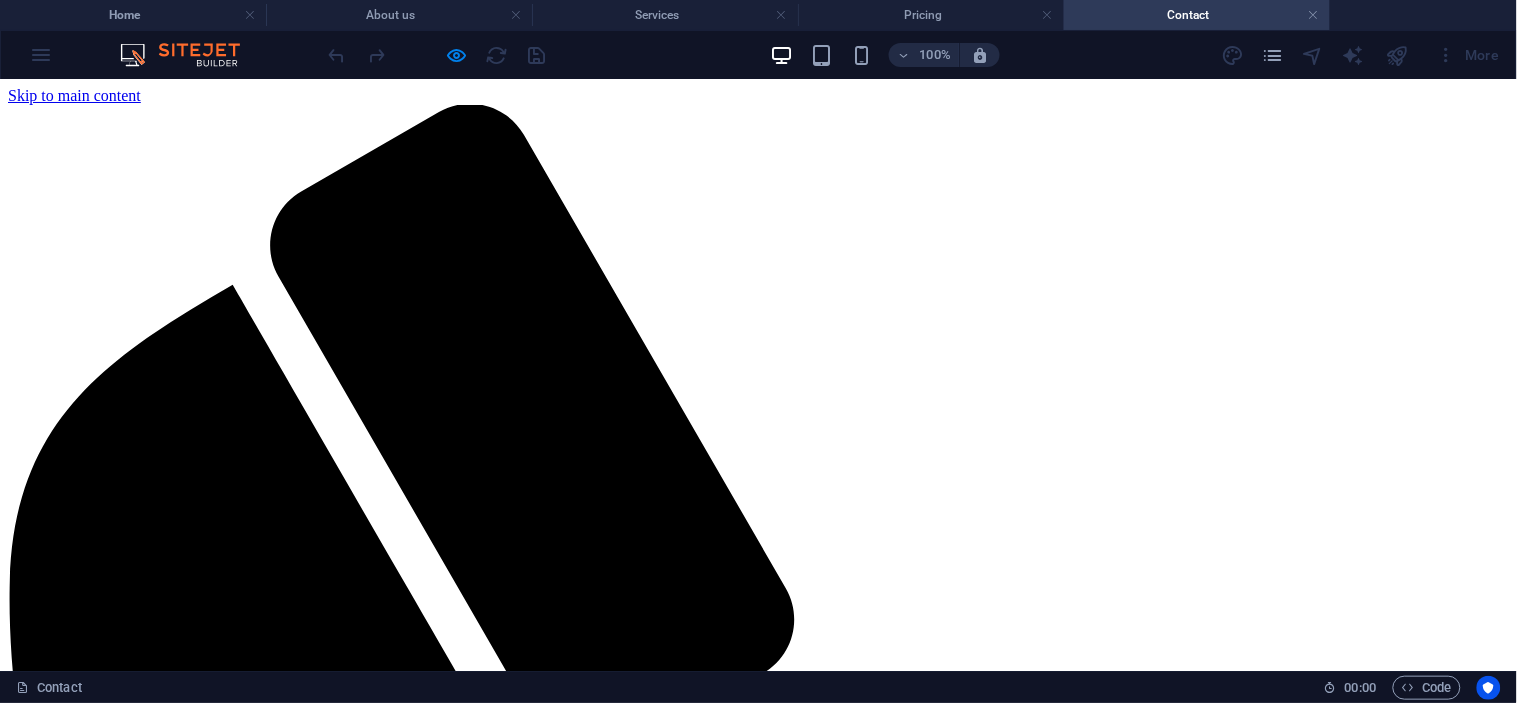 scroll, scrollTop: 0, scrollLeft: 0, axis: both 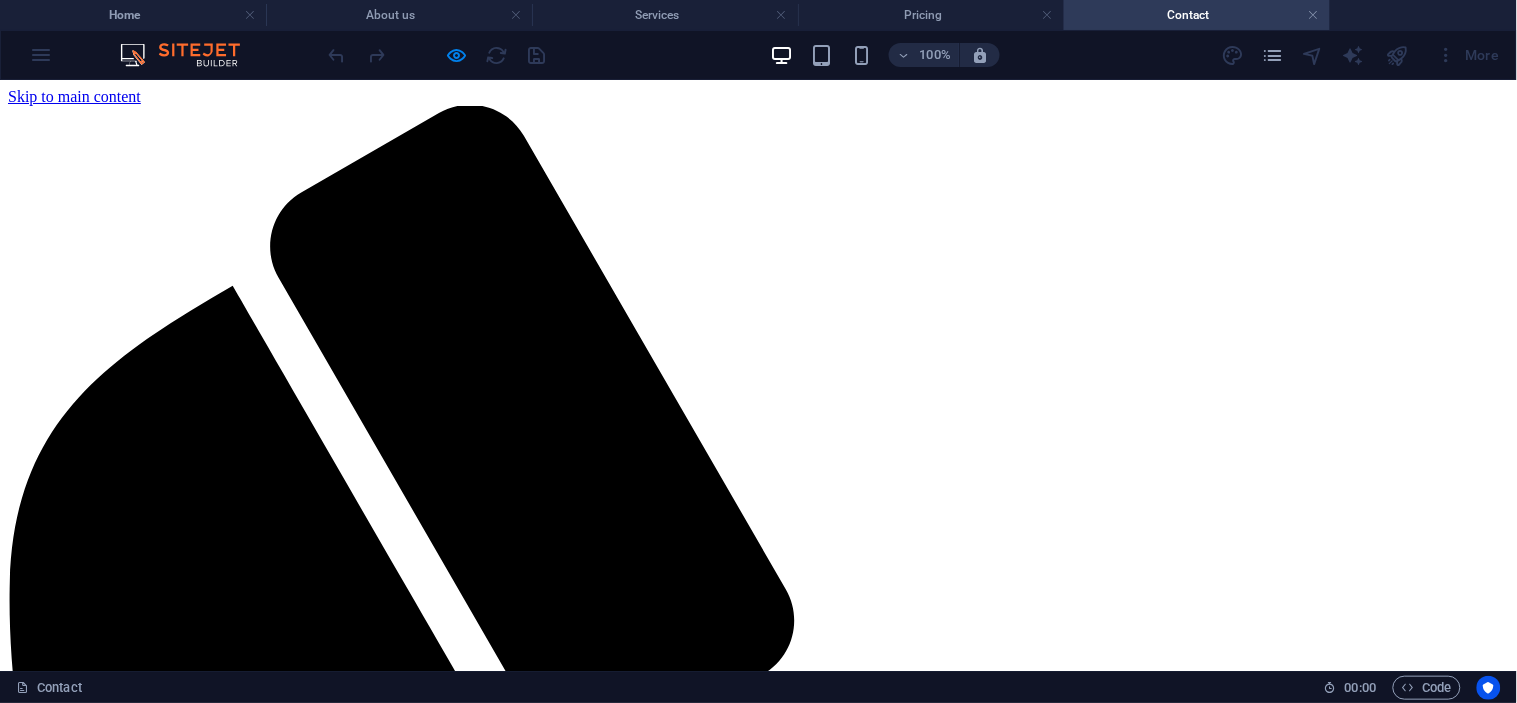 click on "About us" at bounding box center [77, 2459] 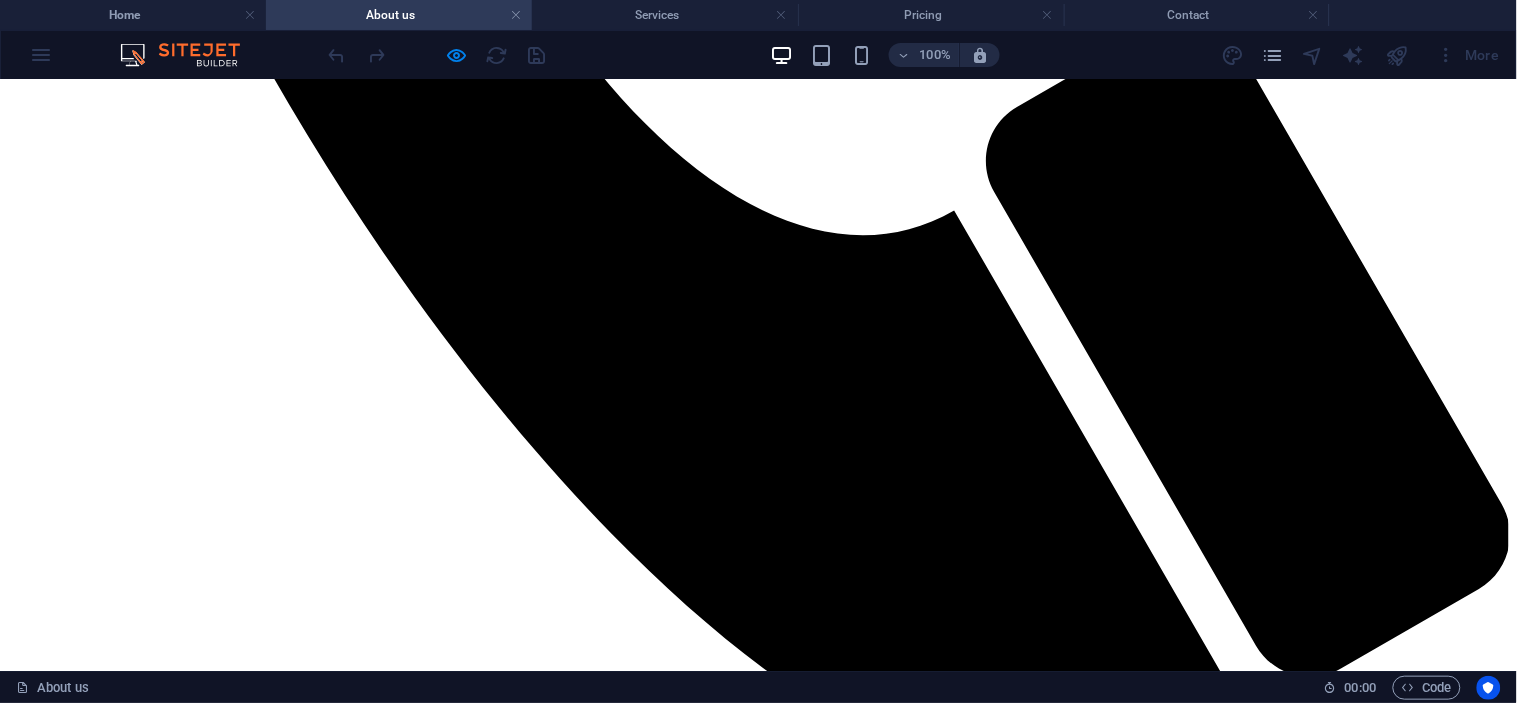 scroll, scrollTop: 1437, scrollLeft: 0, axis: vertical 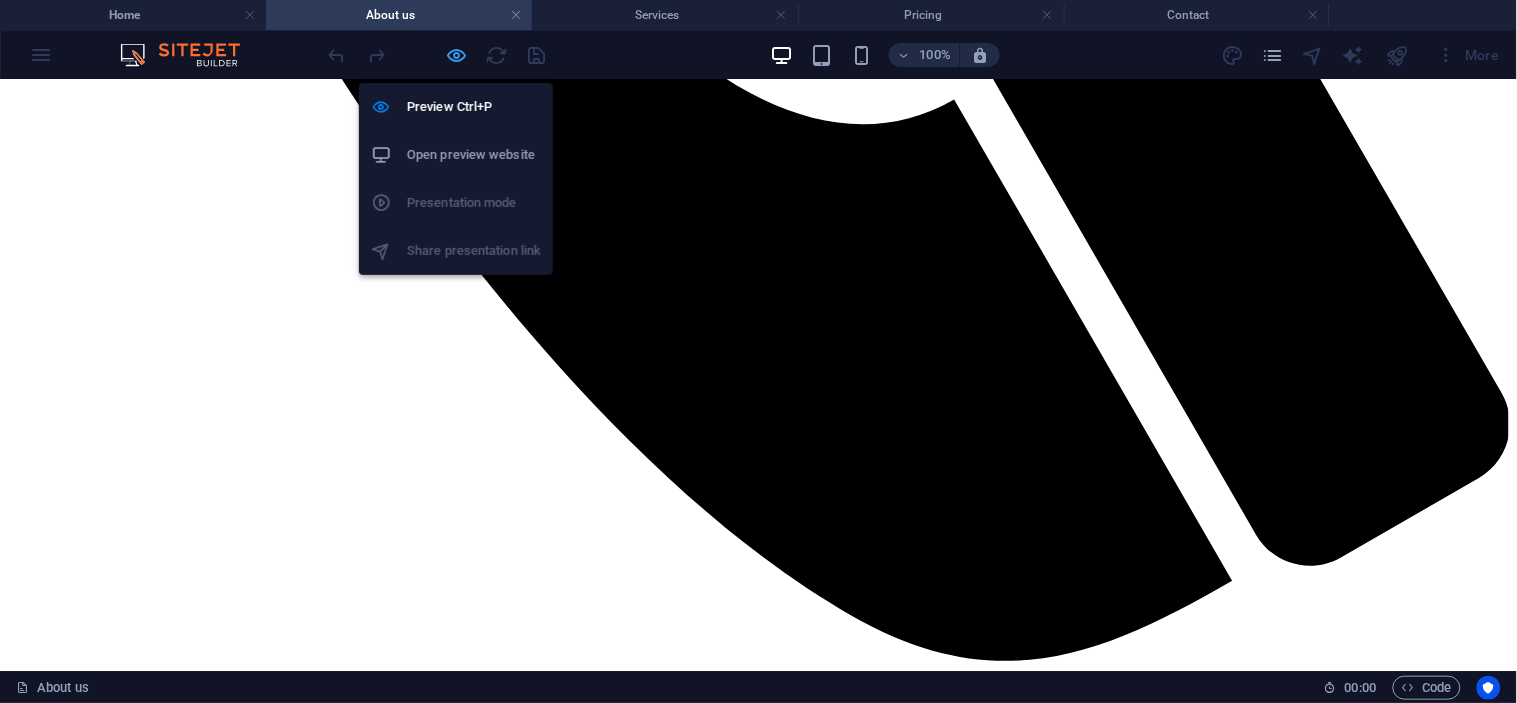 click at bounding box center (457, 55) 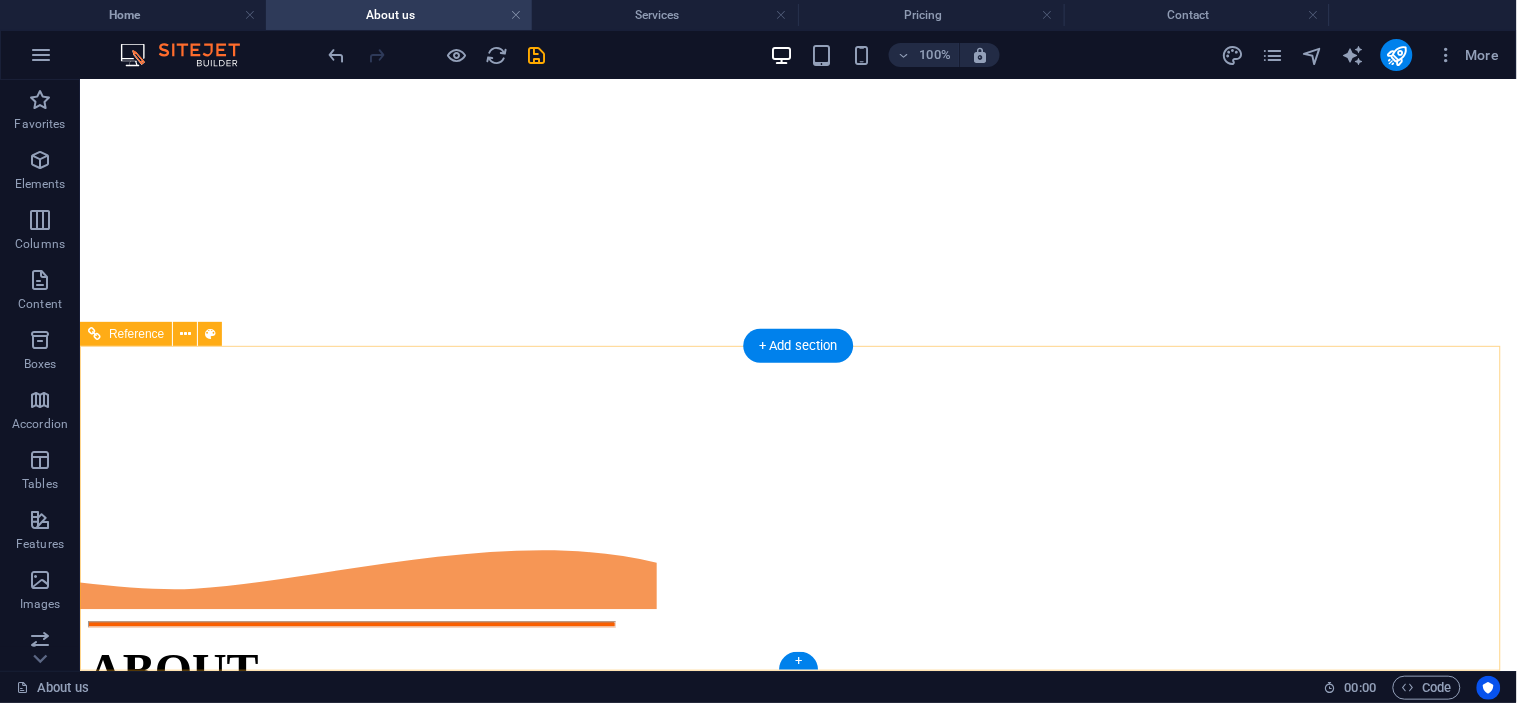 scroll, scrollTop: 2604, scrollLeft: 0, axis: vertical 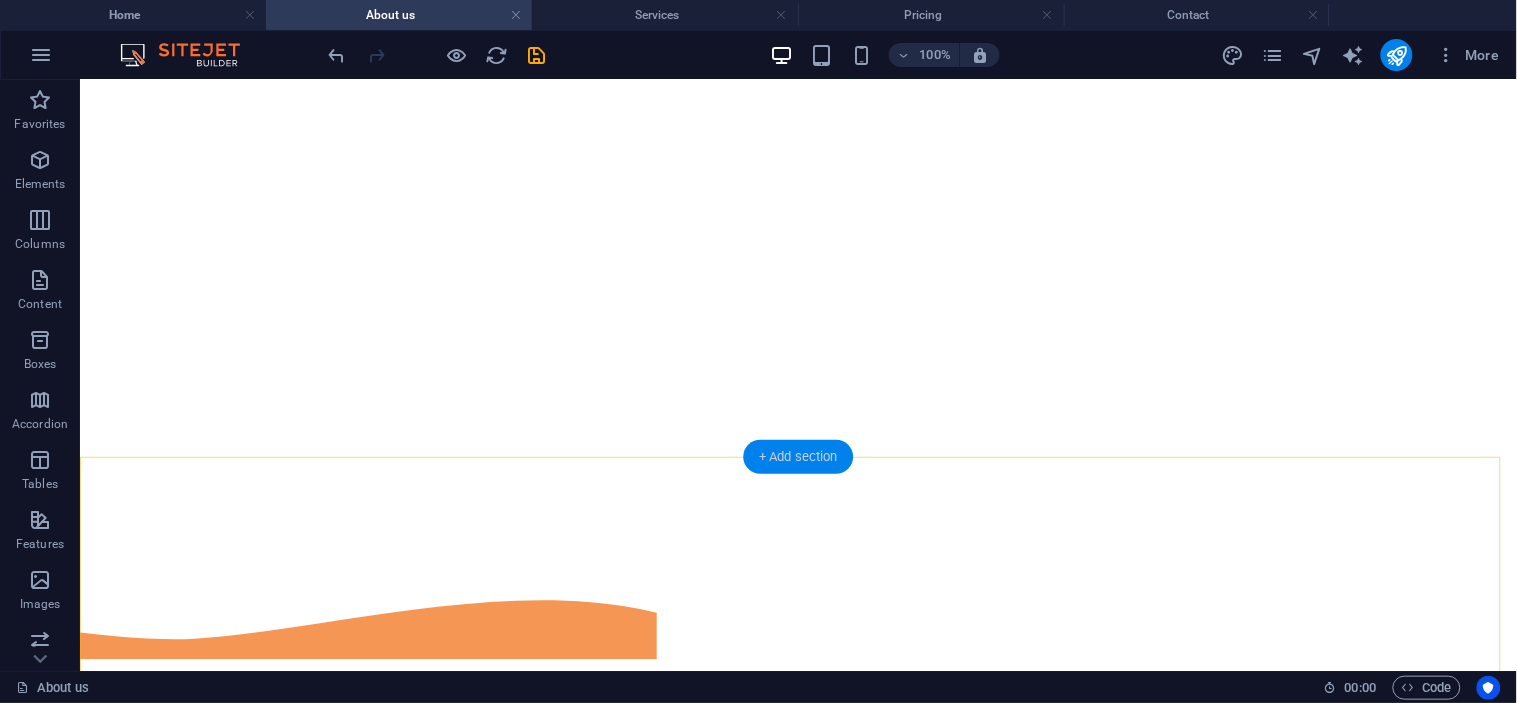 click on "+ Add section" at bounding box center (798, 457) 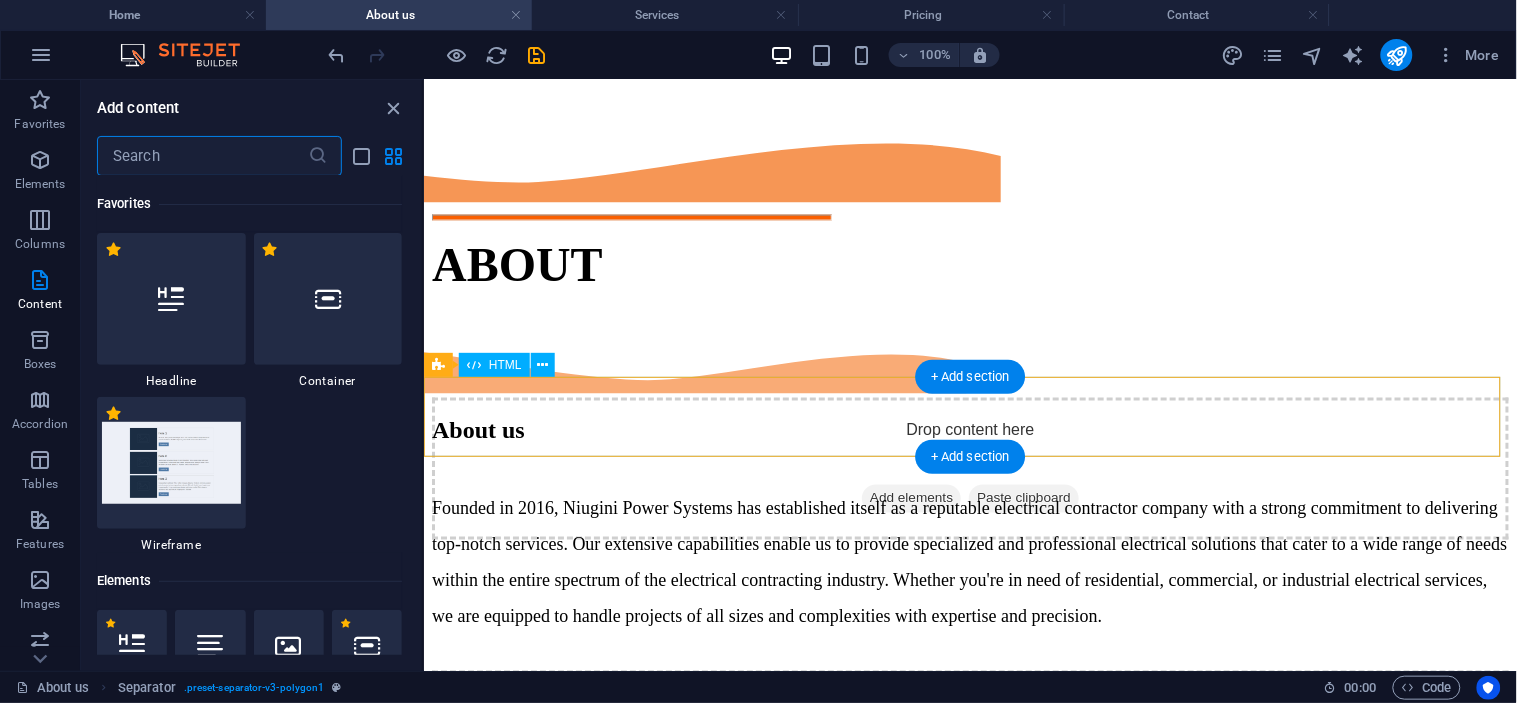 scroll, scrollTop: 2676, scrollLeft: 0, axis: vertical 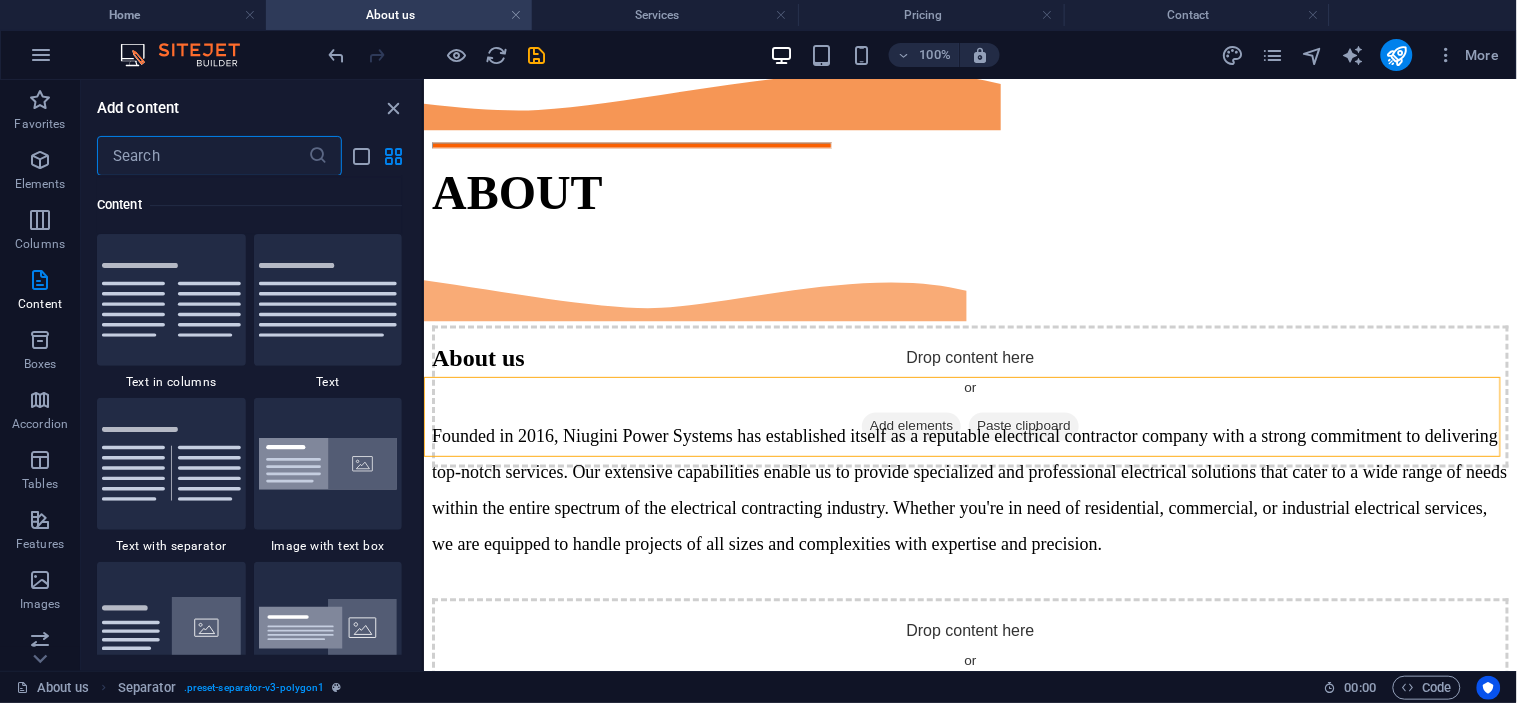 click at bounding box center [202, 156] 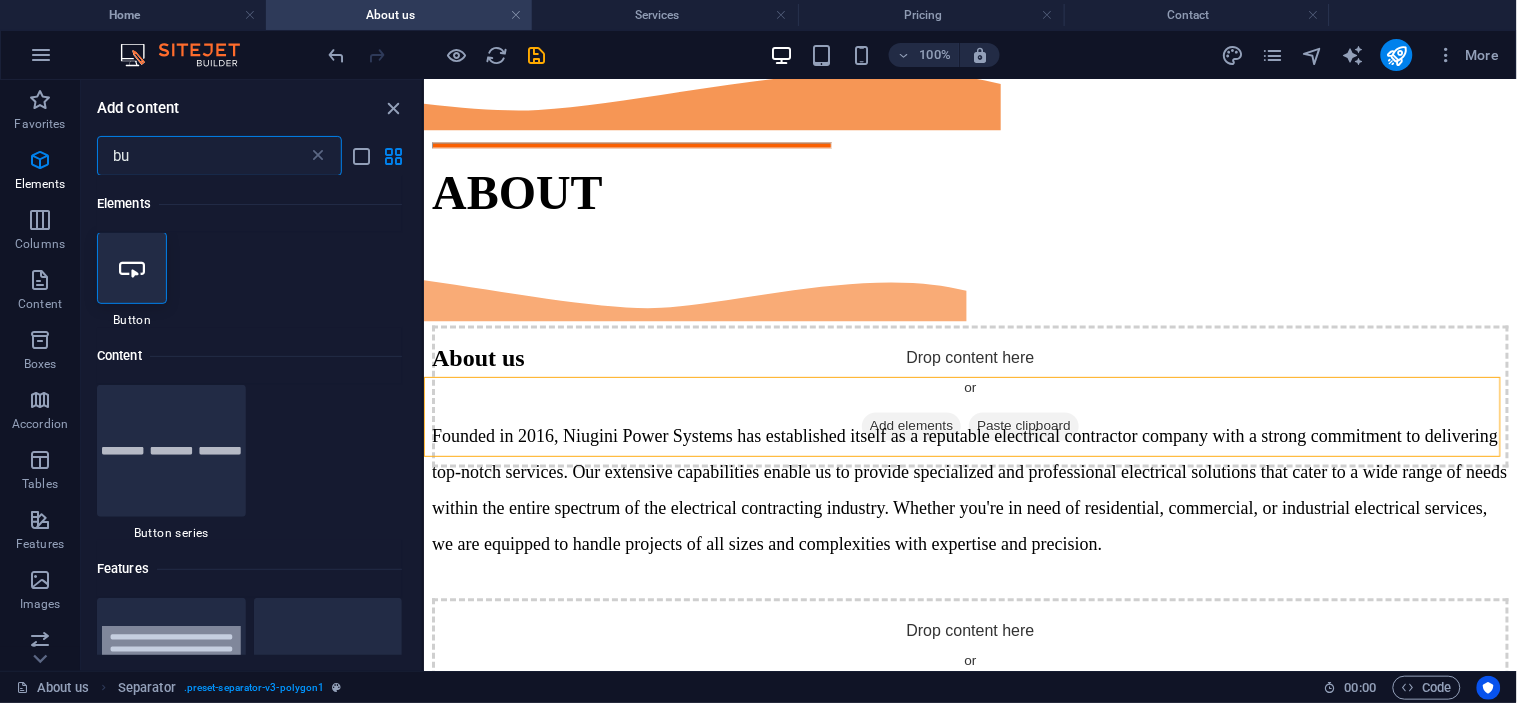 scroll, scrollTop: 0, scrollLeft: 0, axis: both 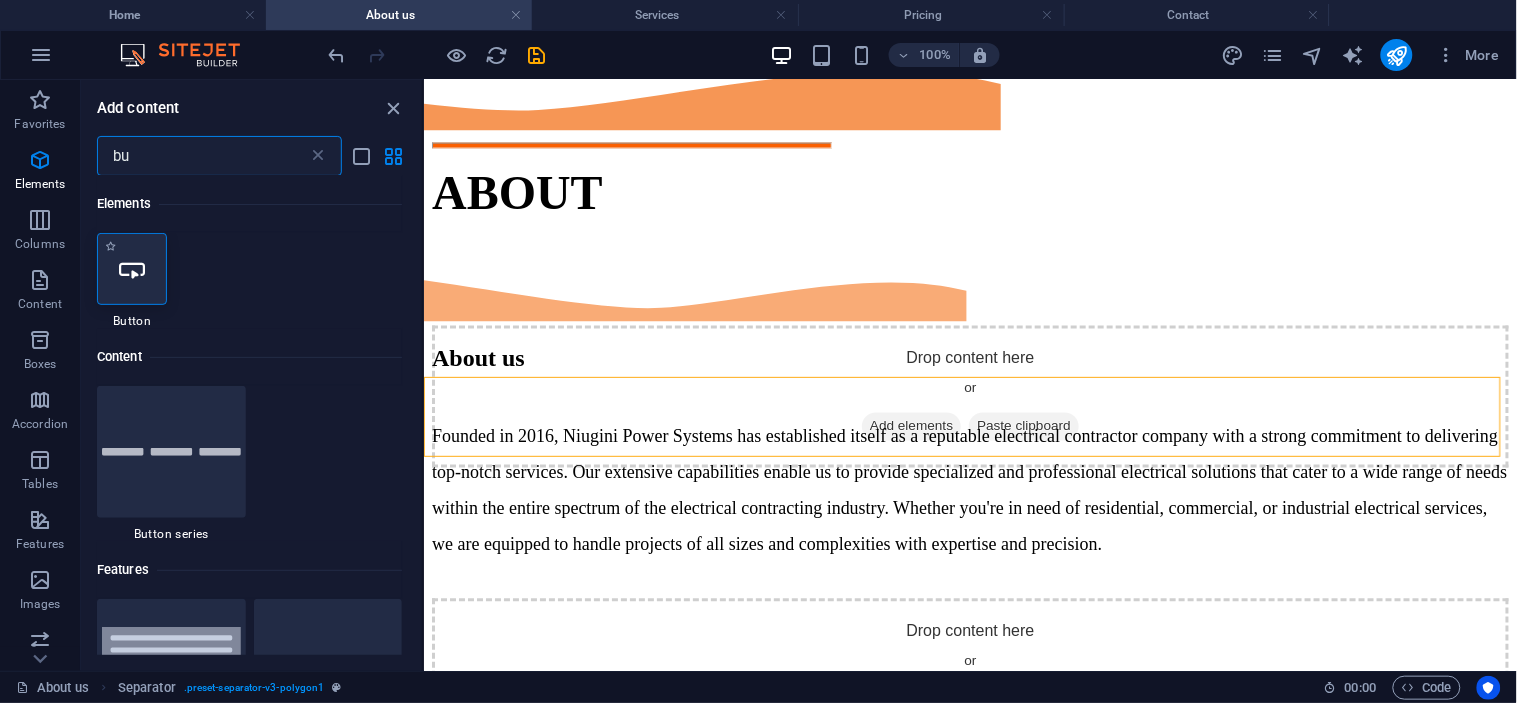 type on "bu" 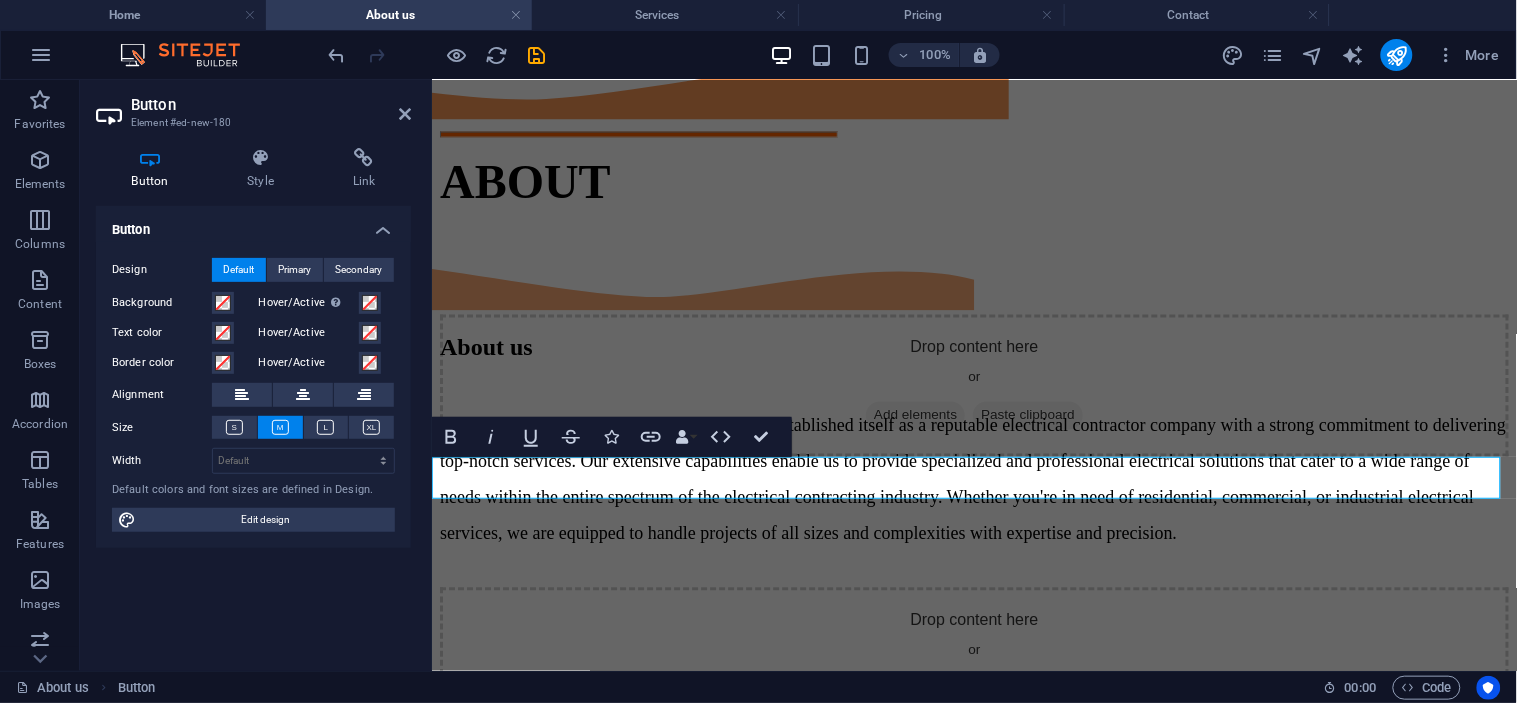 click on "Button label" at bounding box center (478, 3273) 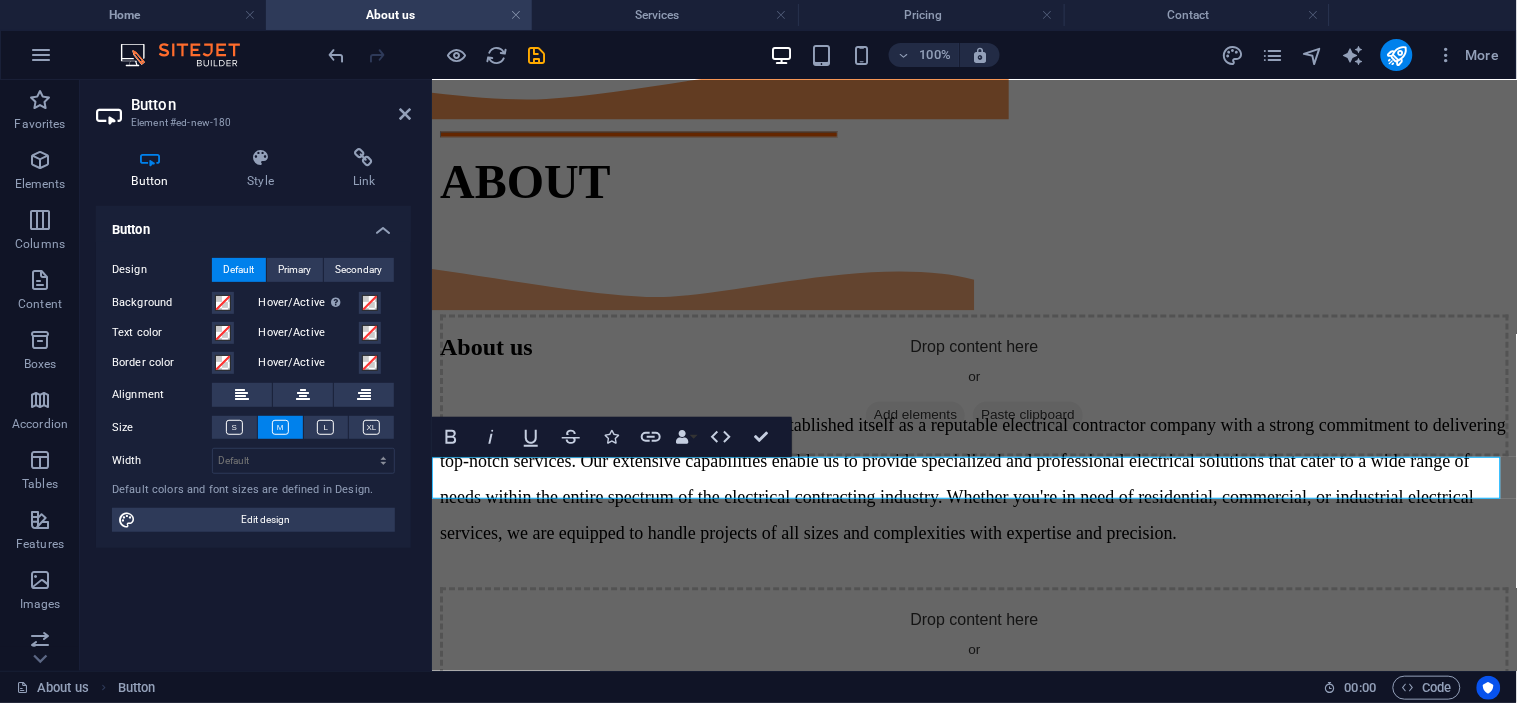 type 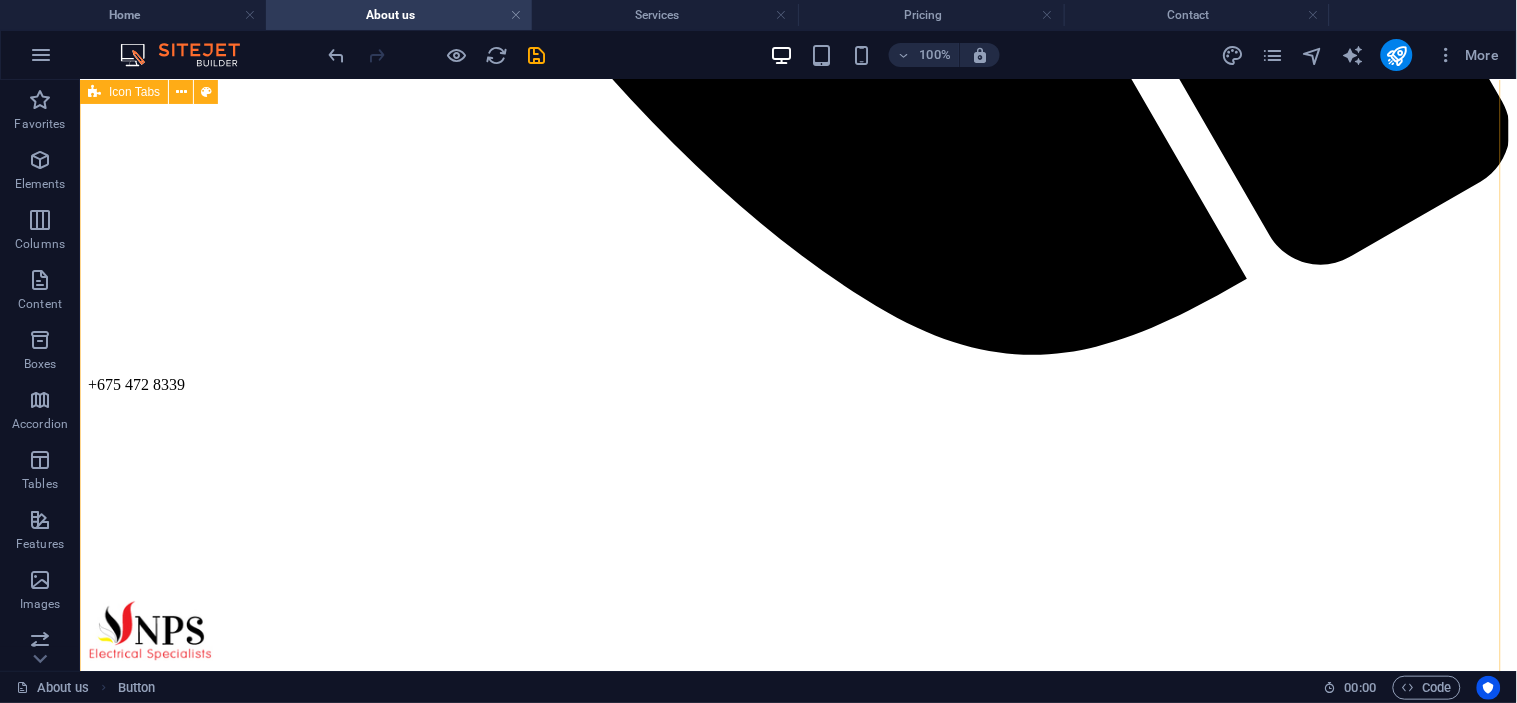 scroll, scrollTop: 1604, scrollLeft: 0, axis: vertical 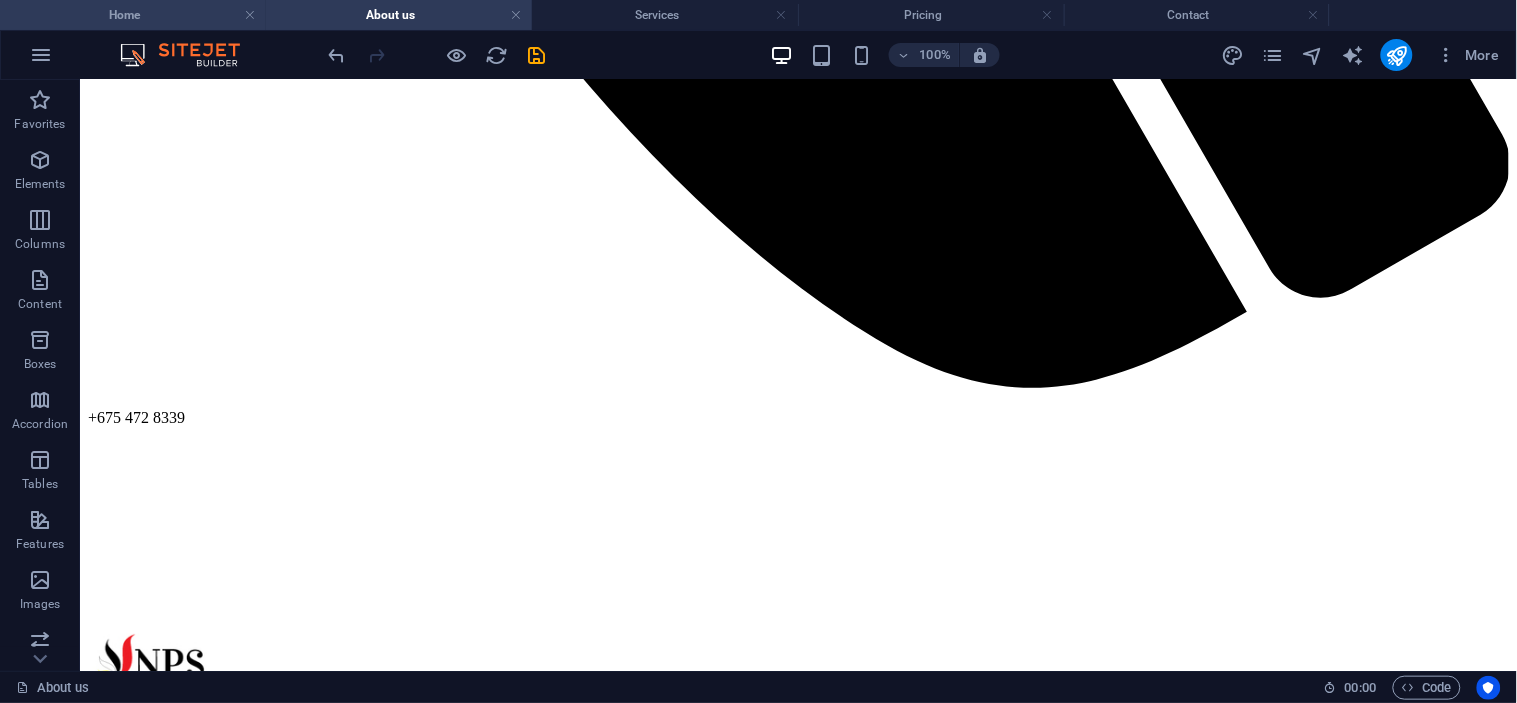drag, startPoint x: 225, startPoint y: 5, endPoint x: 257, endPoint y: 125, distance: 124.1934 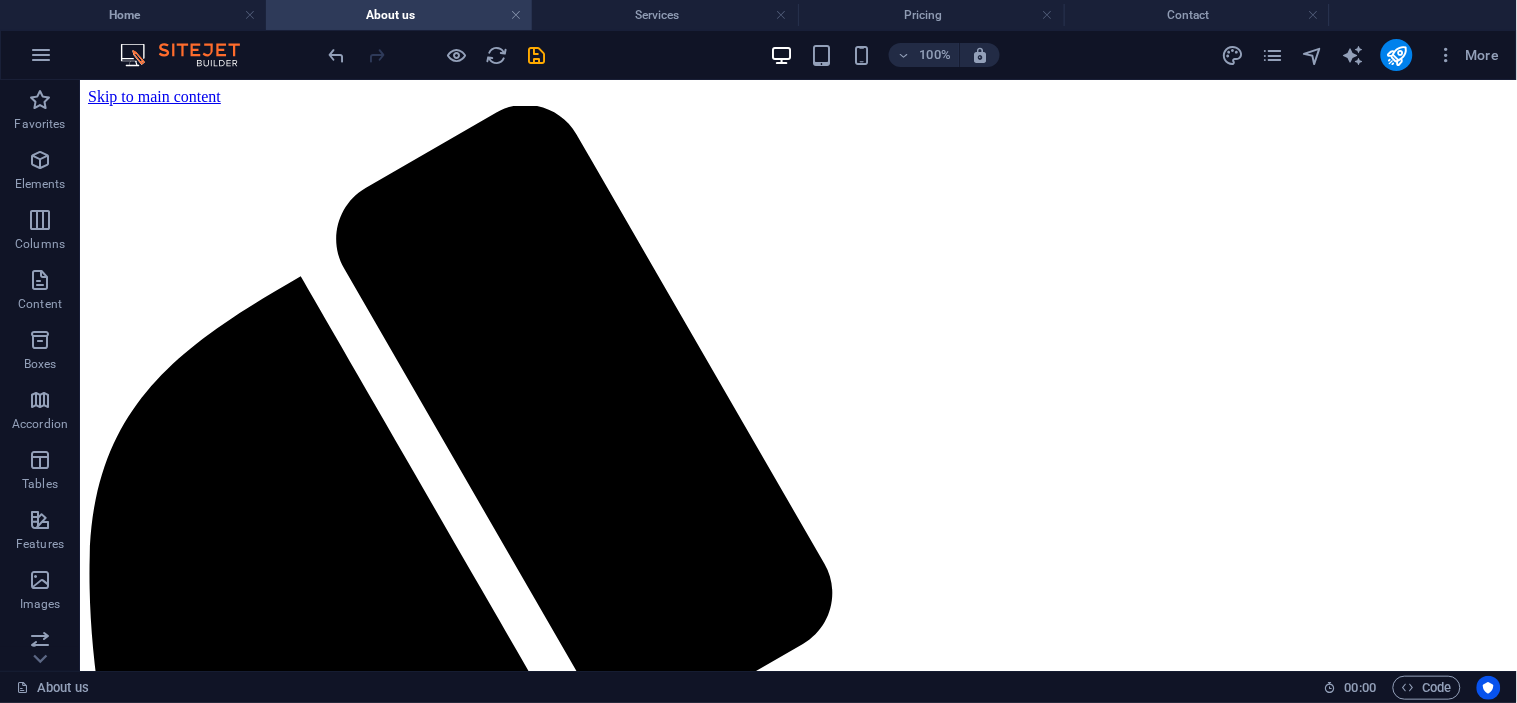 scroll, scrollTop: 1444, scrollLeft: 0, axis: vertical 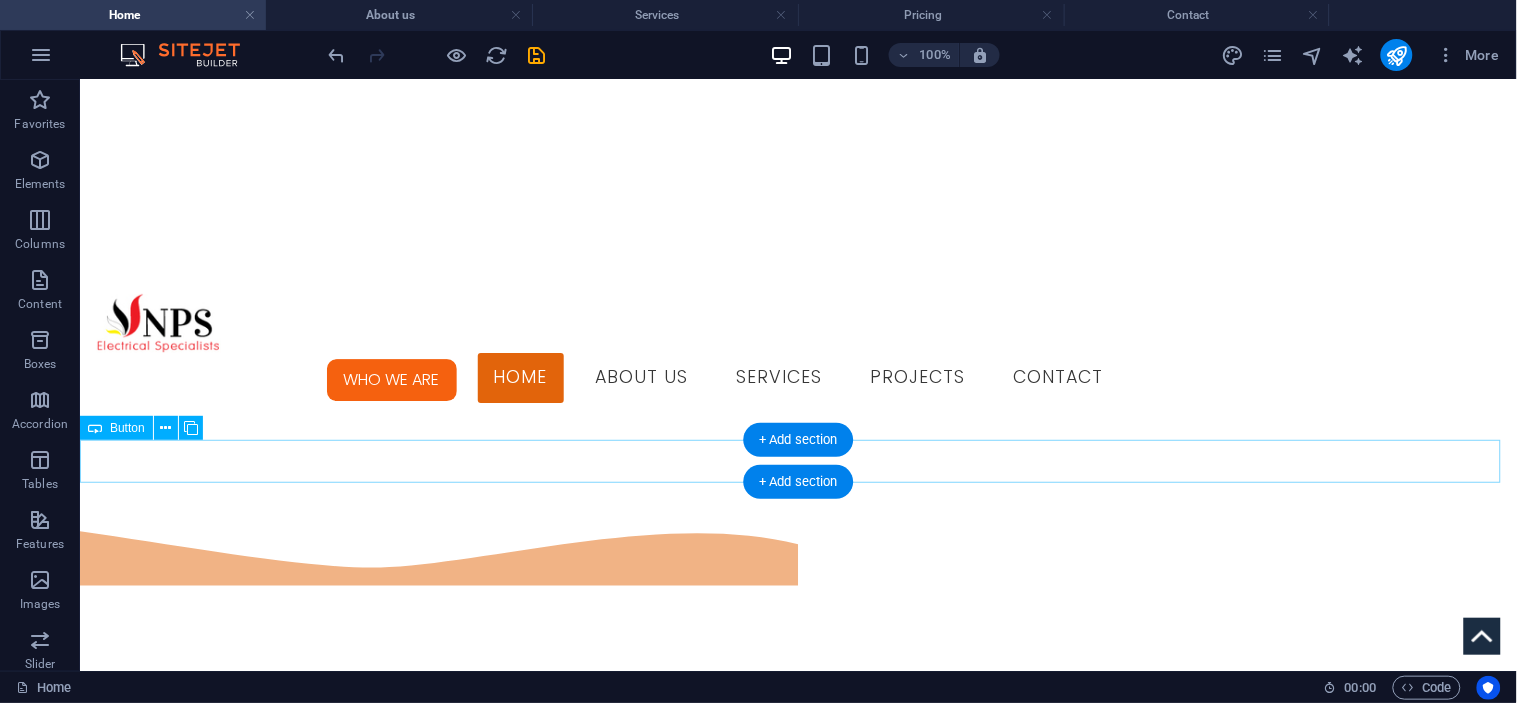 click on "Services" at bounding box center (797, 2853) 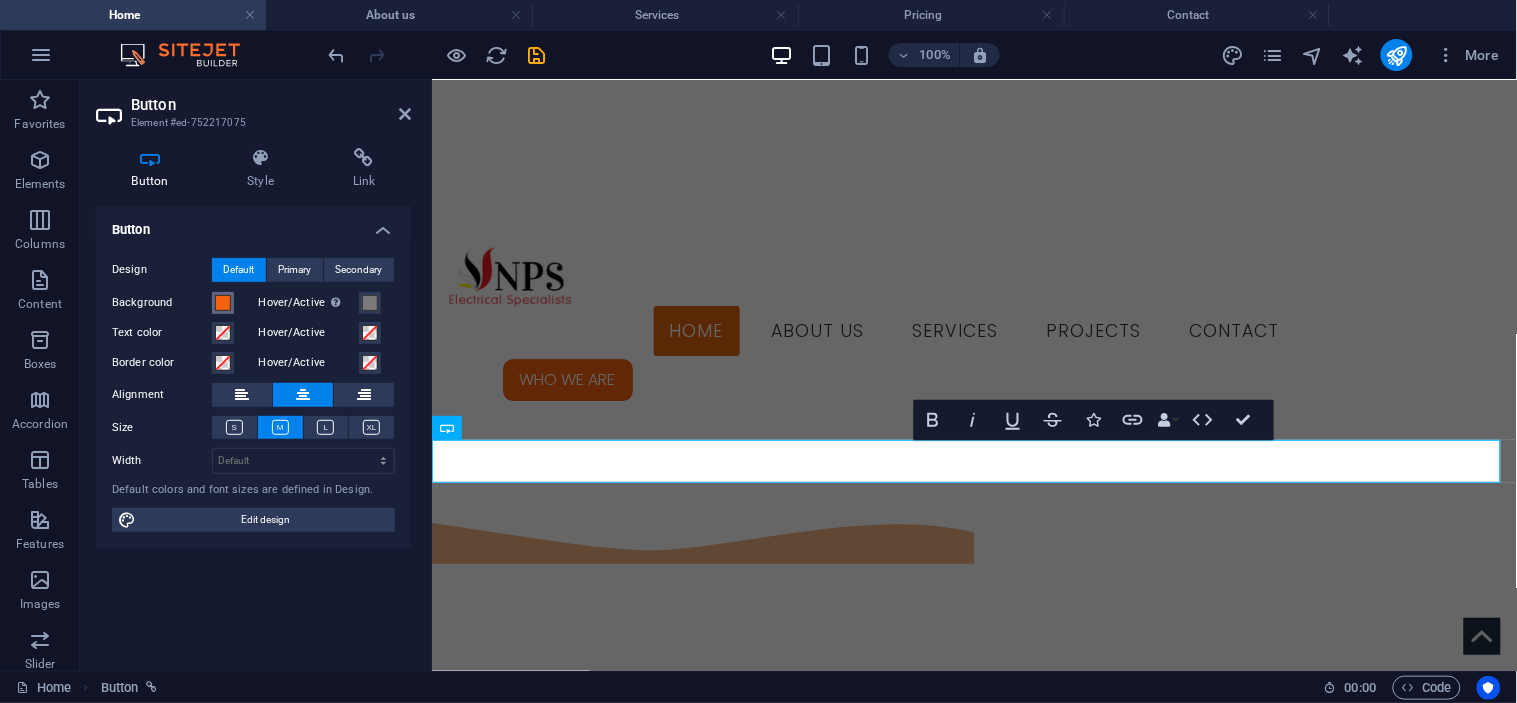 click at bounding box center [223, 303] 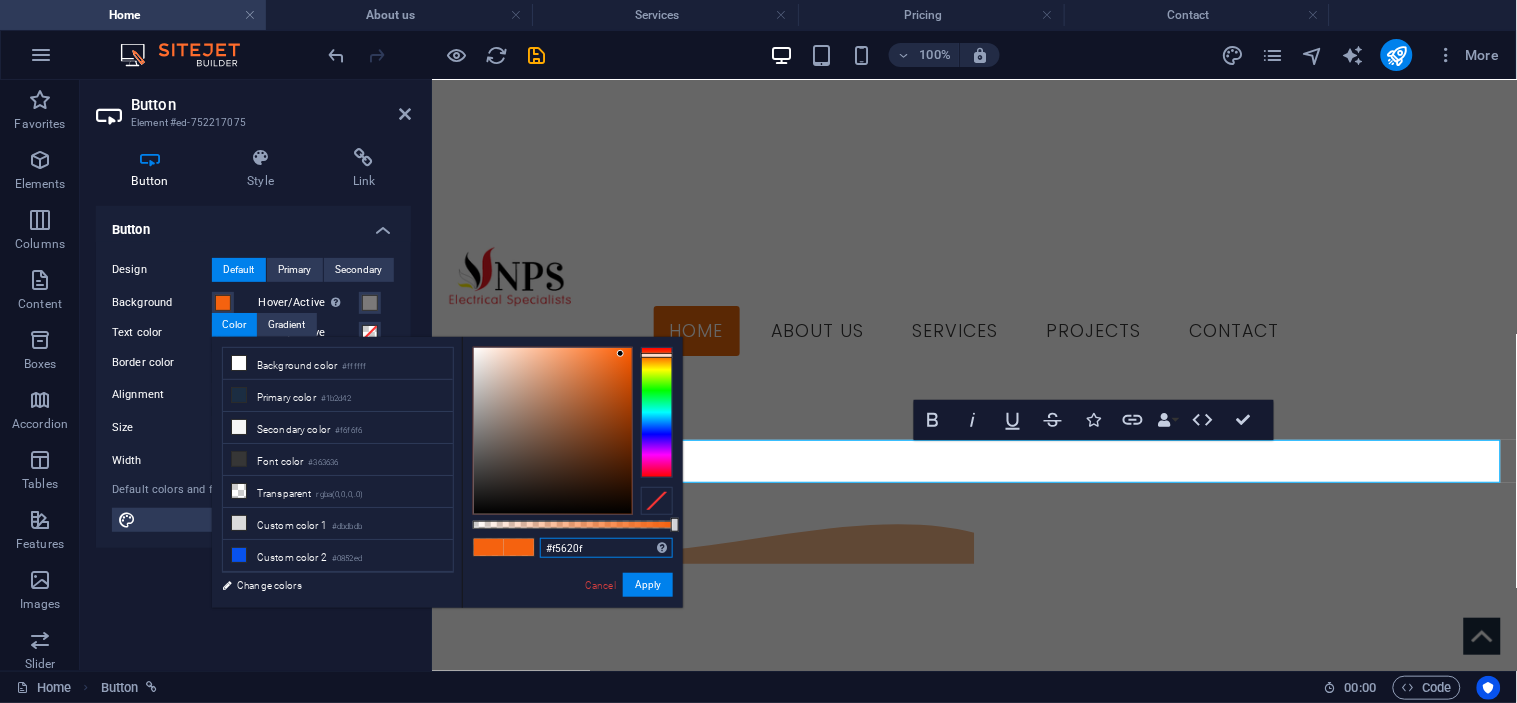 drag, startPoint x: 603, startPoint y: 544, endPoint x: 537, endPoint y: 551, distance: 66.37017 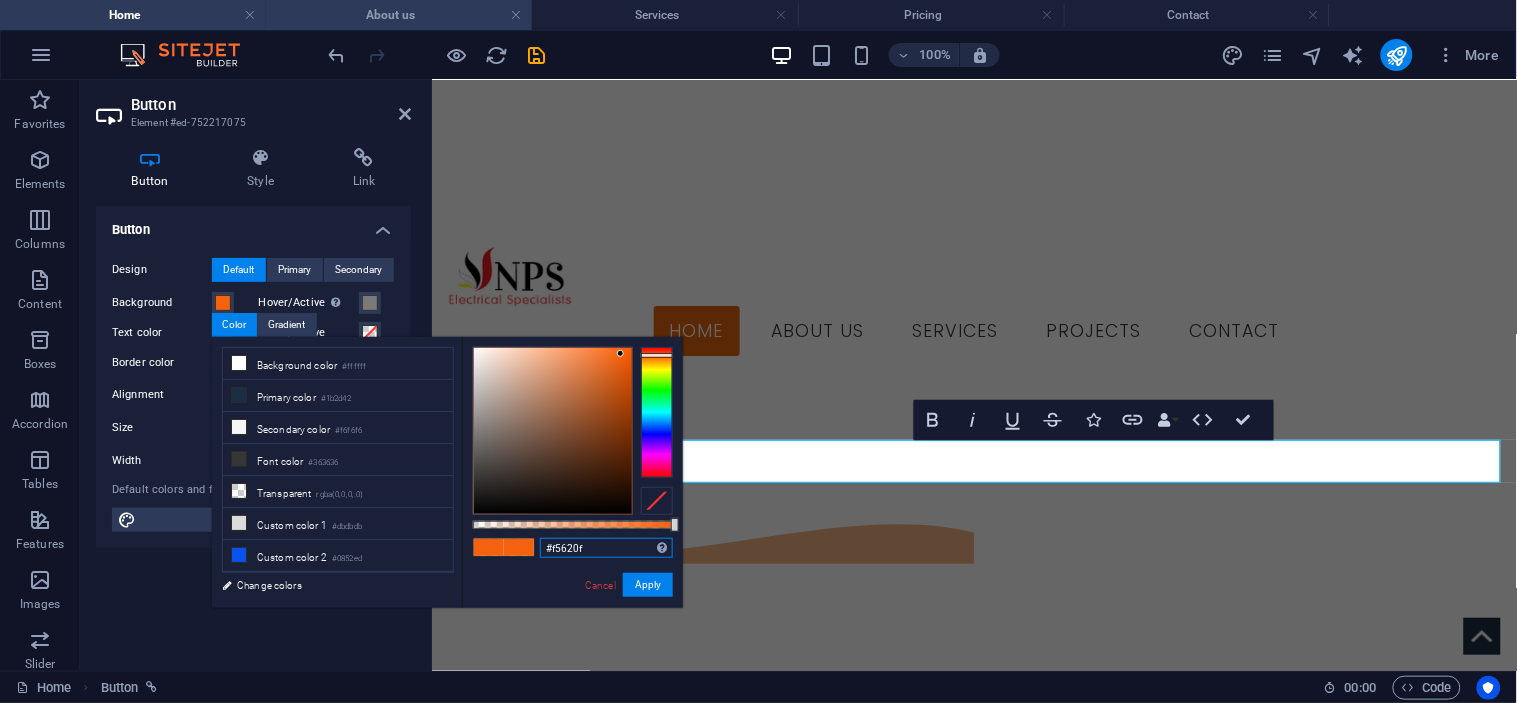 click on "About us" at bounding box center (399, 15) 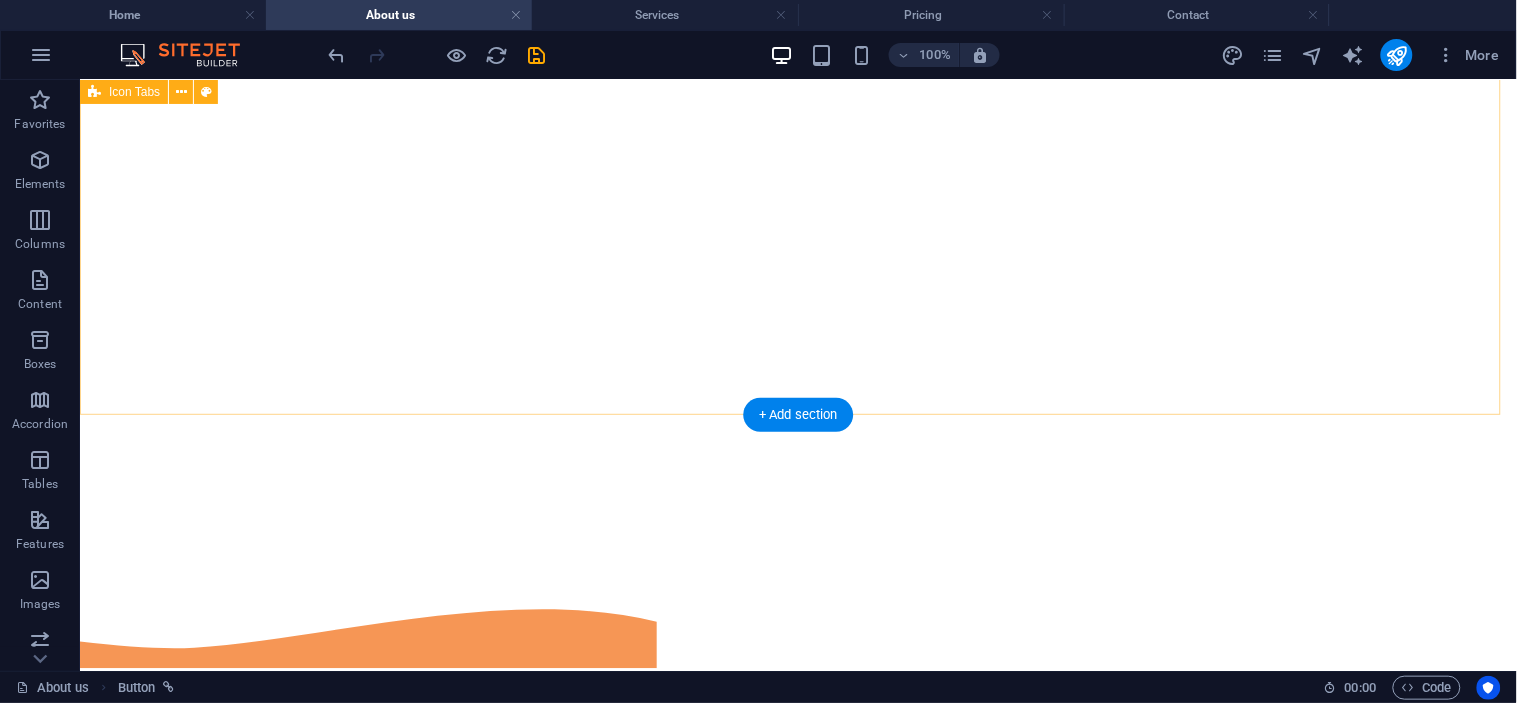 scroll, scrollTop: 2715, scrollLeft: 0, axis: vertical 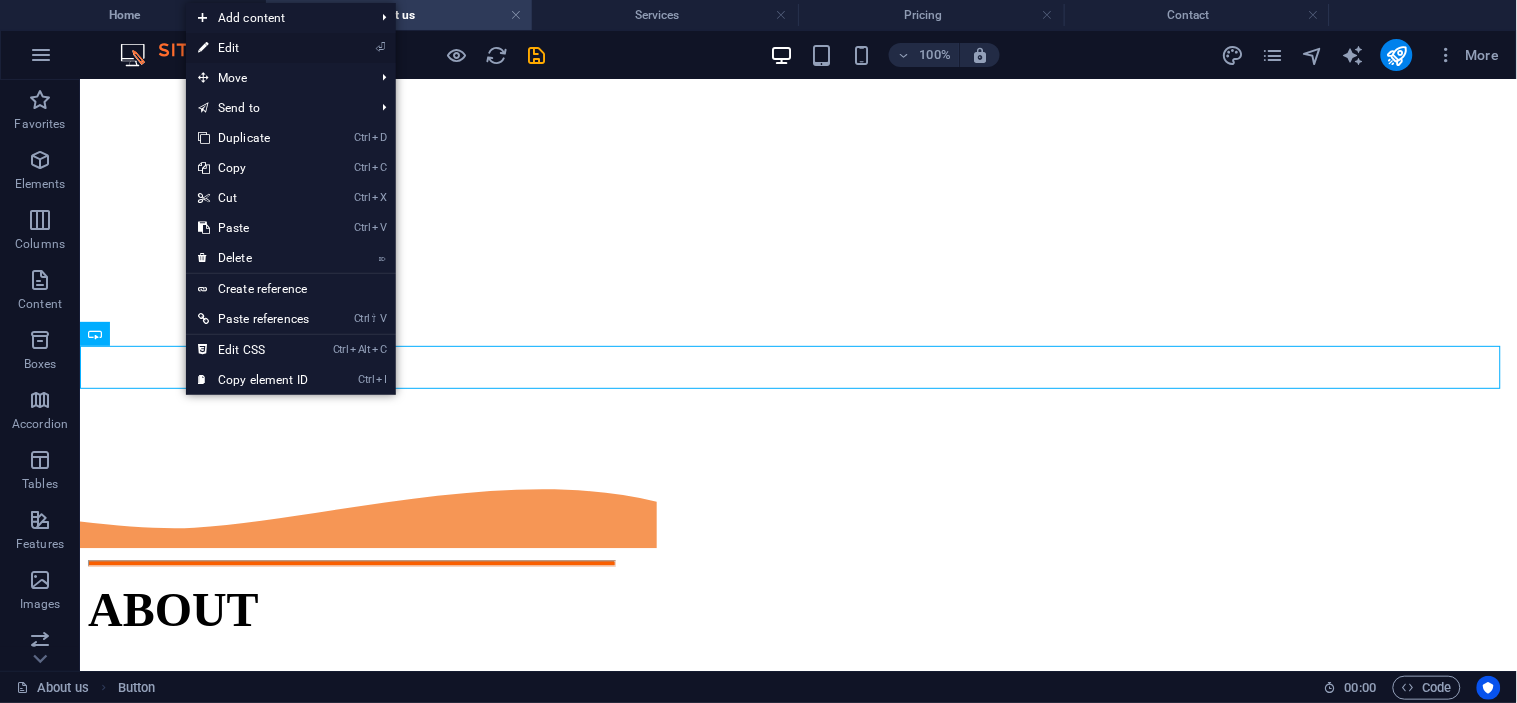 click on "⏎  Edit" at bounding box center [253, 48] 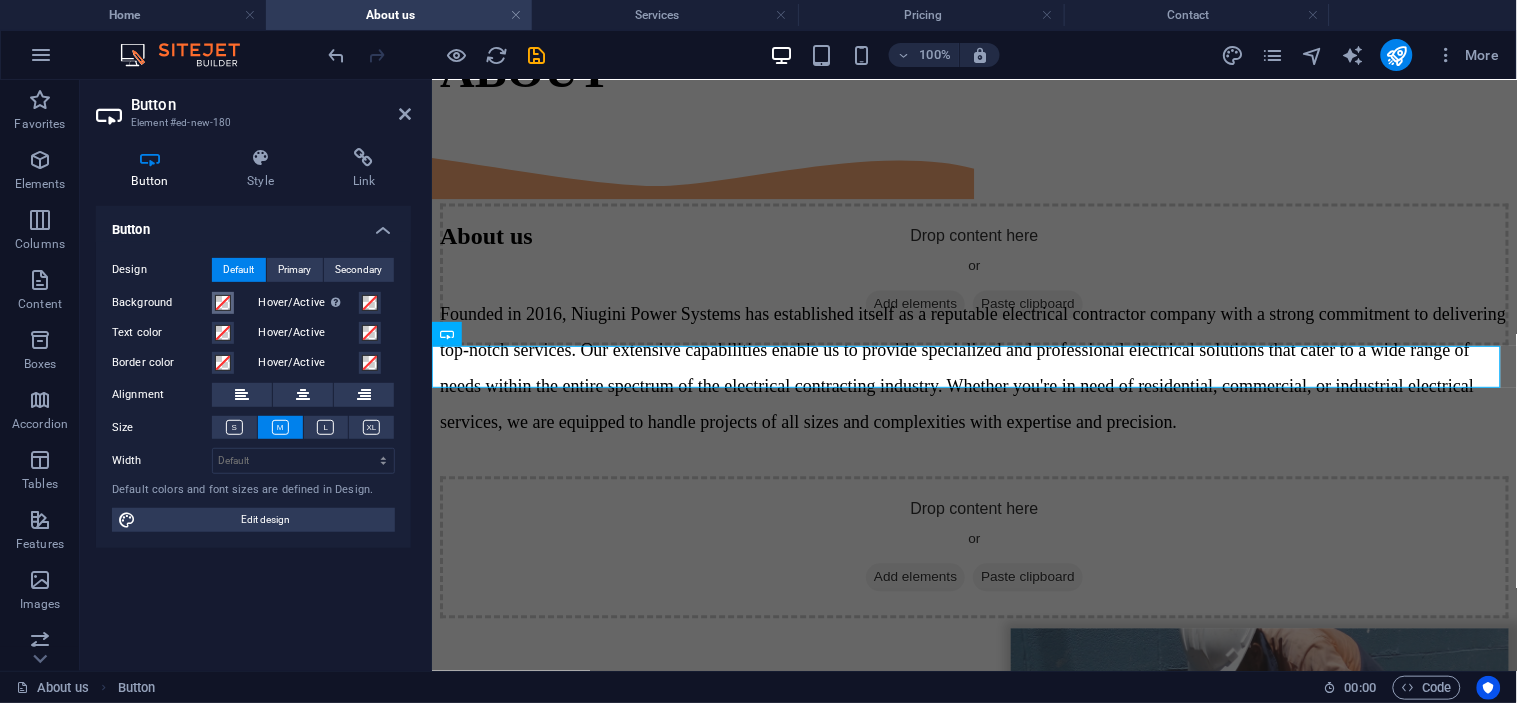 click at bounding box center (223, 303) 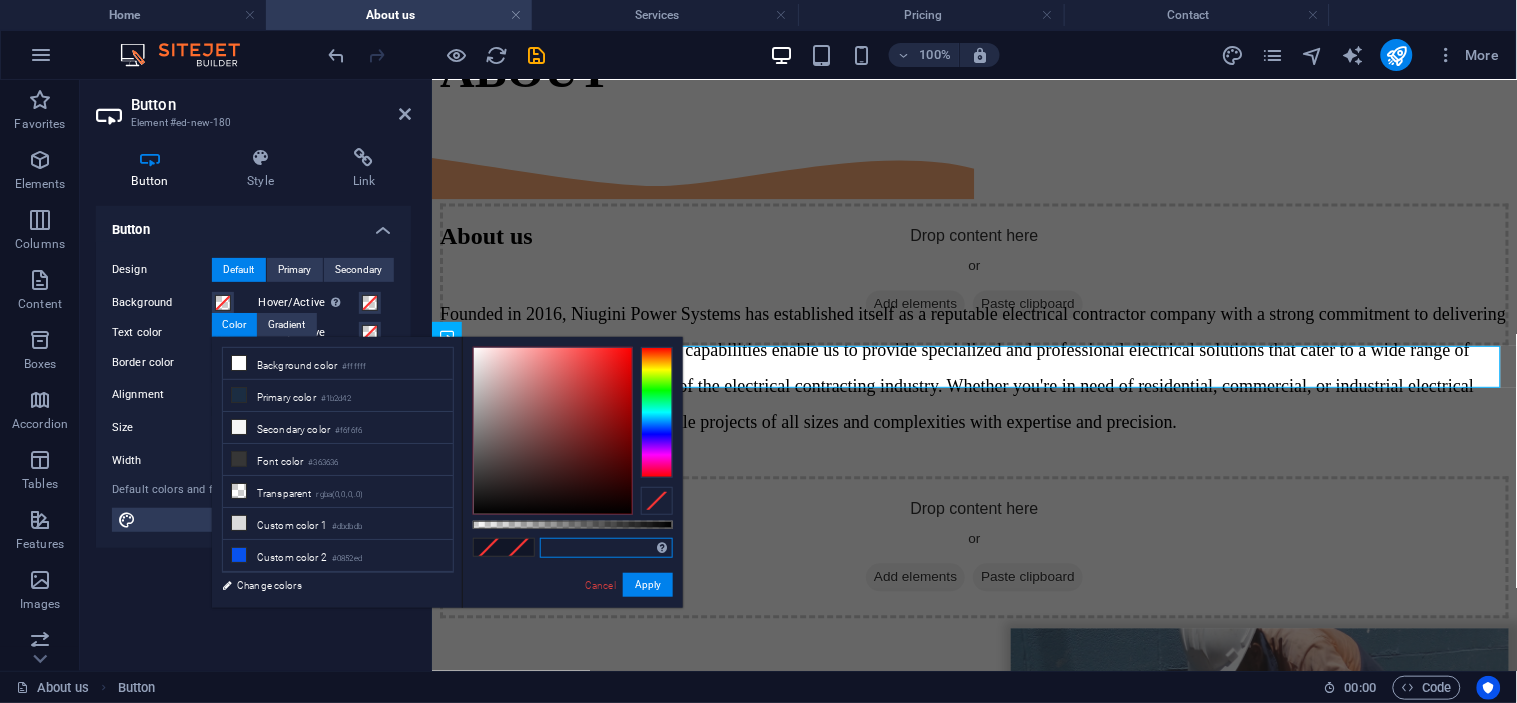 click at bounding box center [606, 548] 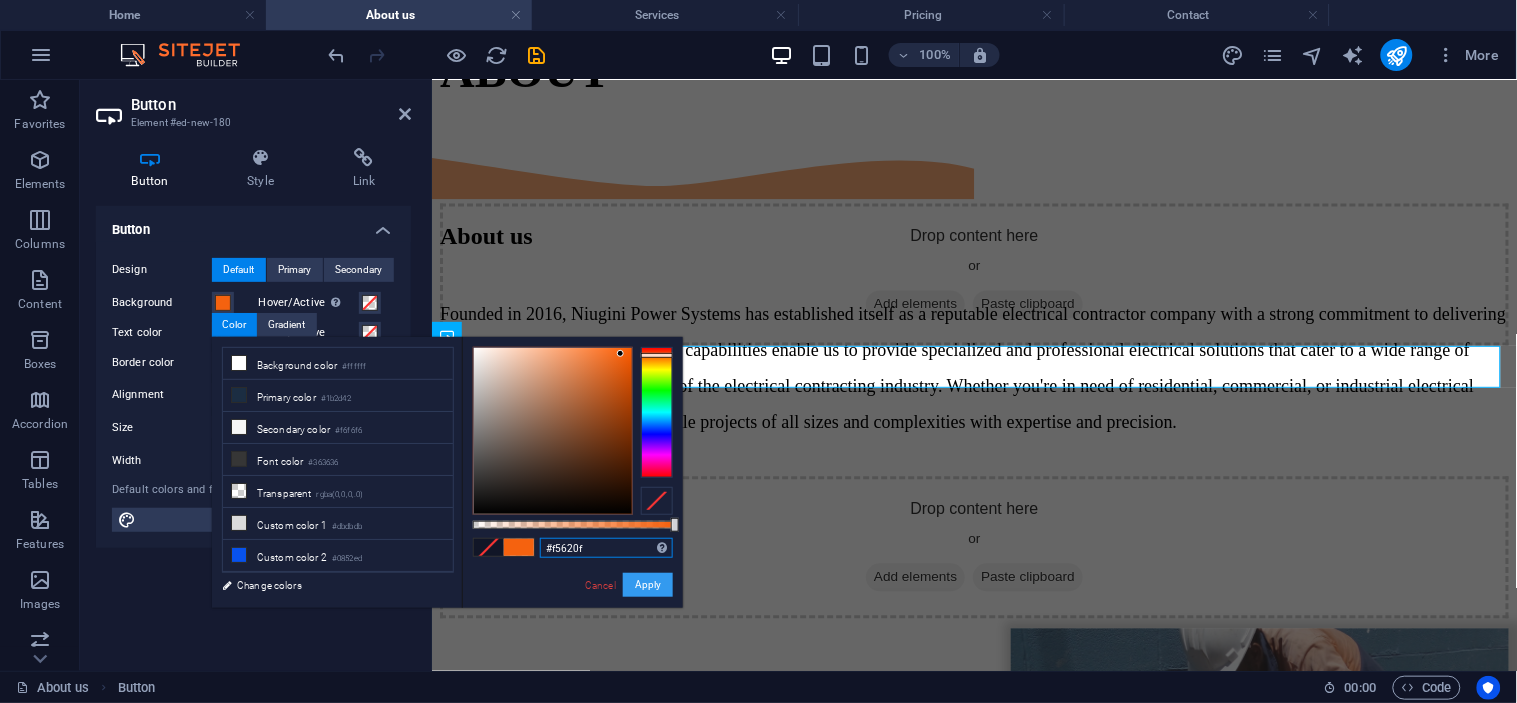type on "#f5620f" 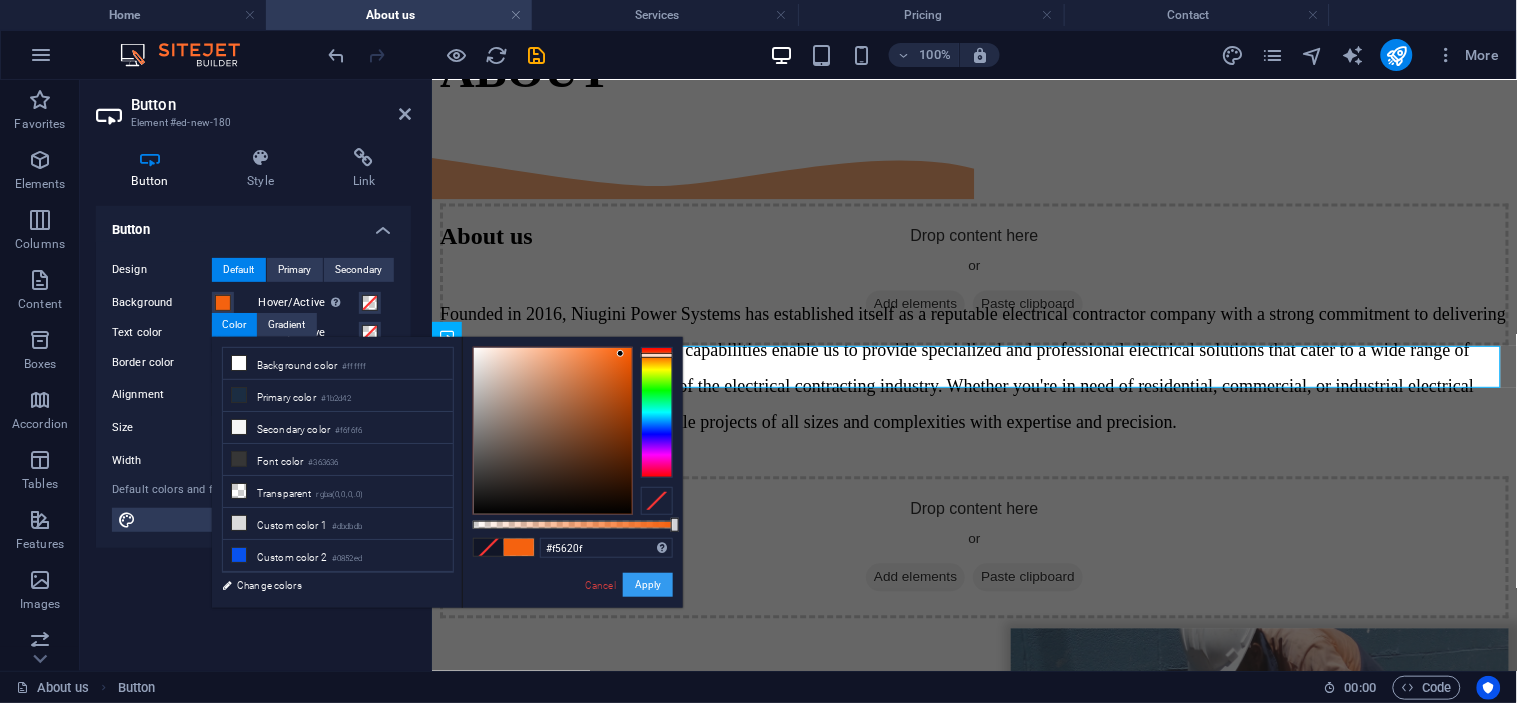 click on "Apply" at bounding box center [648, 585] 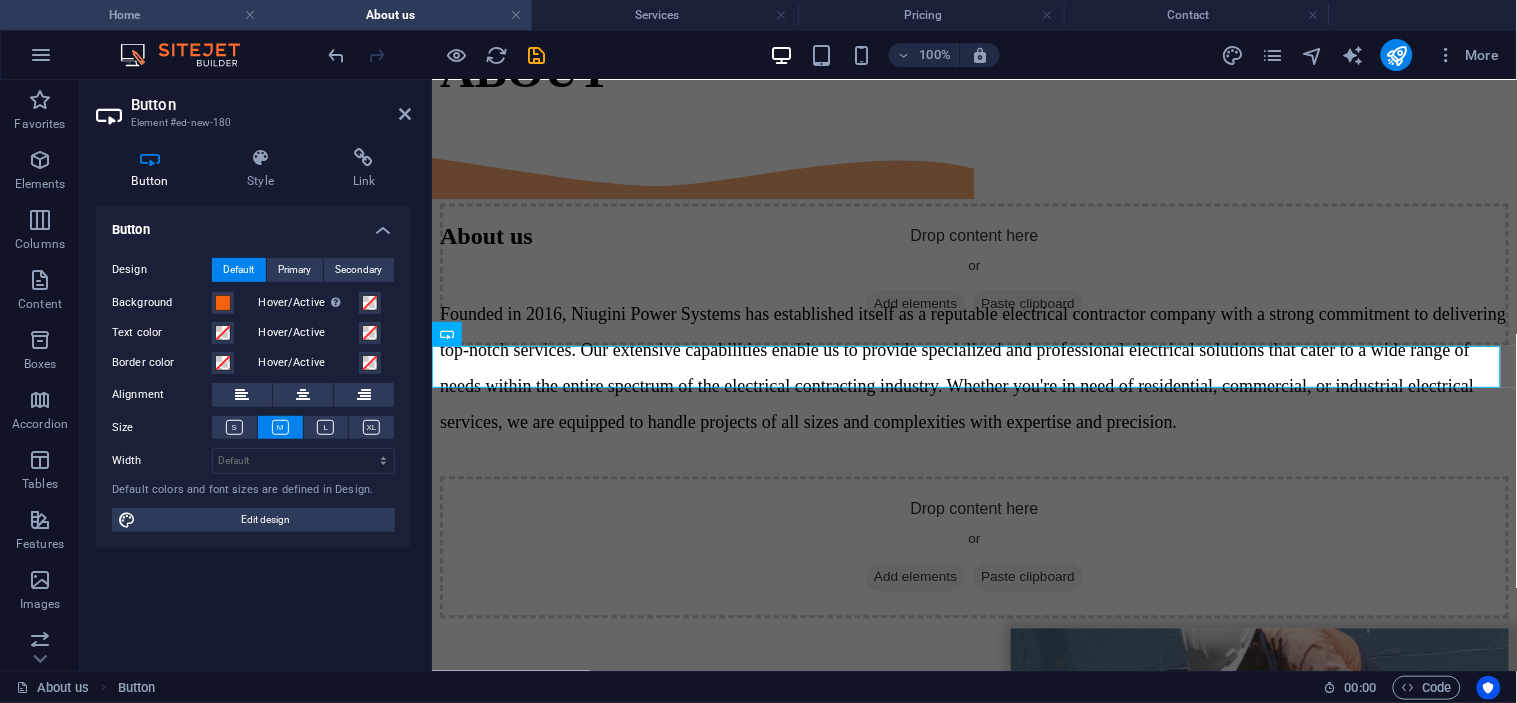 click on "Home" at bounding box center (133, 15) 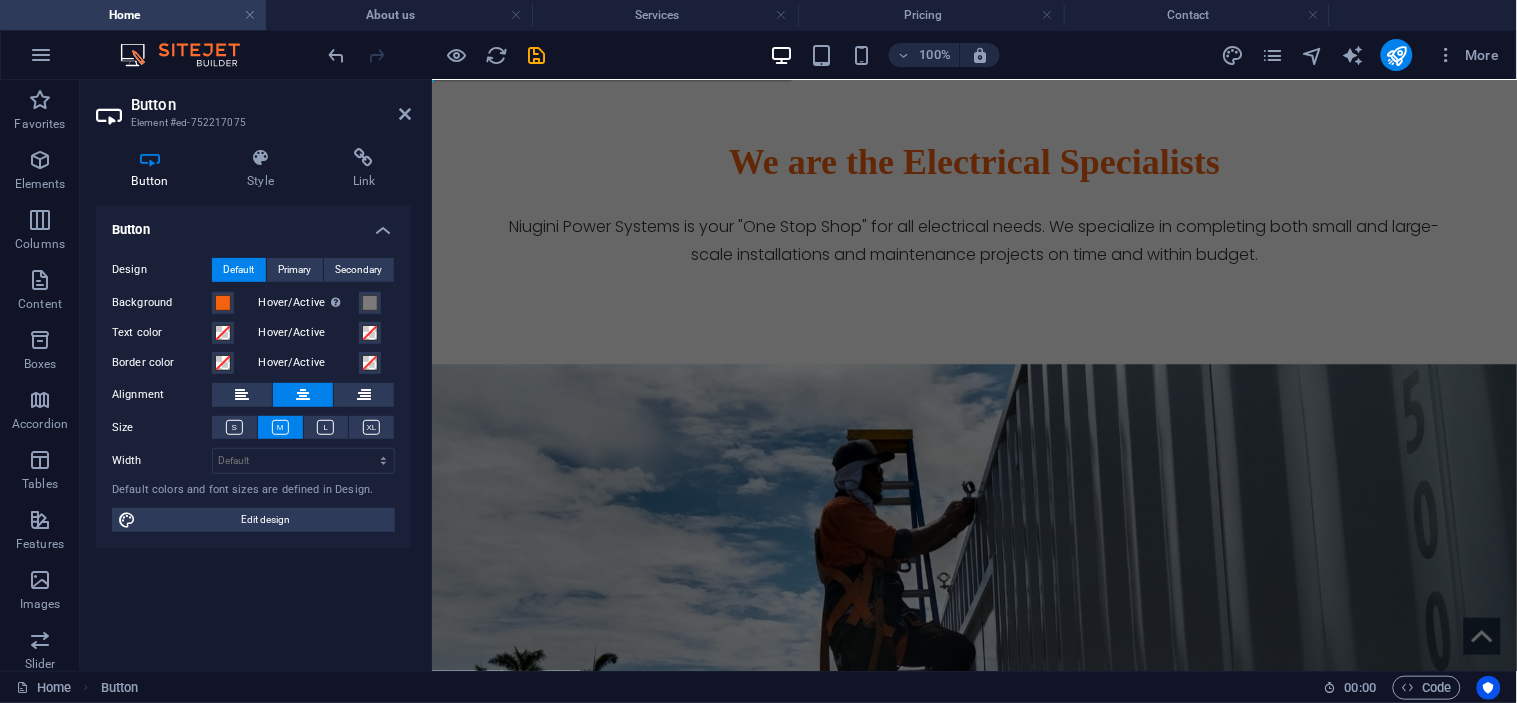 scroll, scrollTop: 0, scrollLeft: 0, axis: both 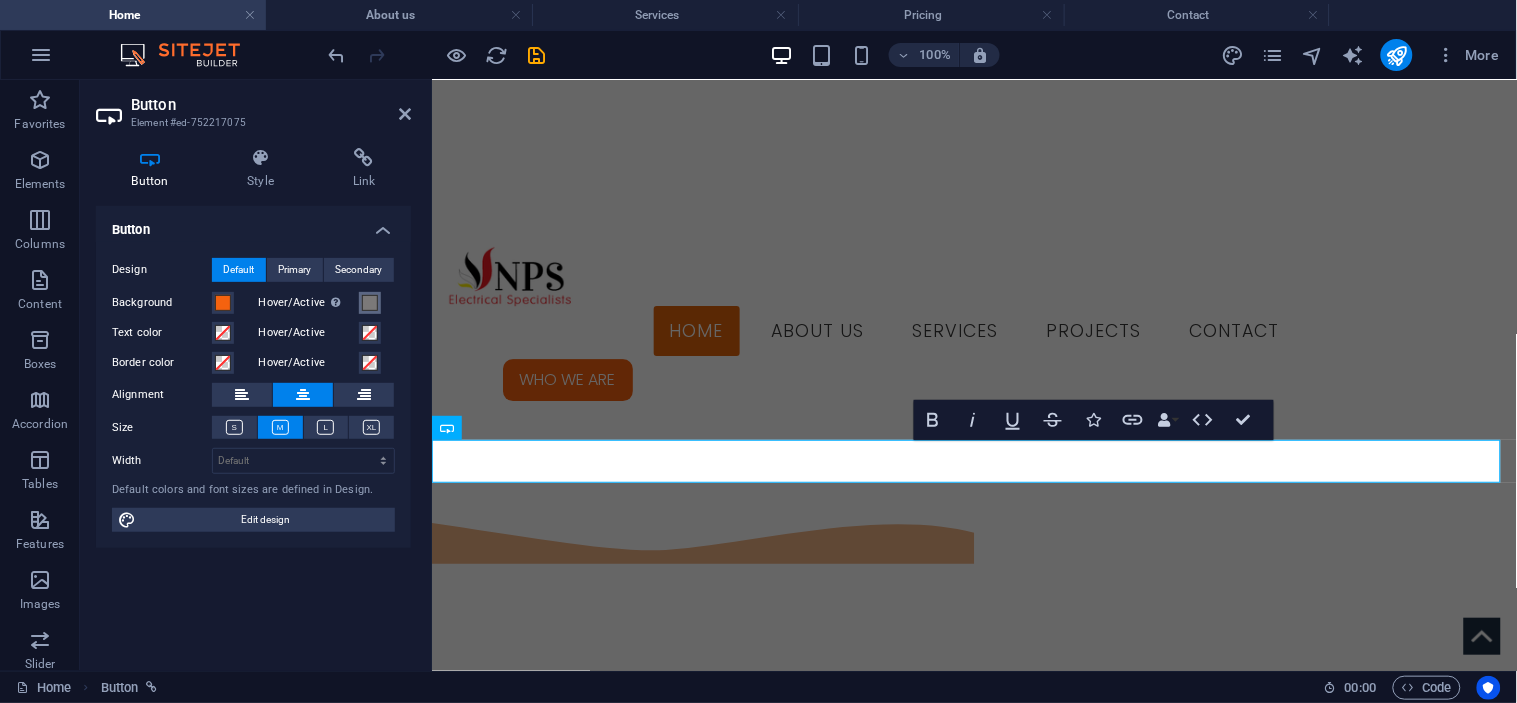 click on "Hover/Active Switch to preview mode to test the active/hover state" at bounding box center [370, 303] 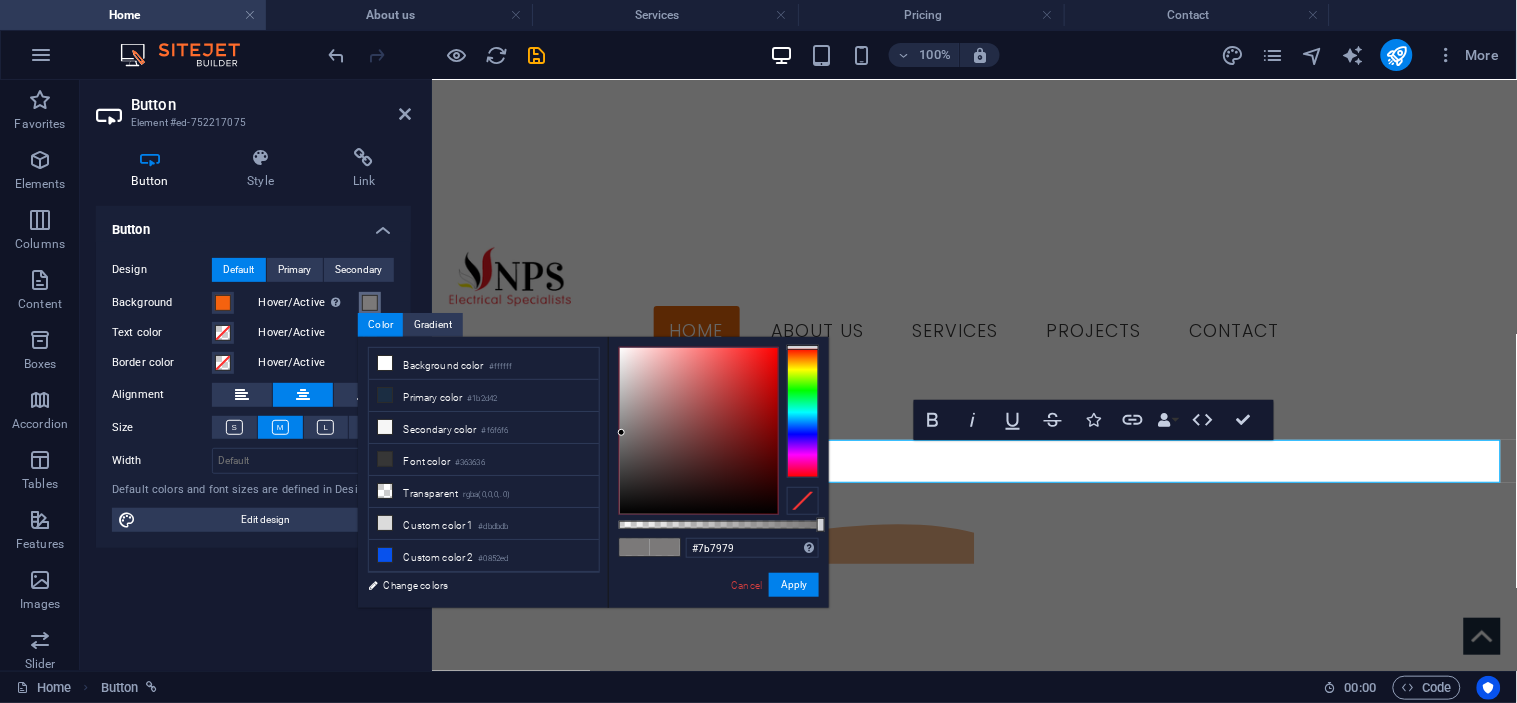 click on "Hover/Active Switch to preview mode to test the active/hover state" at bounding box center (370, 303) 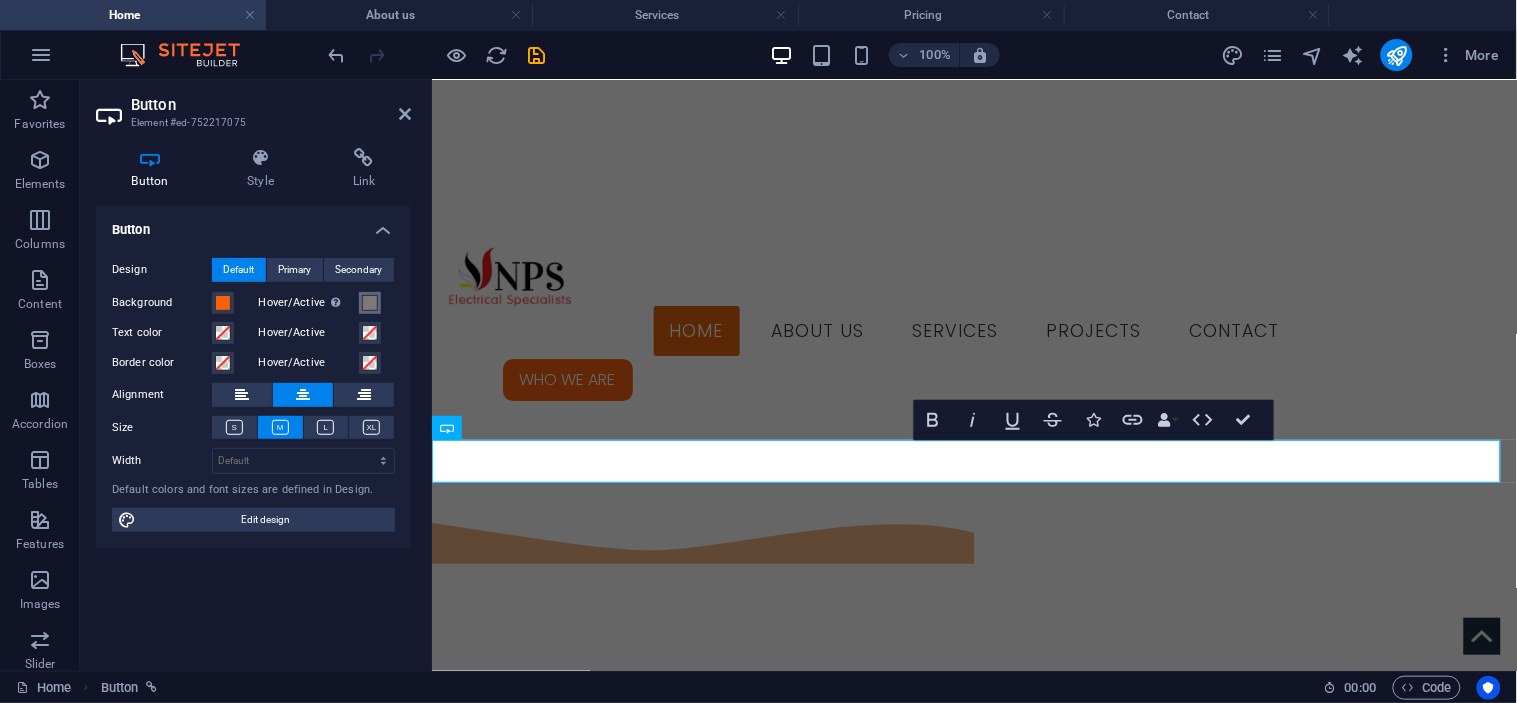 click on "Hover/Active Switch to preview mode to test the active/hover state" at bounding box center [370, 303] 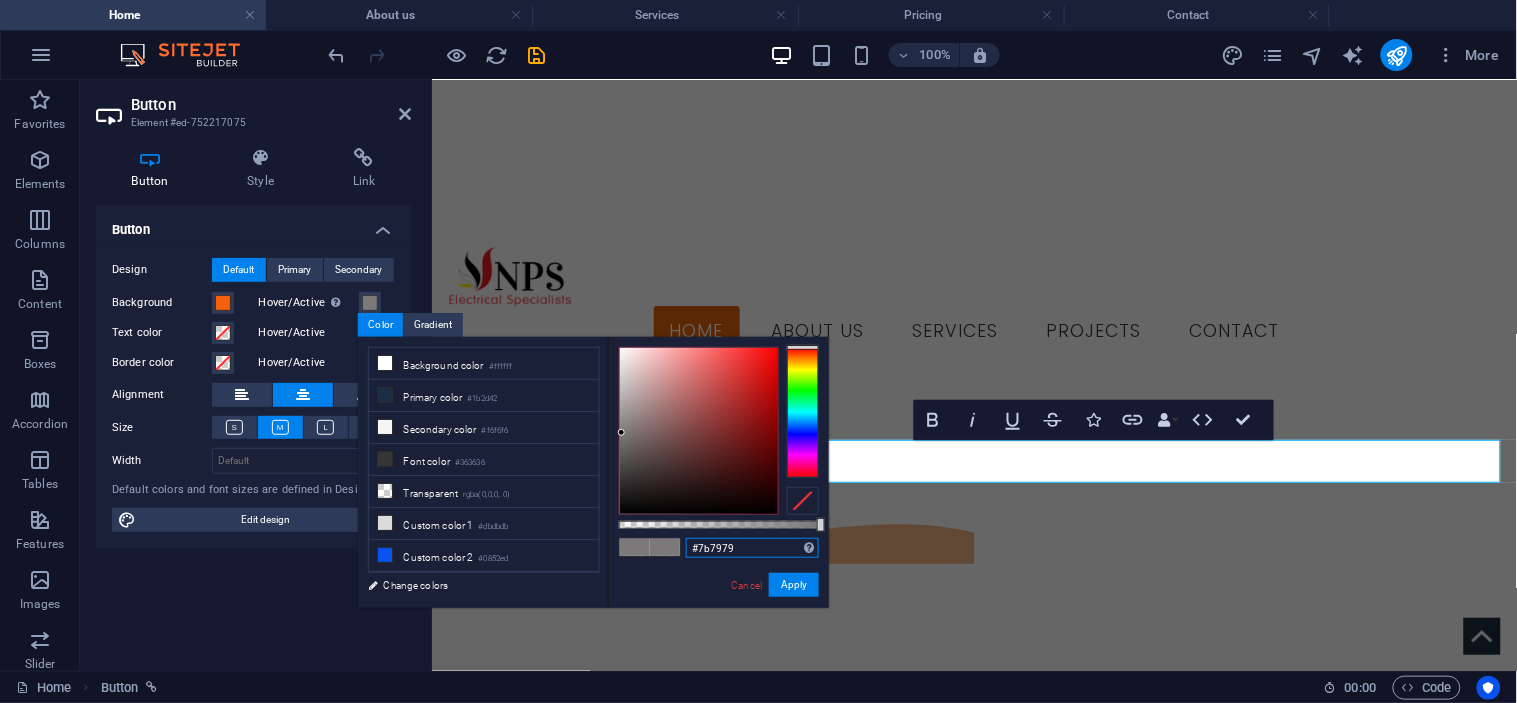 drag, startPoint x: 760, startPoint y: 551, endPoint x: 685, endPoint y: 543, distance: 75.42546 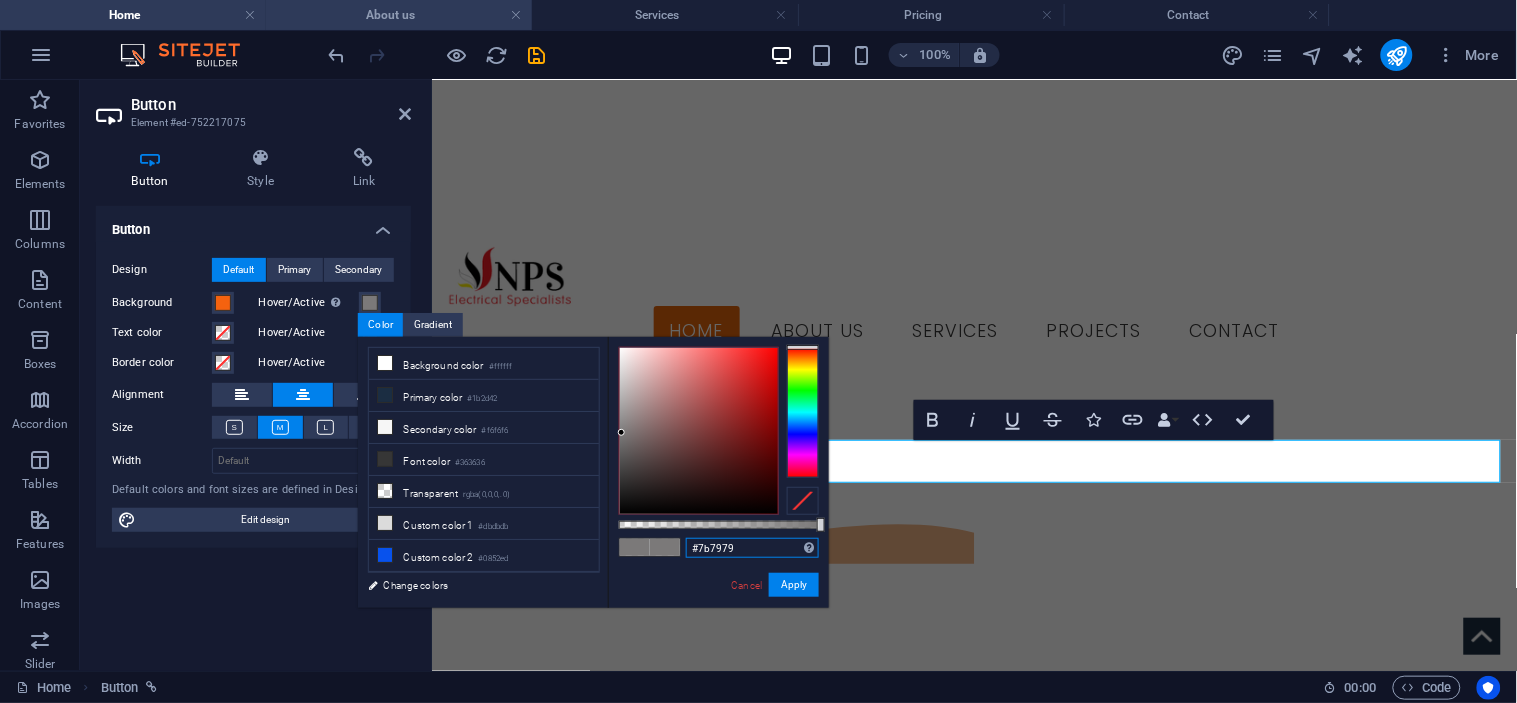 click on "About us" at bounding box center (399, 15) 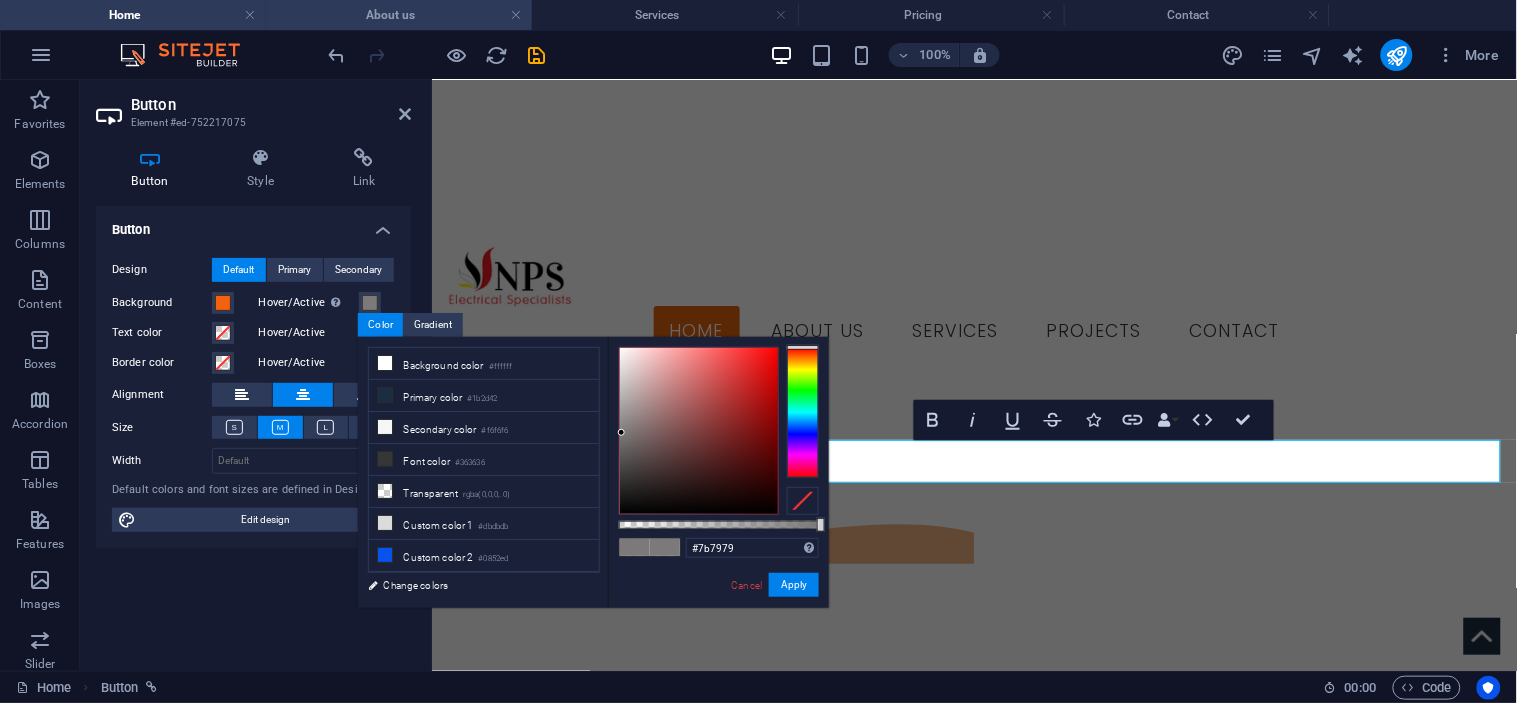 scroll, scrollTop: 0, scrollLeft: 0, axis: both 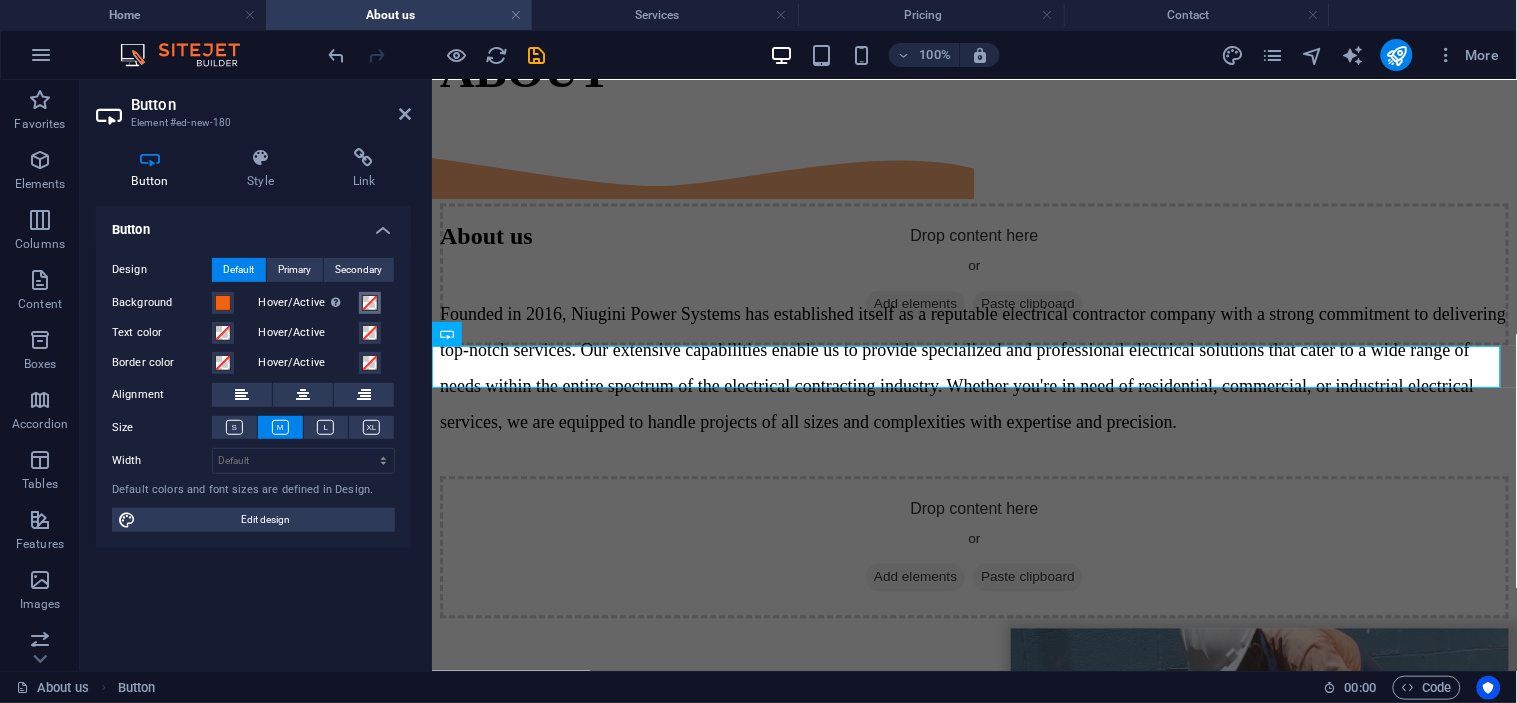 click at bounding box center [370, 303] 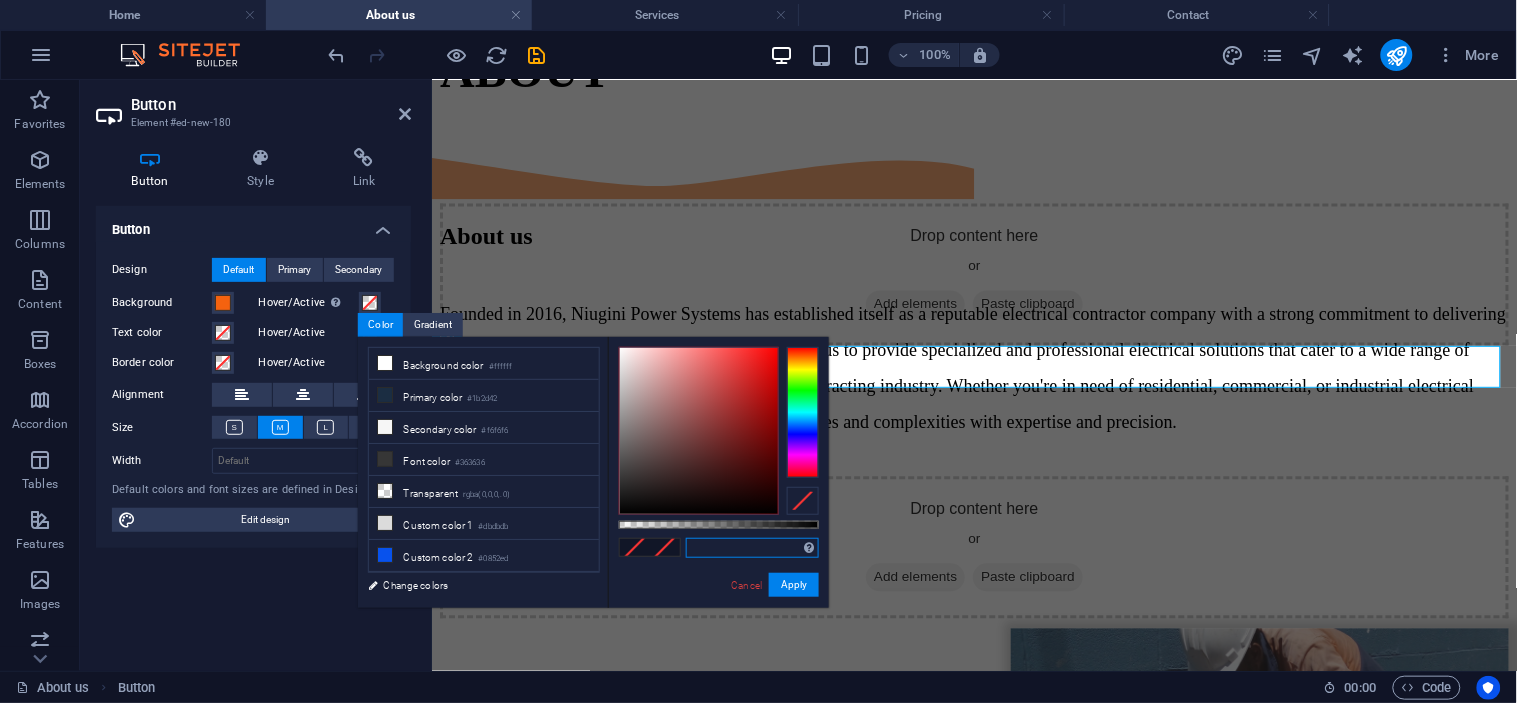 paste on "#7b7979" 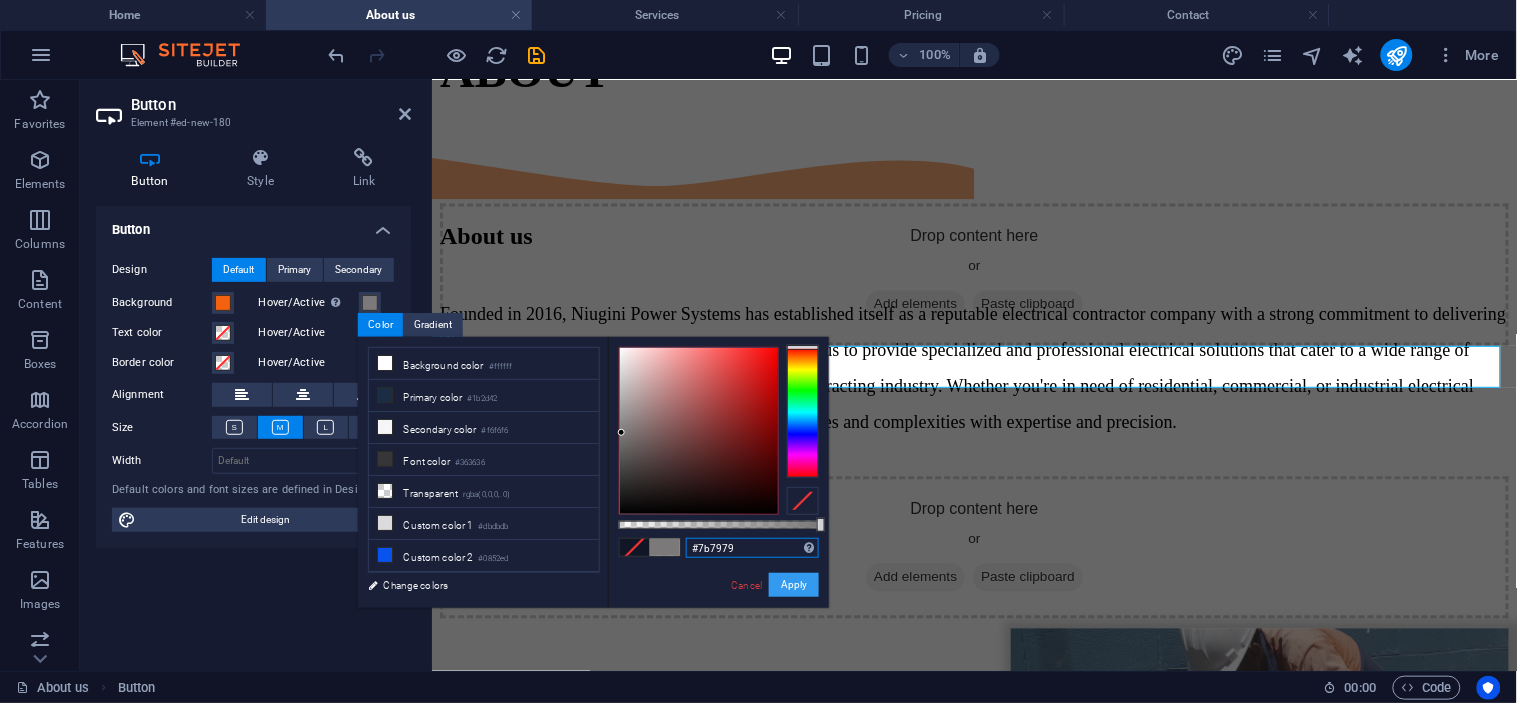 type on "#7b7979" 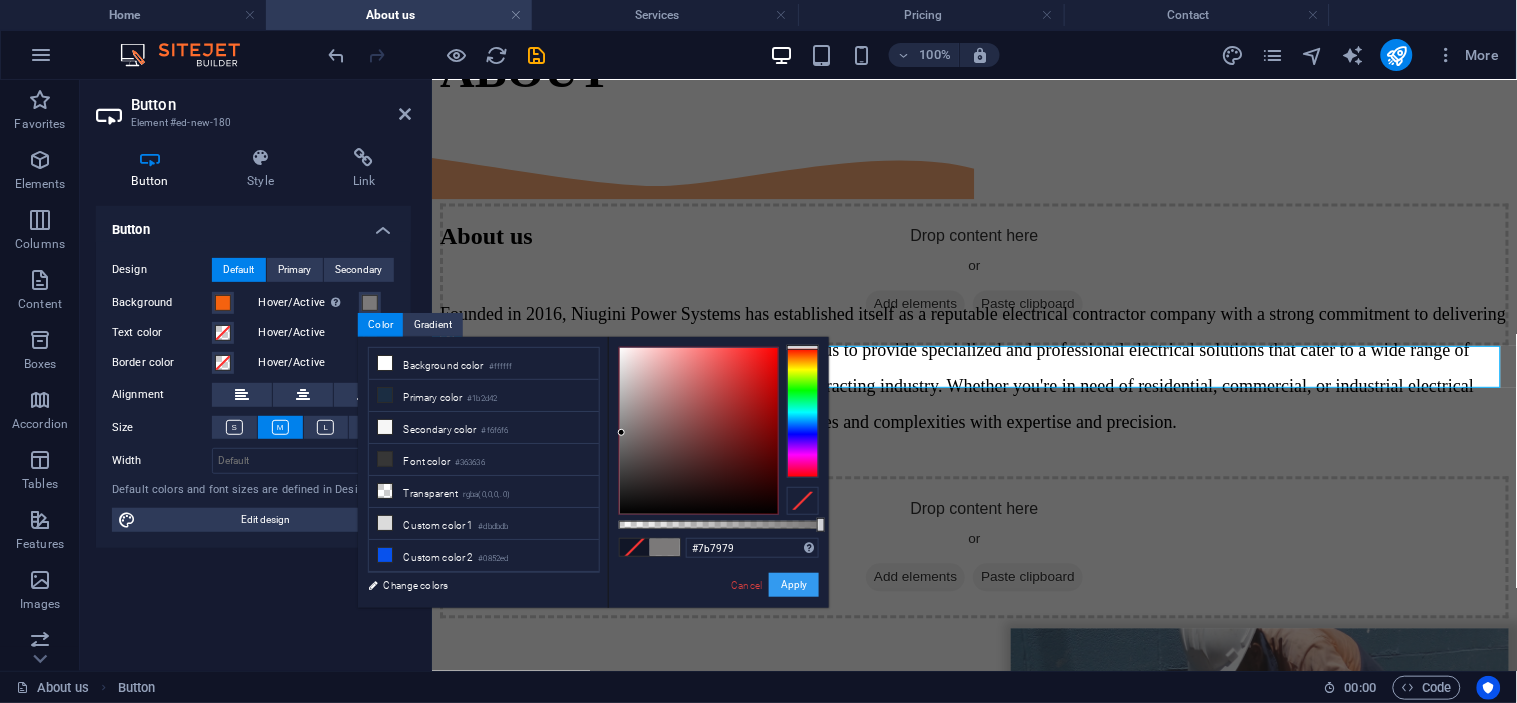 click on "Apply" at bounding box center (794, 585) 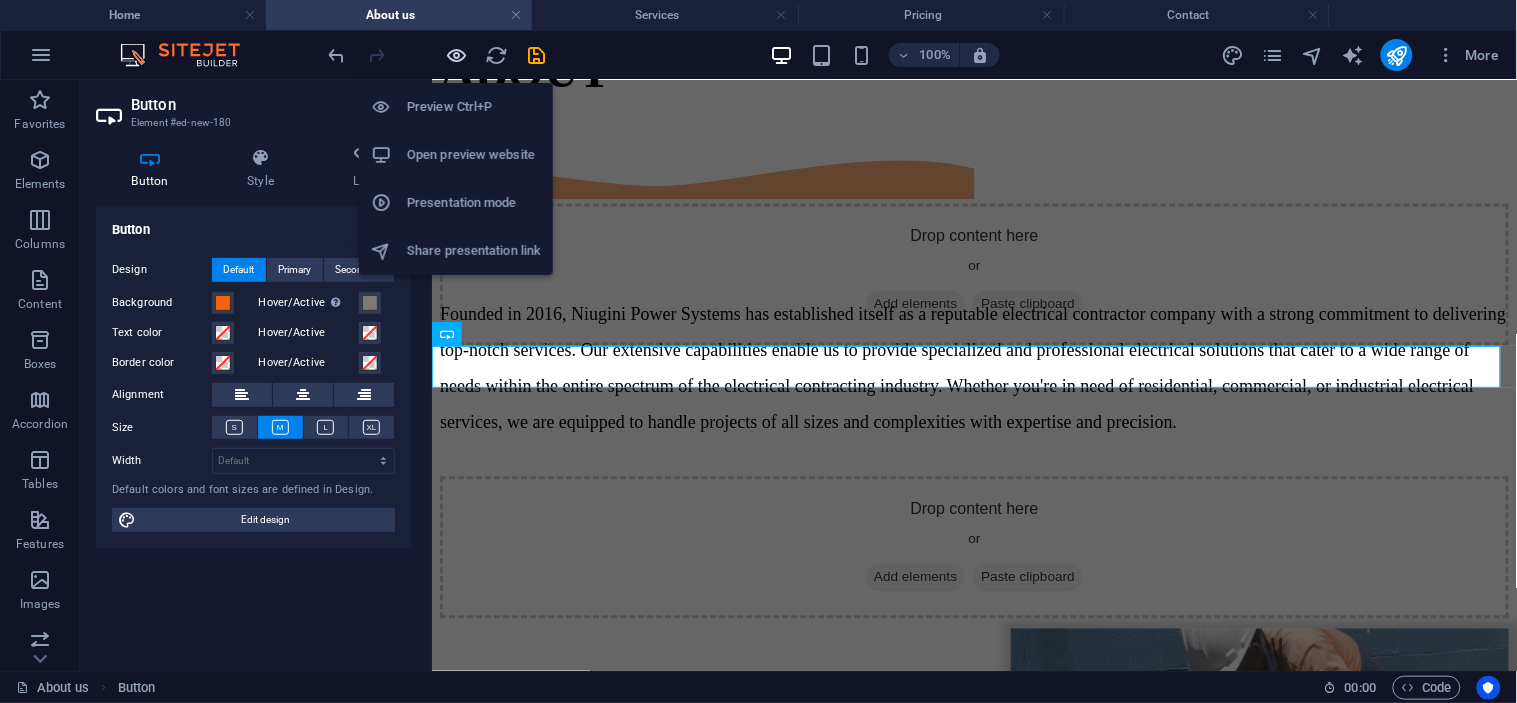 click at bounding box center (457, 55) 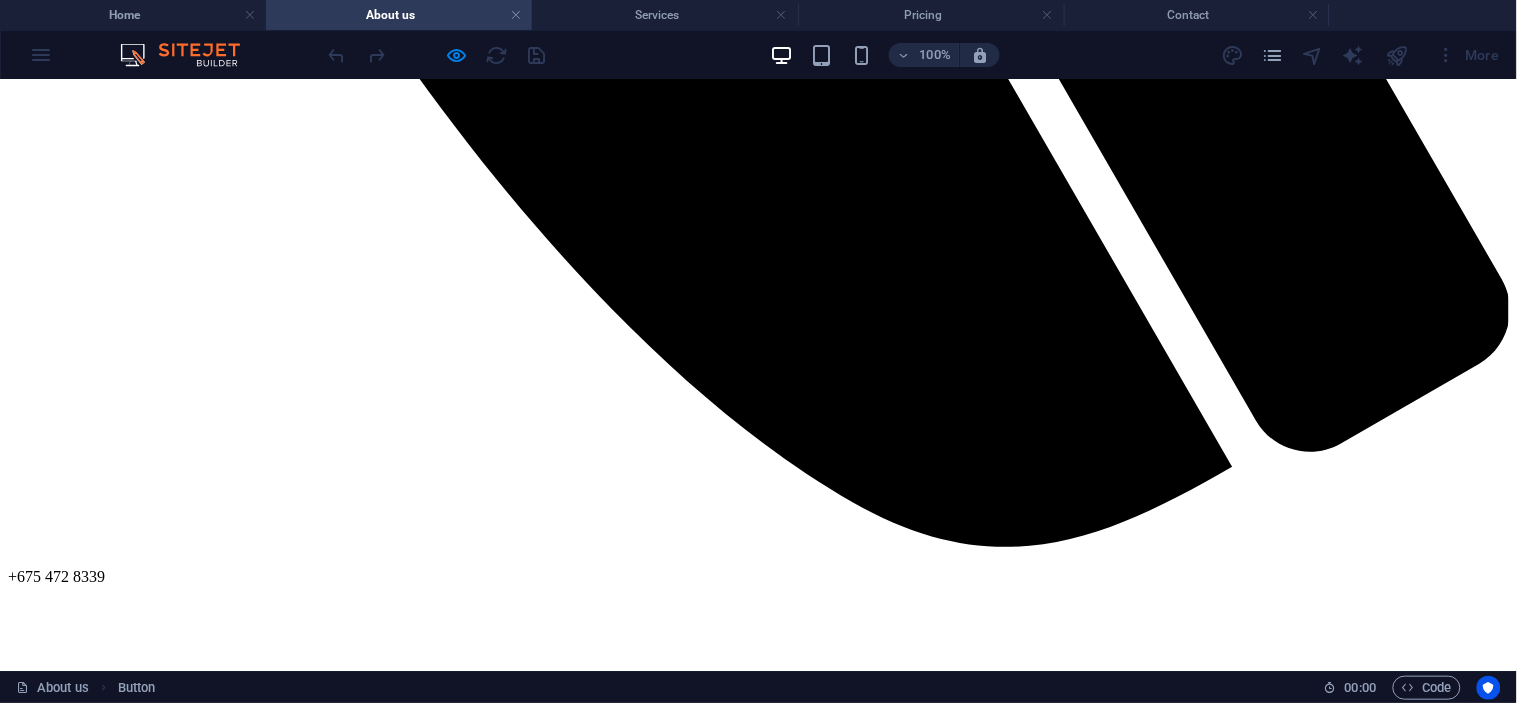 scroll, scrollTop: 1440, scrollLeft: 0, axis: vertical 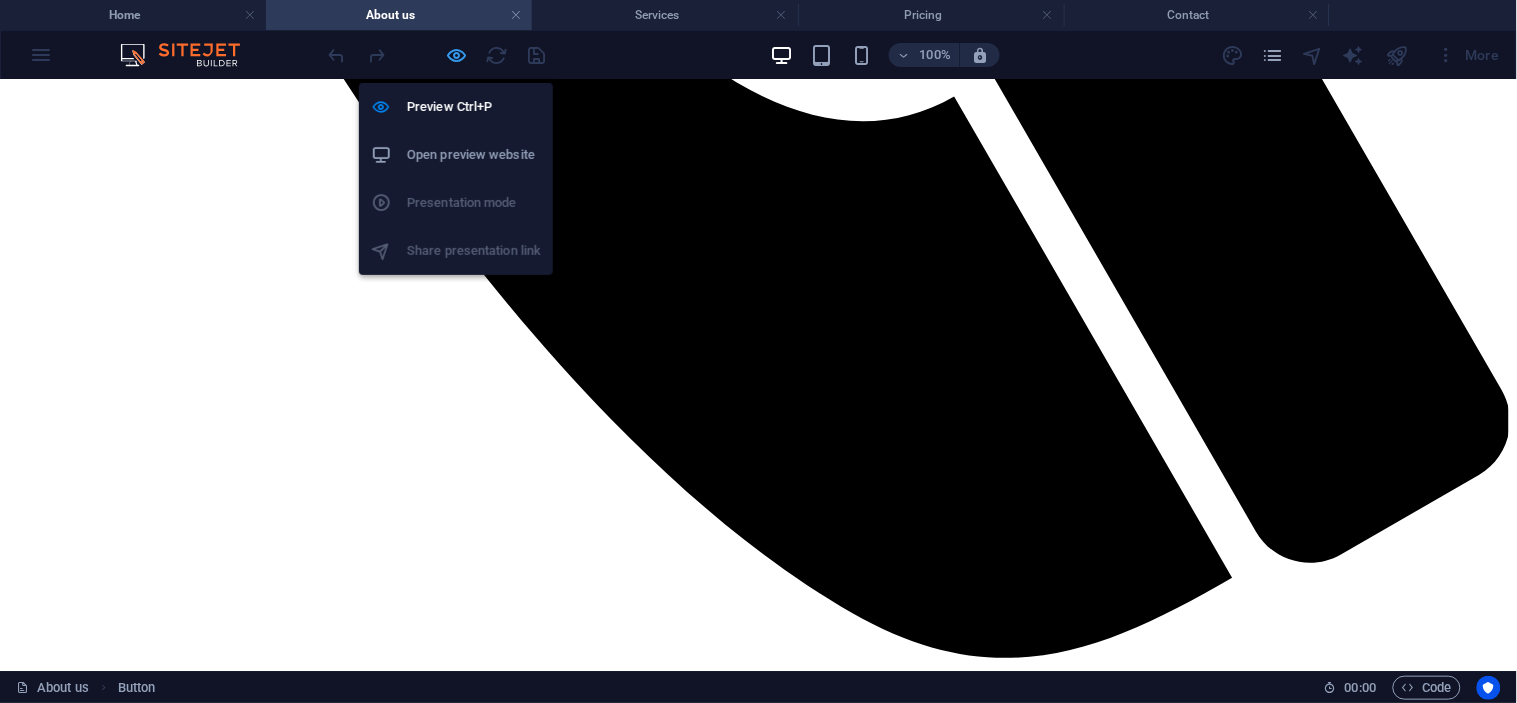click at bounding box center (457, 55) 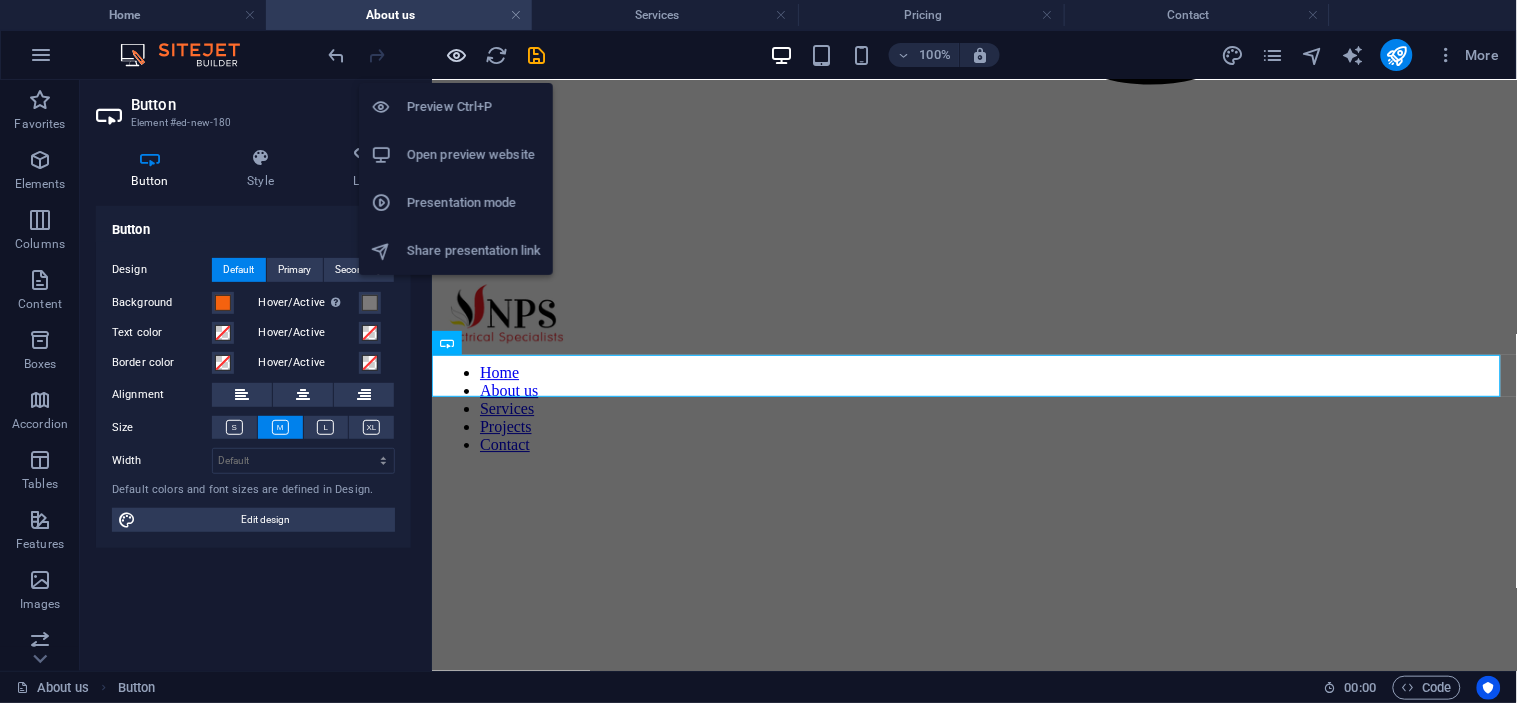 scroll, scrollTop: 2778, scrollLeft: 0, axis: vertical 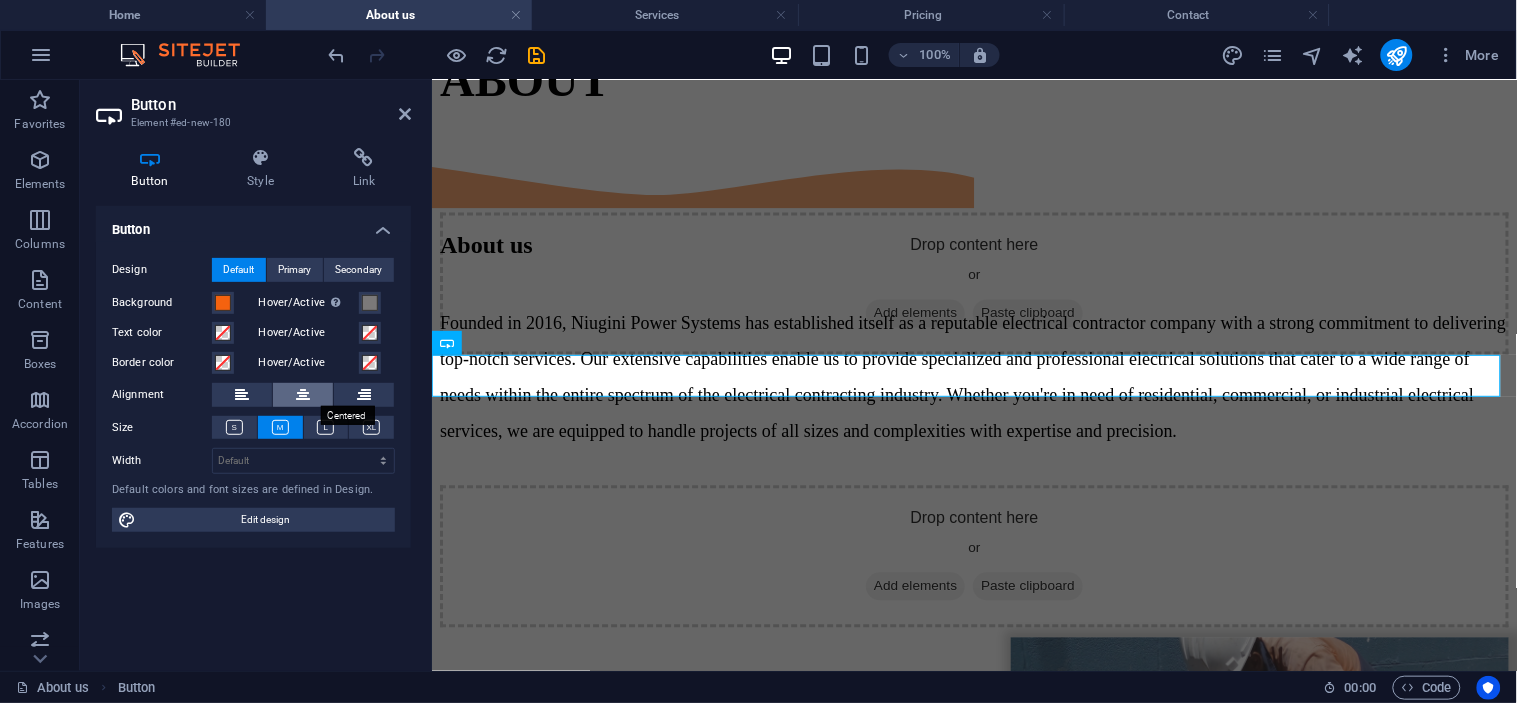 click at bounding box center (303, 395) 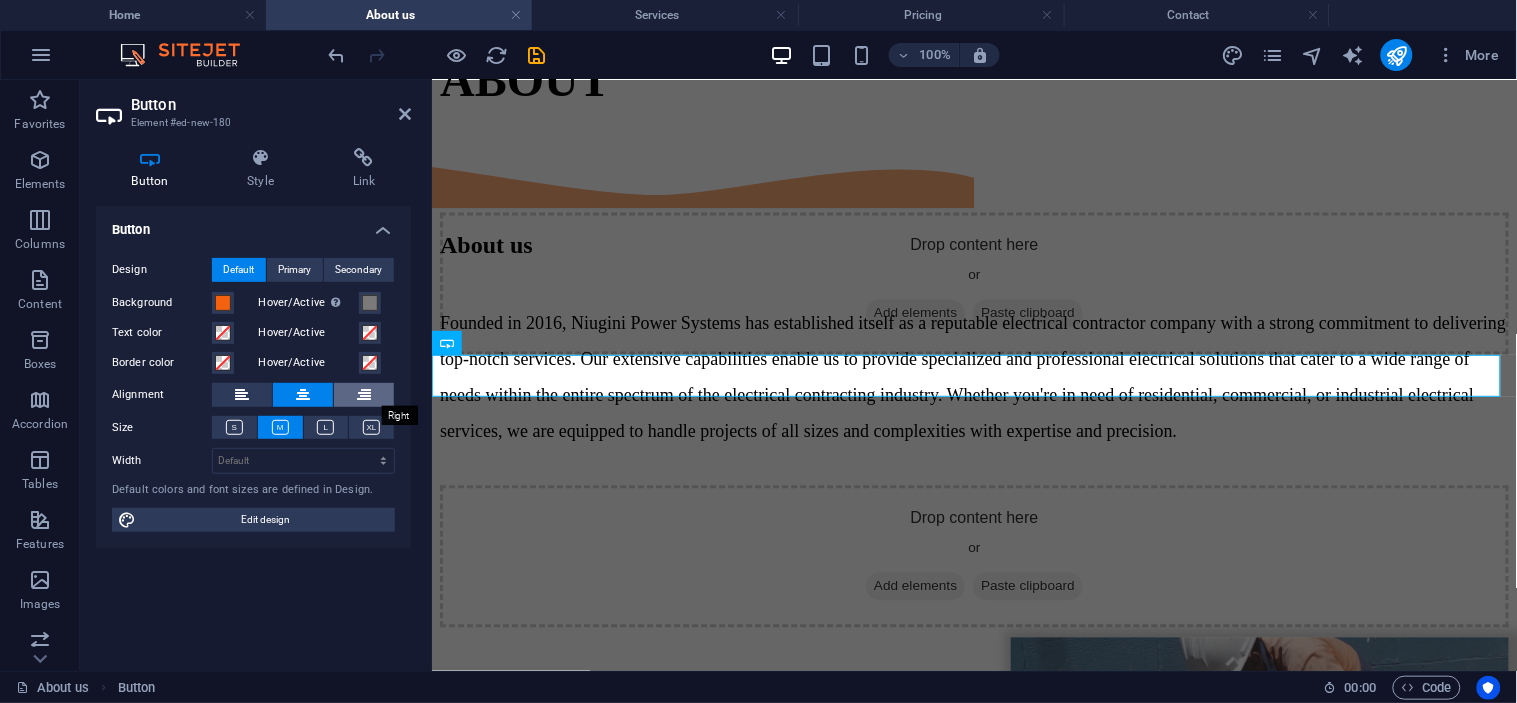 click at bounding box center (364, 395) 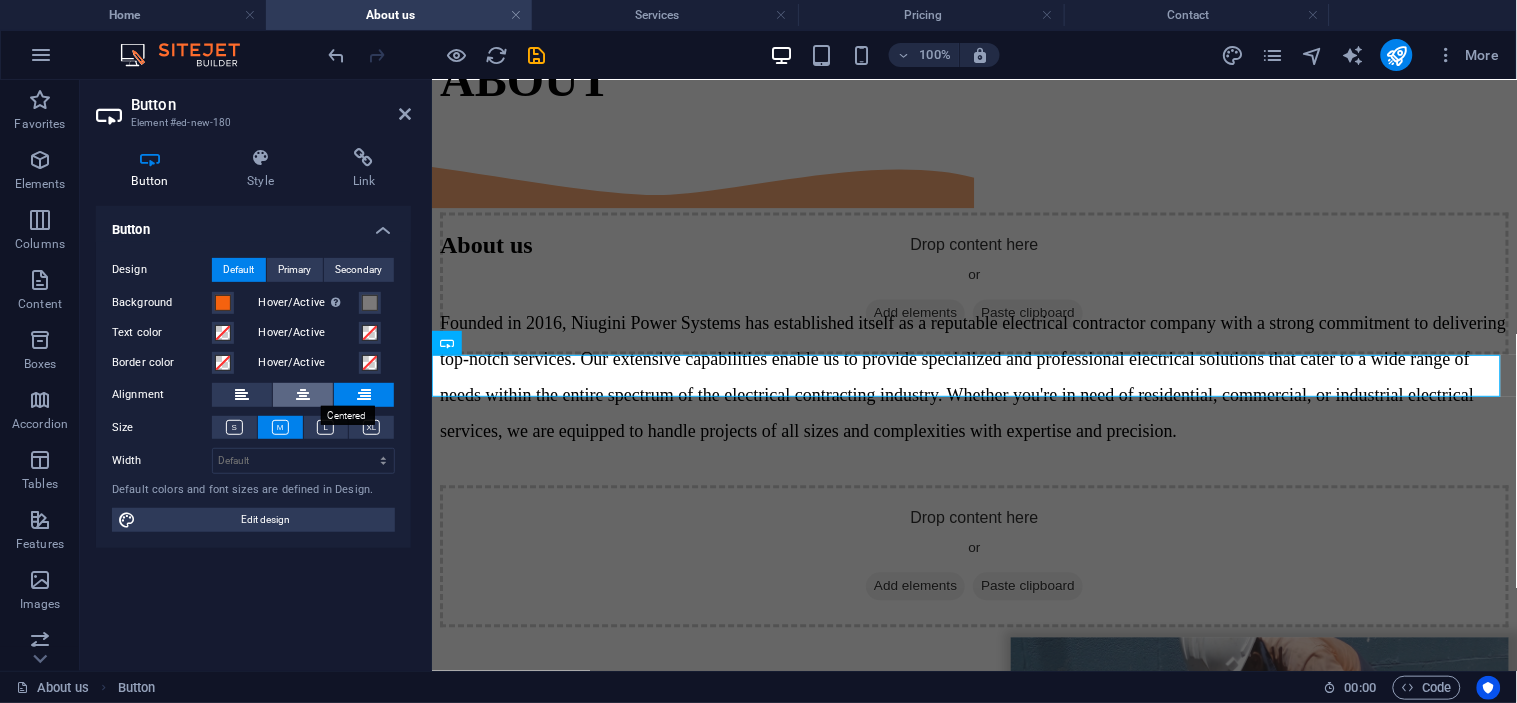 click at bounding box center [303, 395] 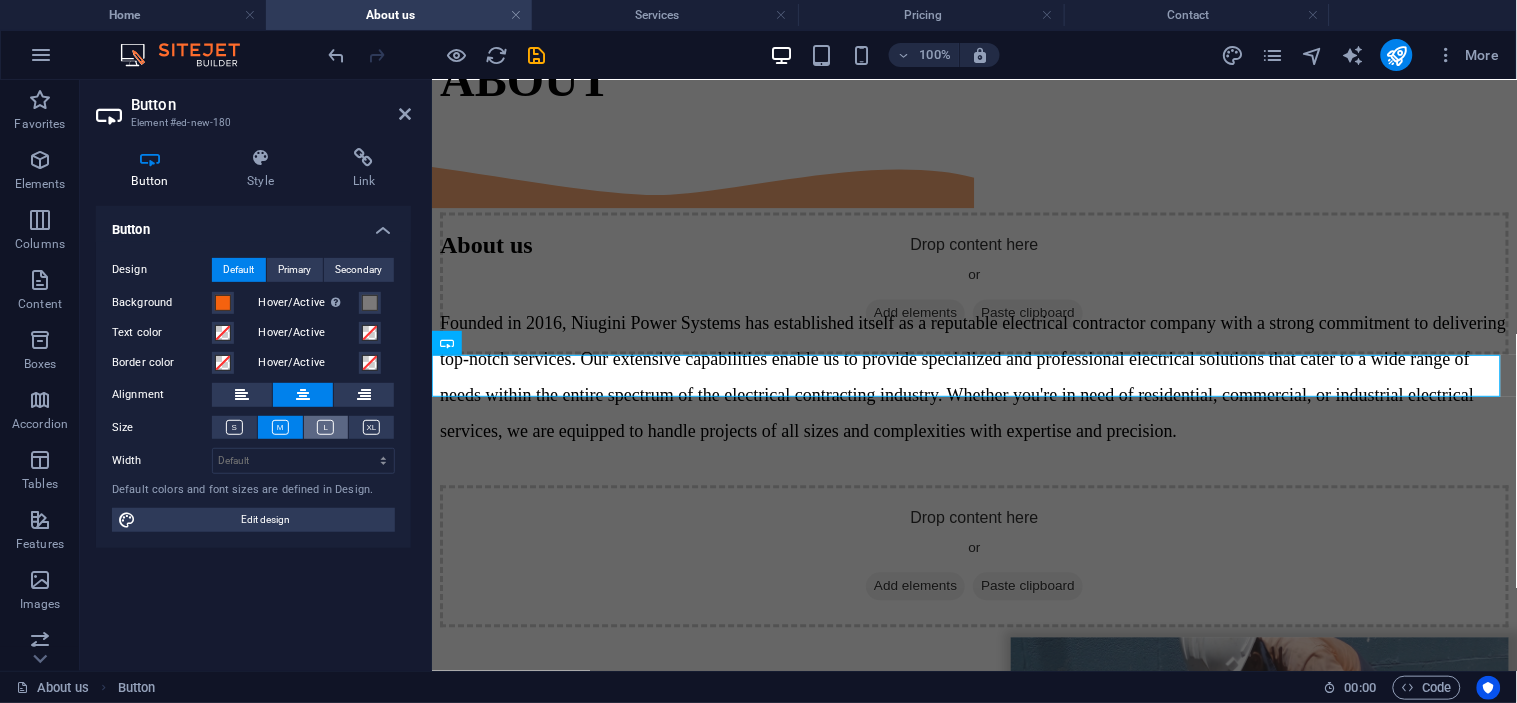 click at bounding box center [325, 427] 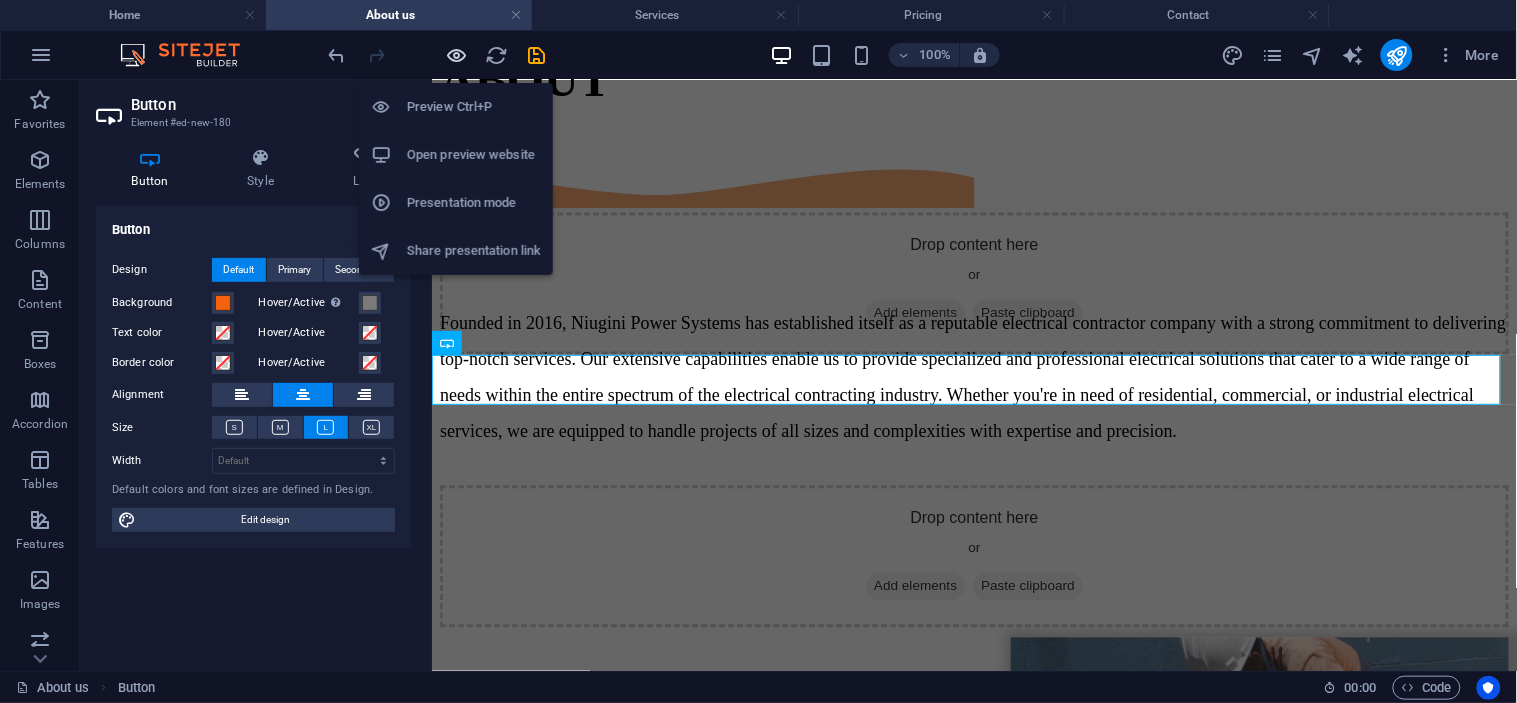 click at bounding box center (457, 55) 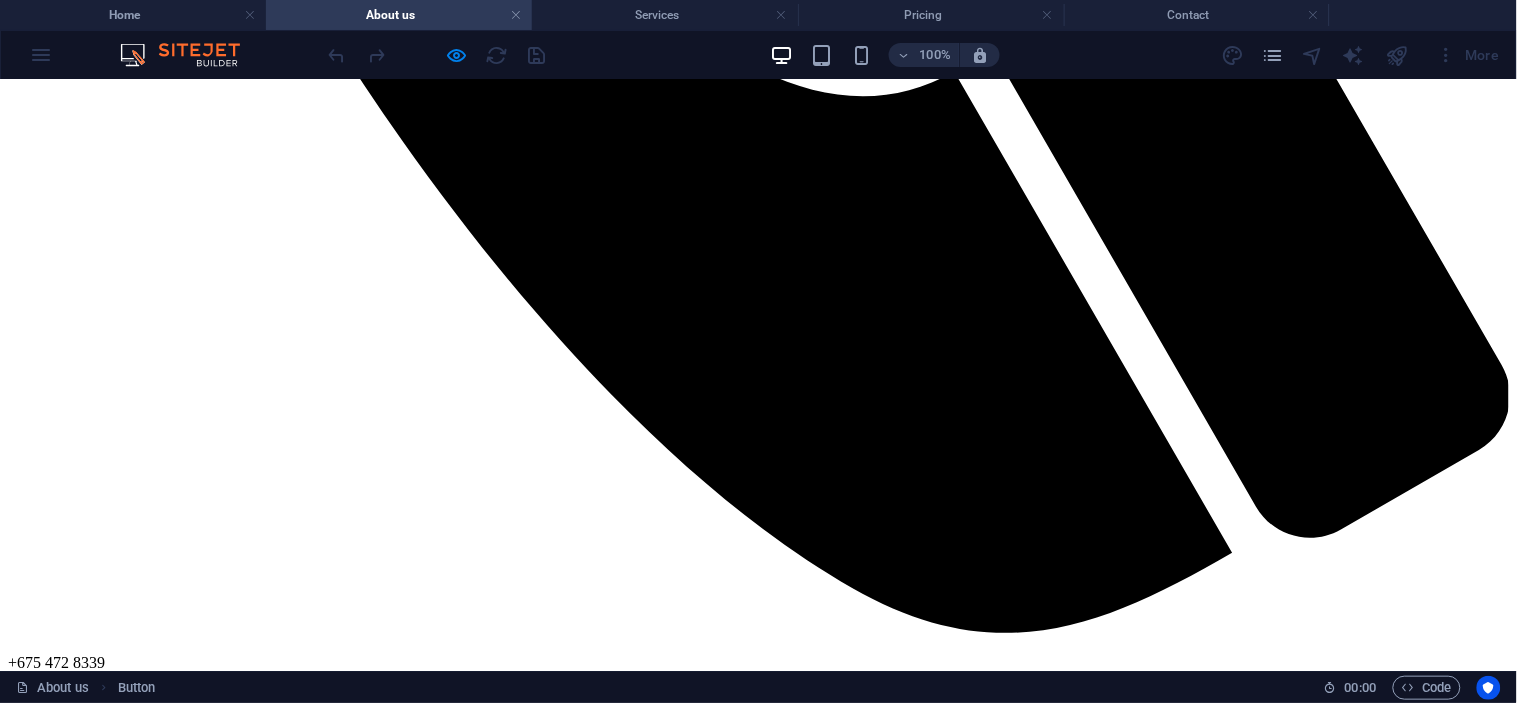 scroll, scrollTop: 1431, scrollLeft: 0, axis: vertical 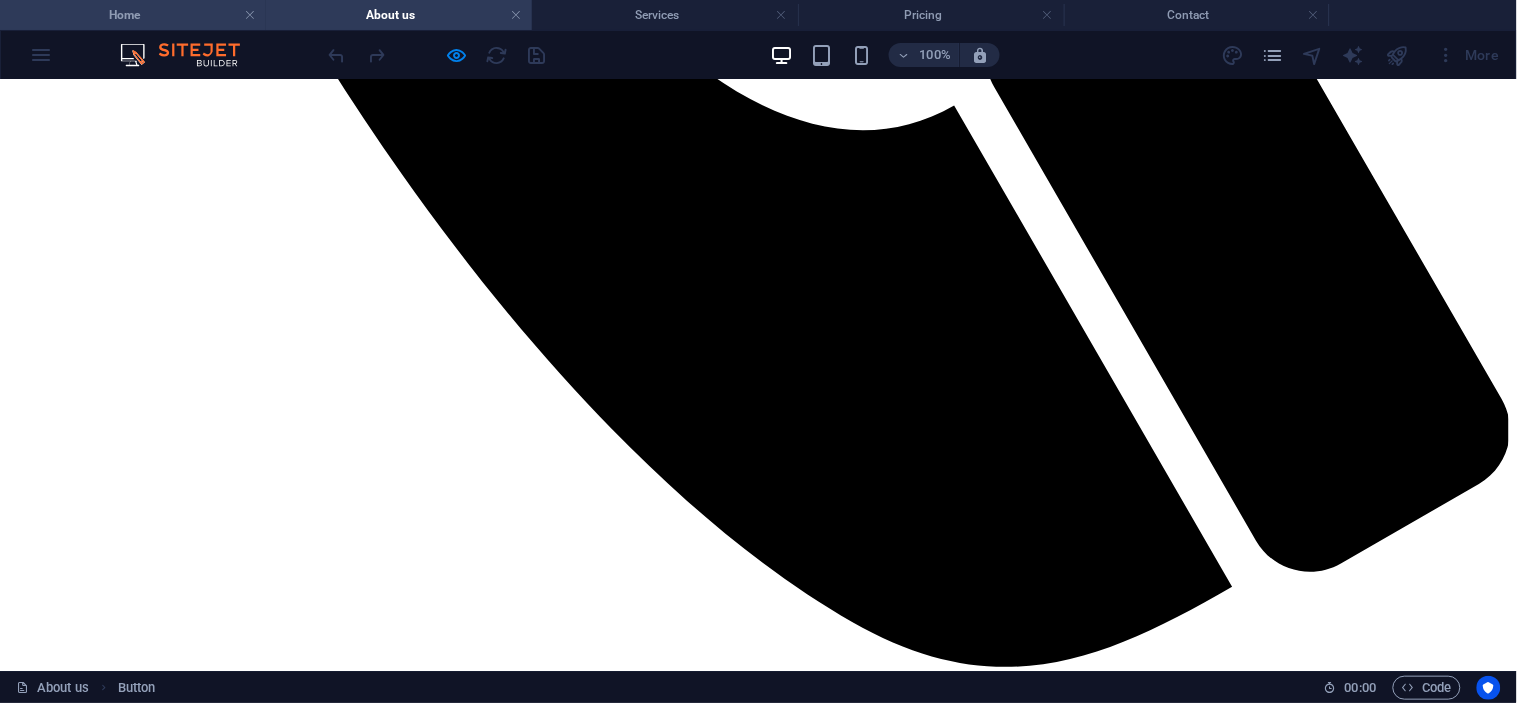 click on "Home" at bounding box center [133, 15] 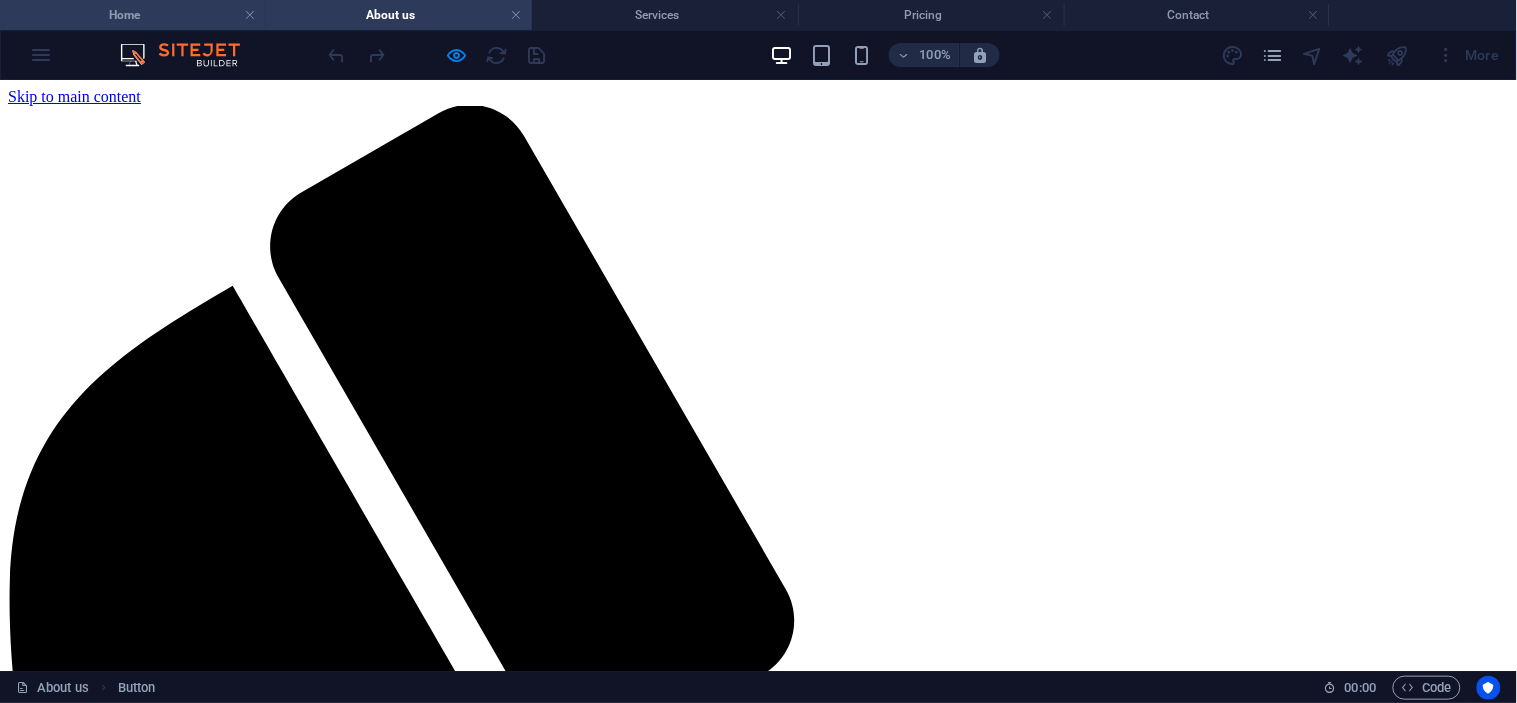 scroll, scrollTop: 1444, scrollLeft: 0, axis: vertical 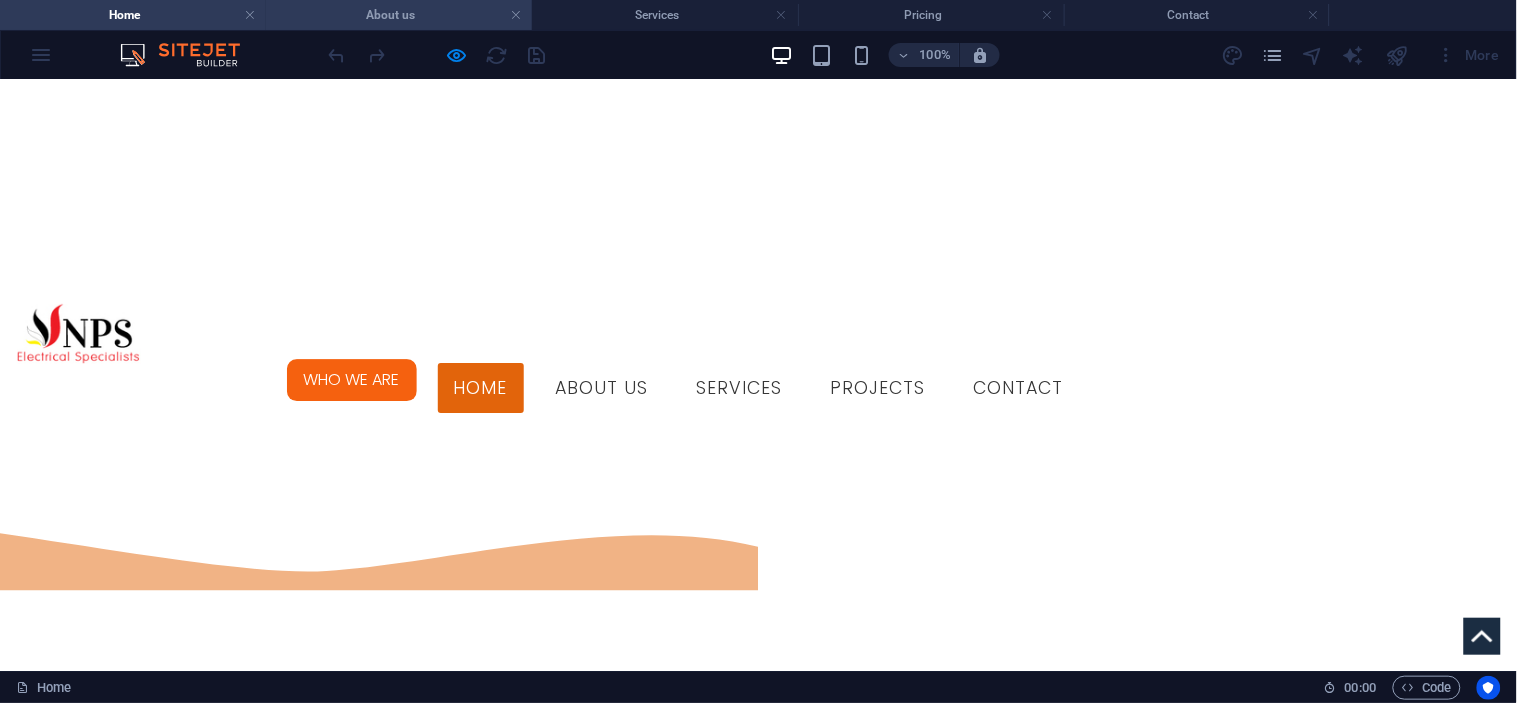 click on "About us" at bounding box center (399, 15) 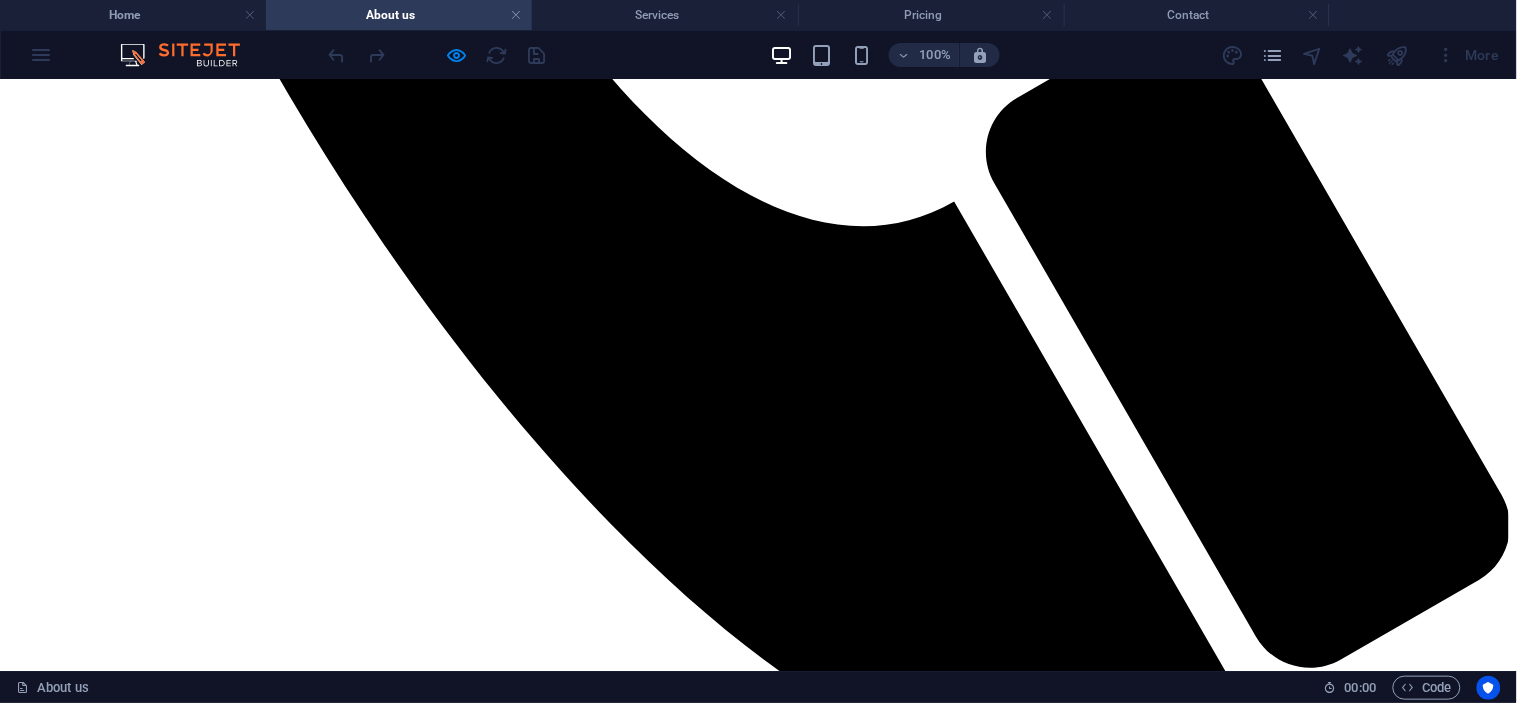scroll, scrollTop: 1320, scrollLeft: 0, axis: vertical 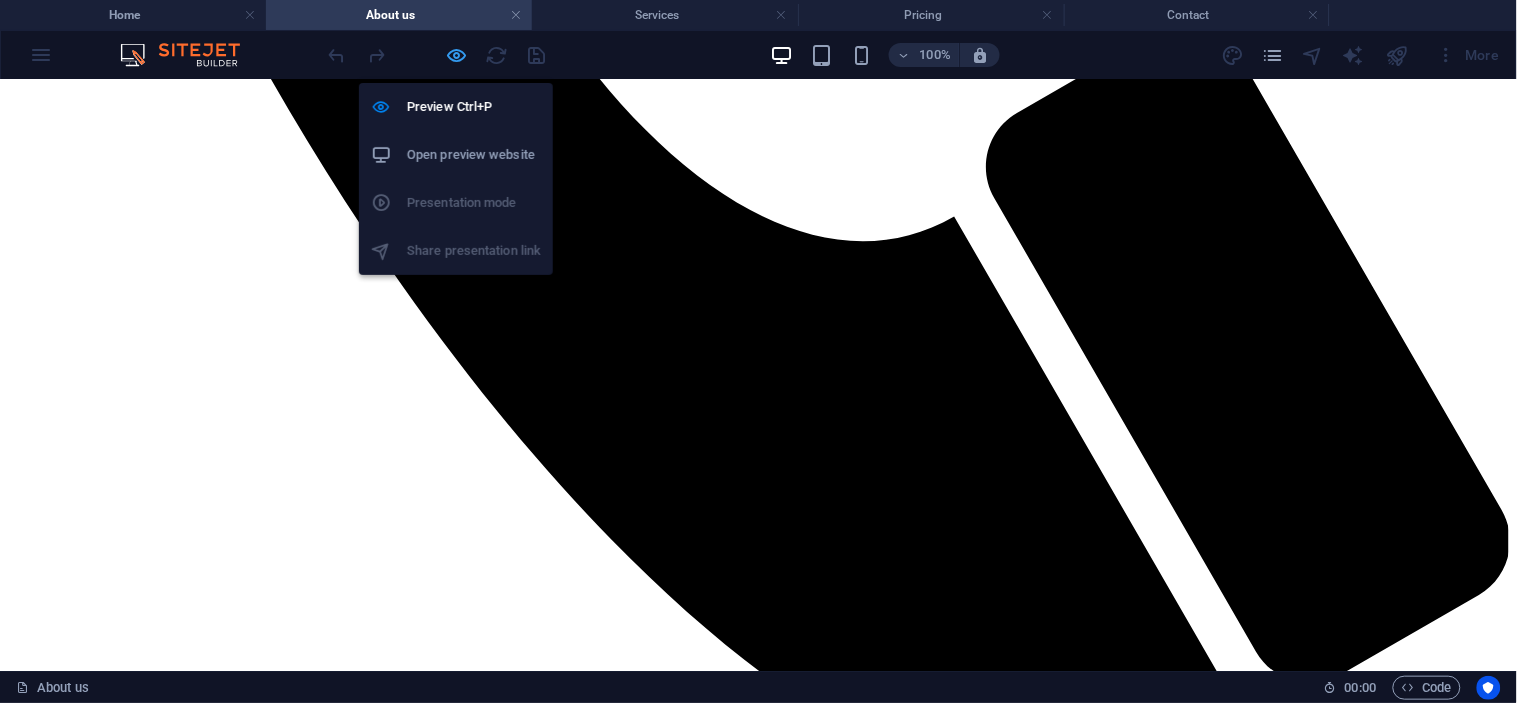 click at bounding box center [457, 55] 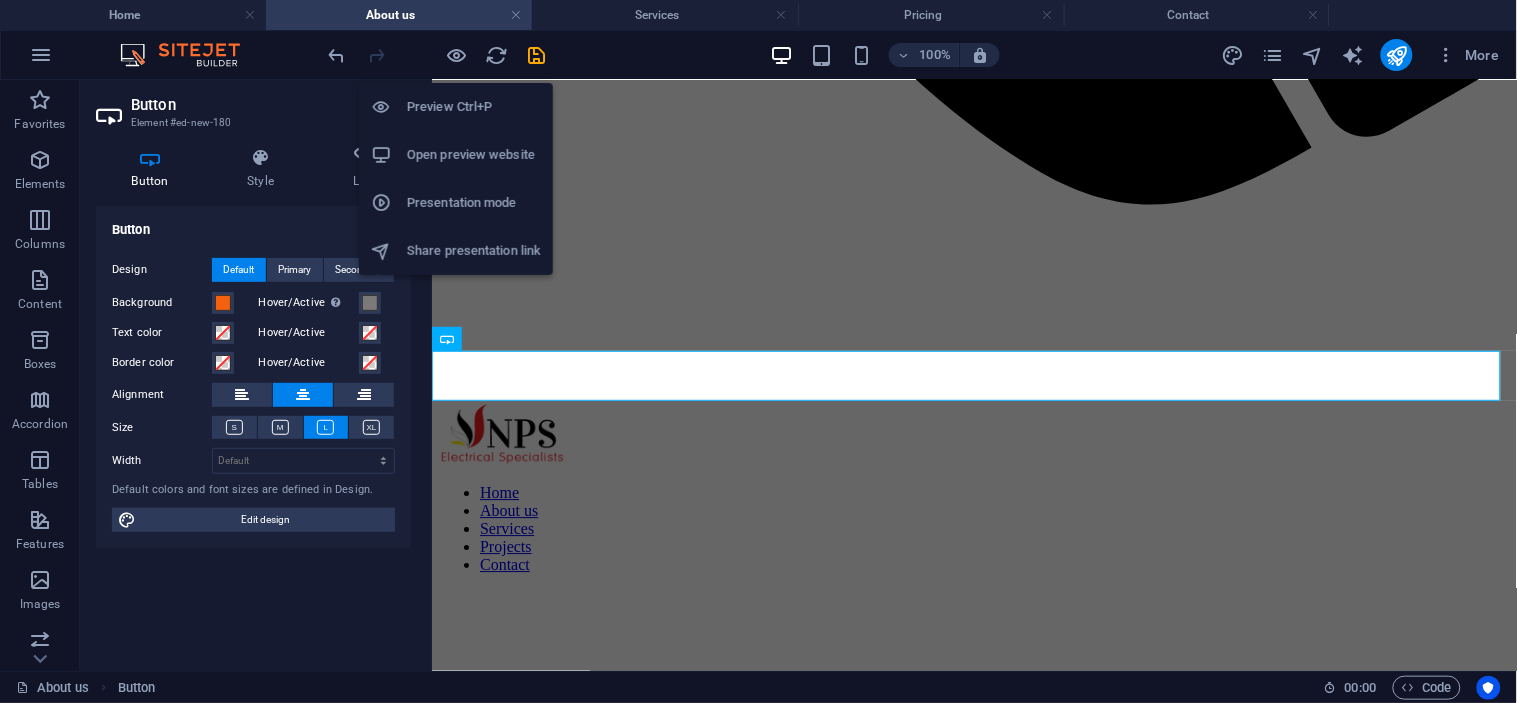scroll, scrollTop: 2783, scrollLeft: 0, axis: vertical 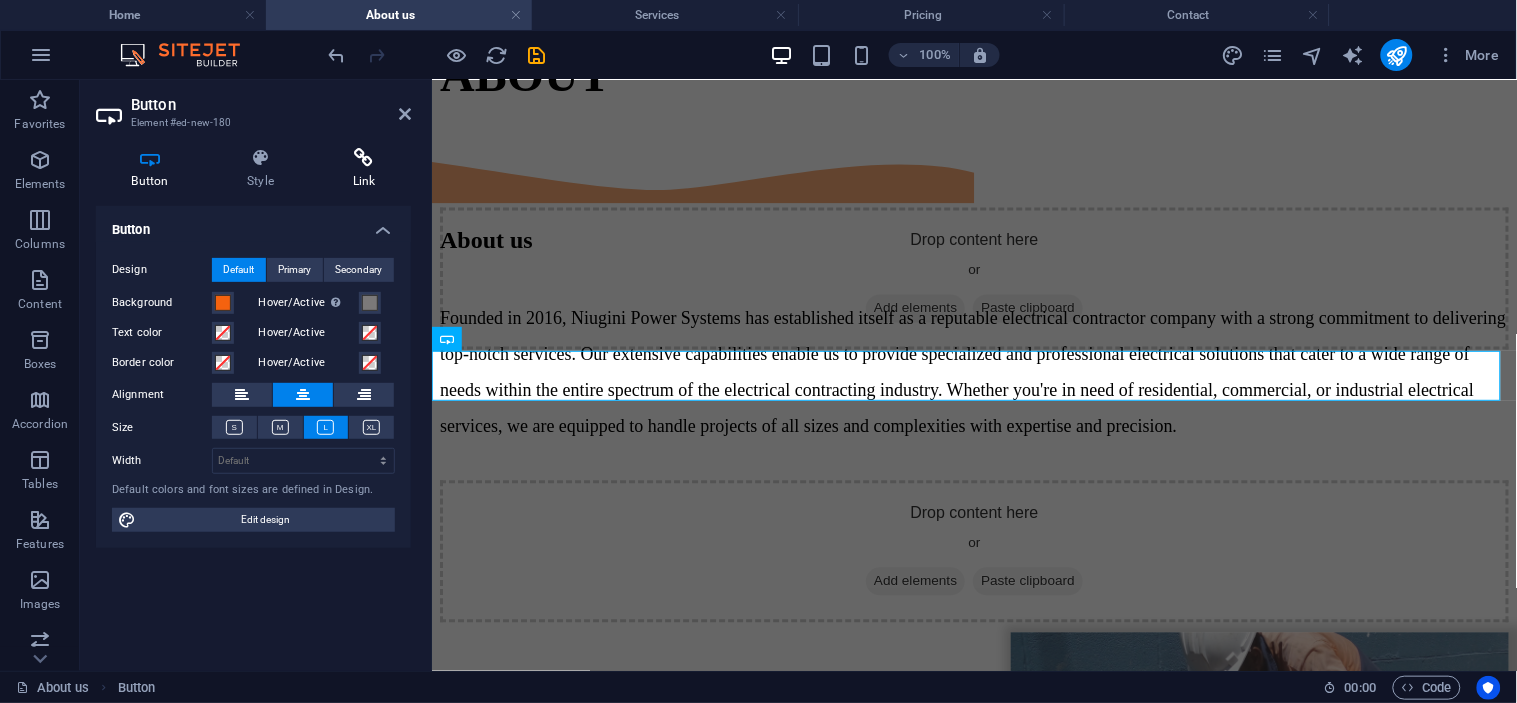 click at bounding box center [364, 158] 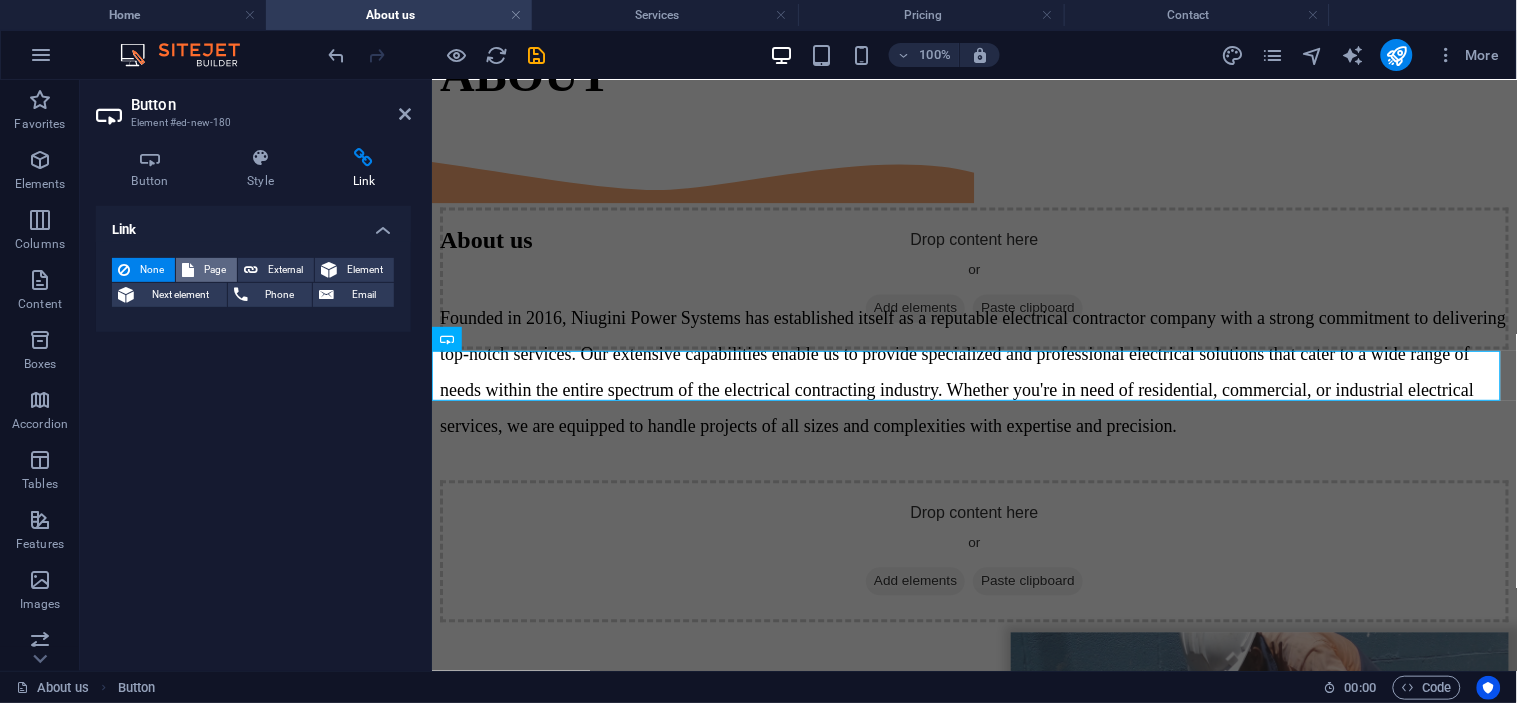 click on "Page" at bounding box center (215, 270) 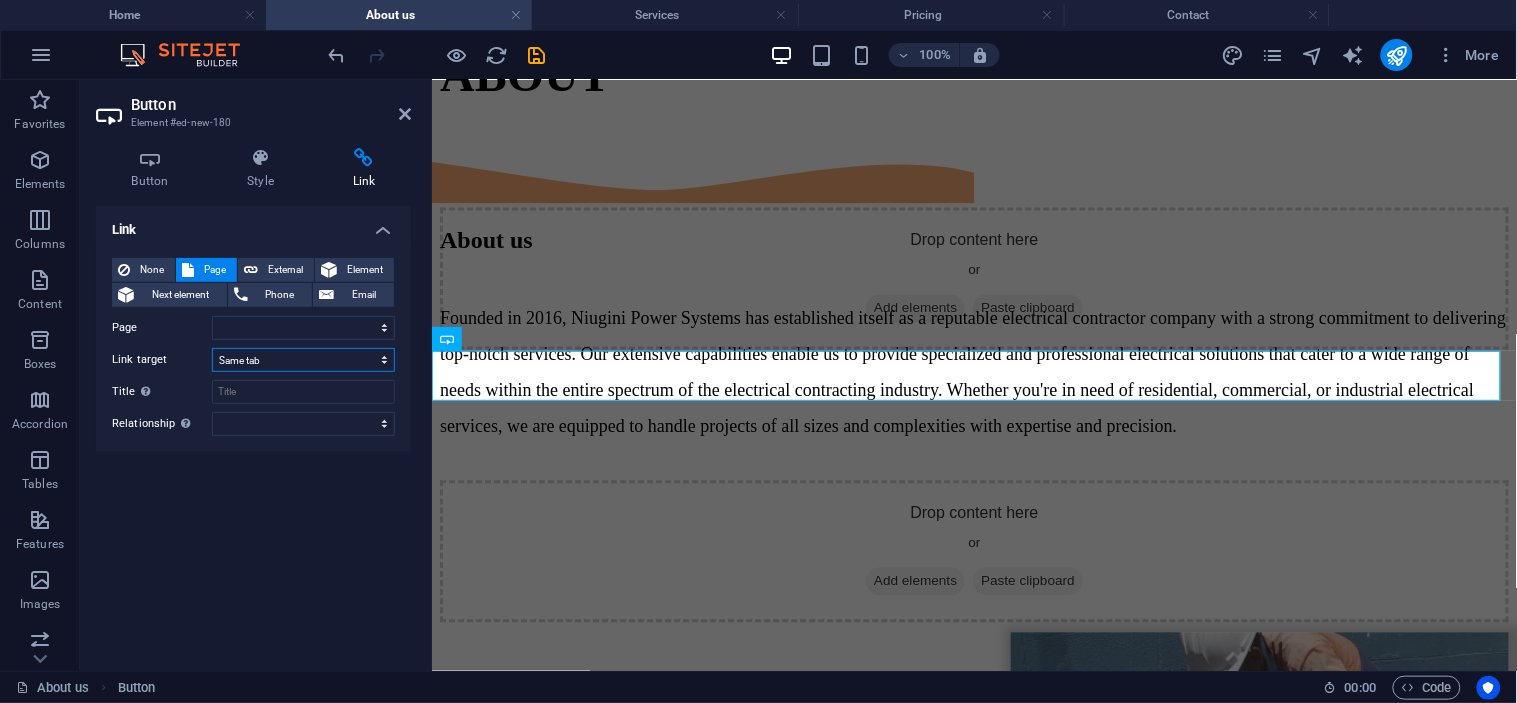 click on "New tab Same tab Overlay" at bounding box center [303, 360] 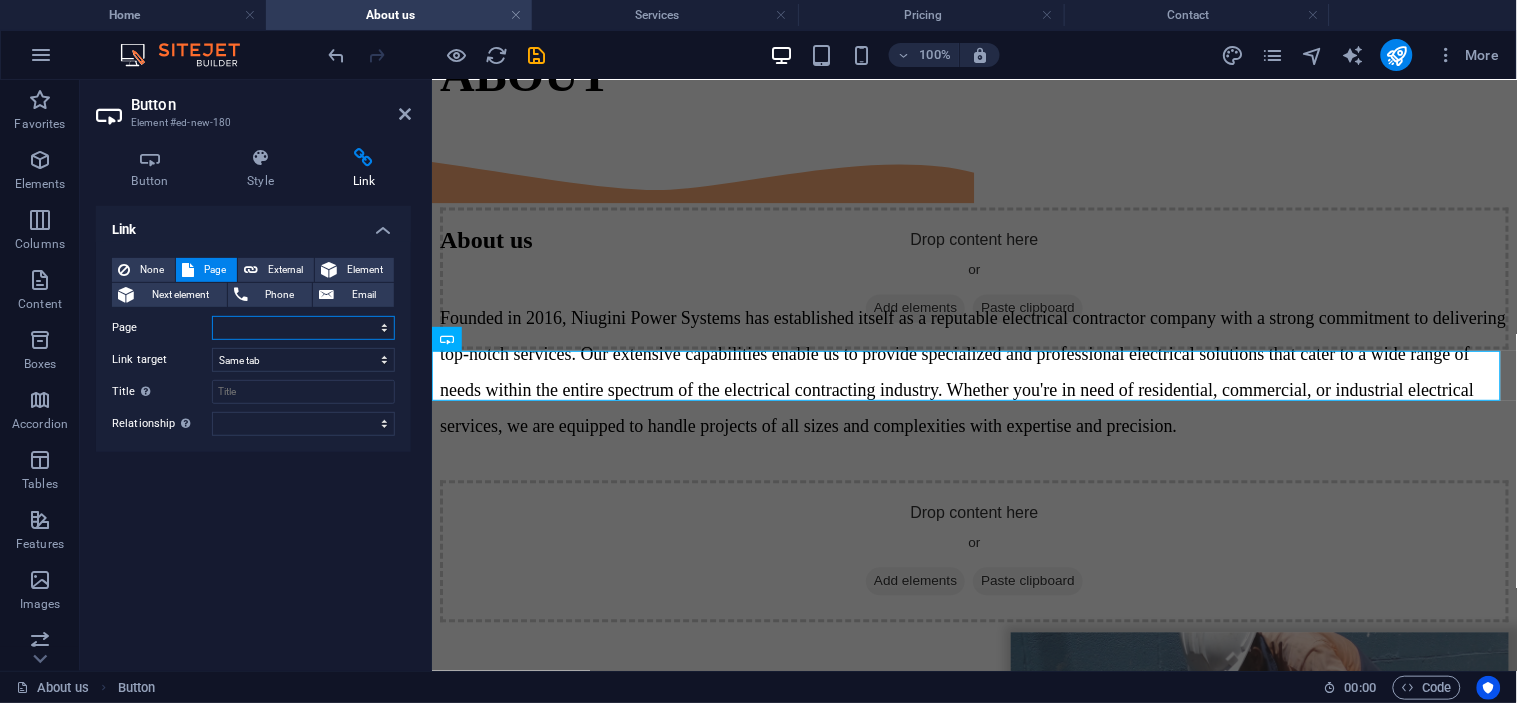 click on "Home About us Services Pricing Contact Legal Notice Privacy New page" at bounding box center [303, 328] 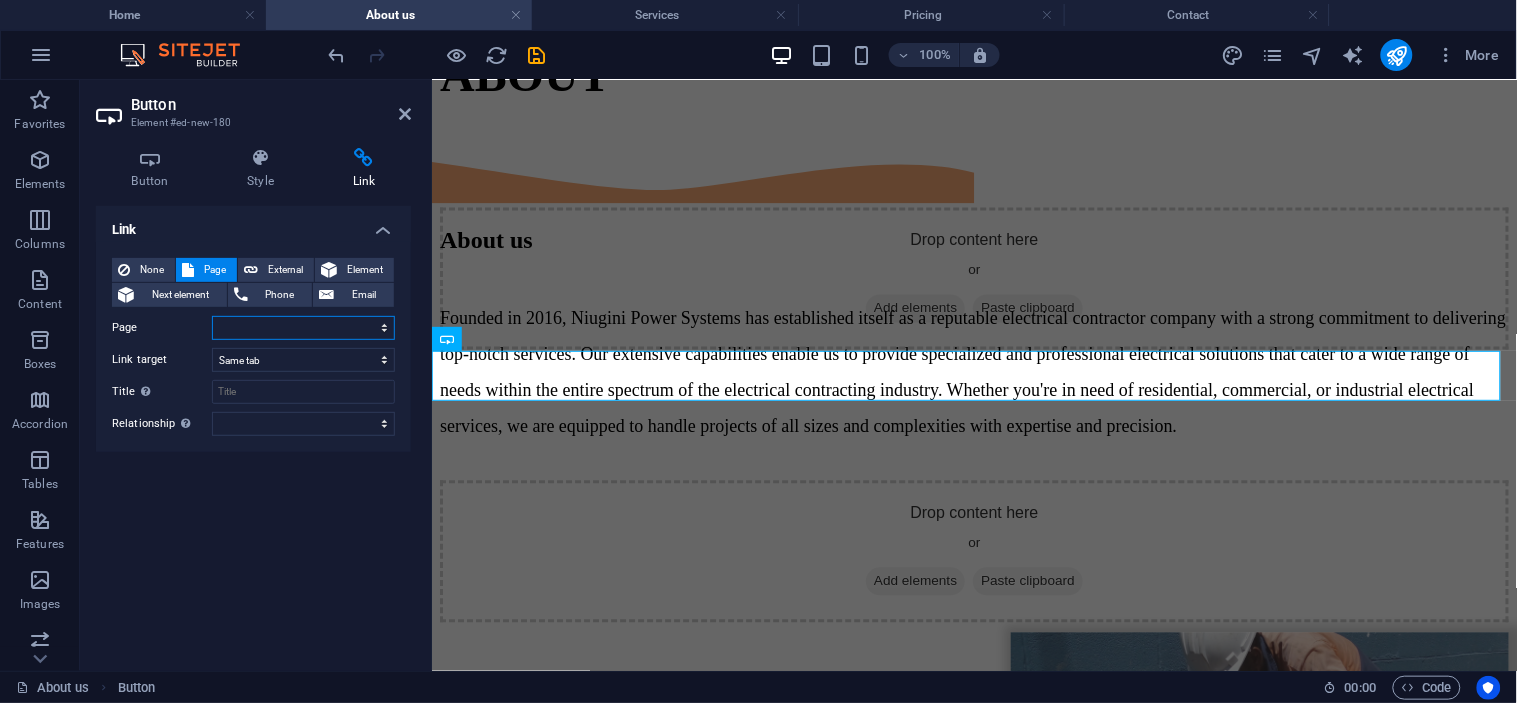 select on "4" 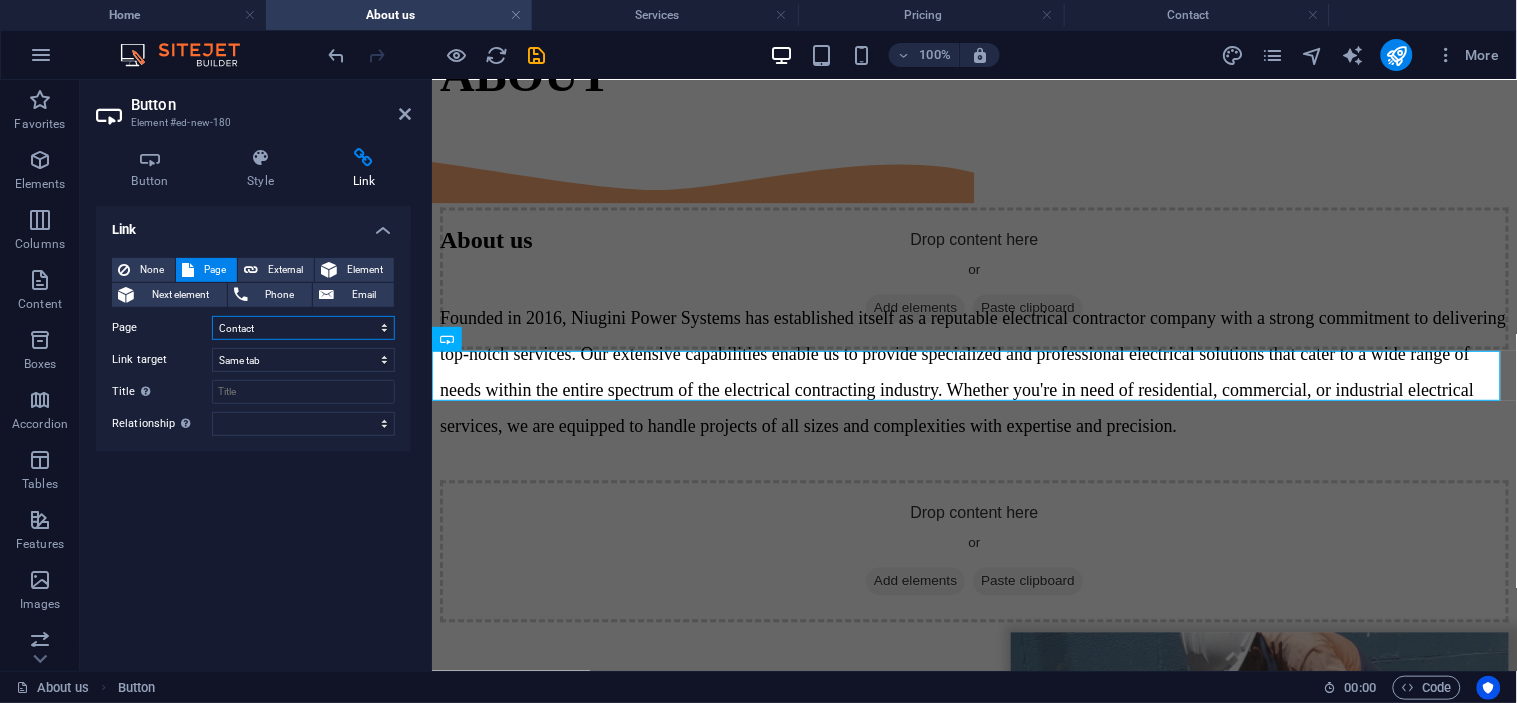 click on "Home About us Services Pricing Contact Legal Notice Privacy New page" at bounding box center (303, 328) 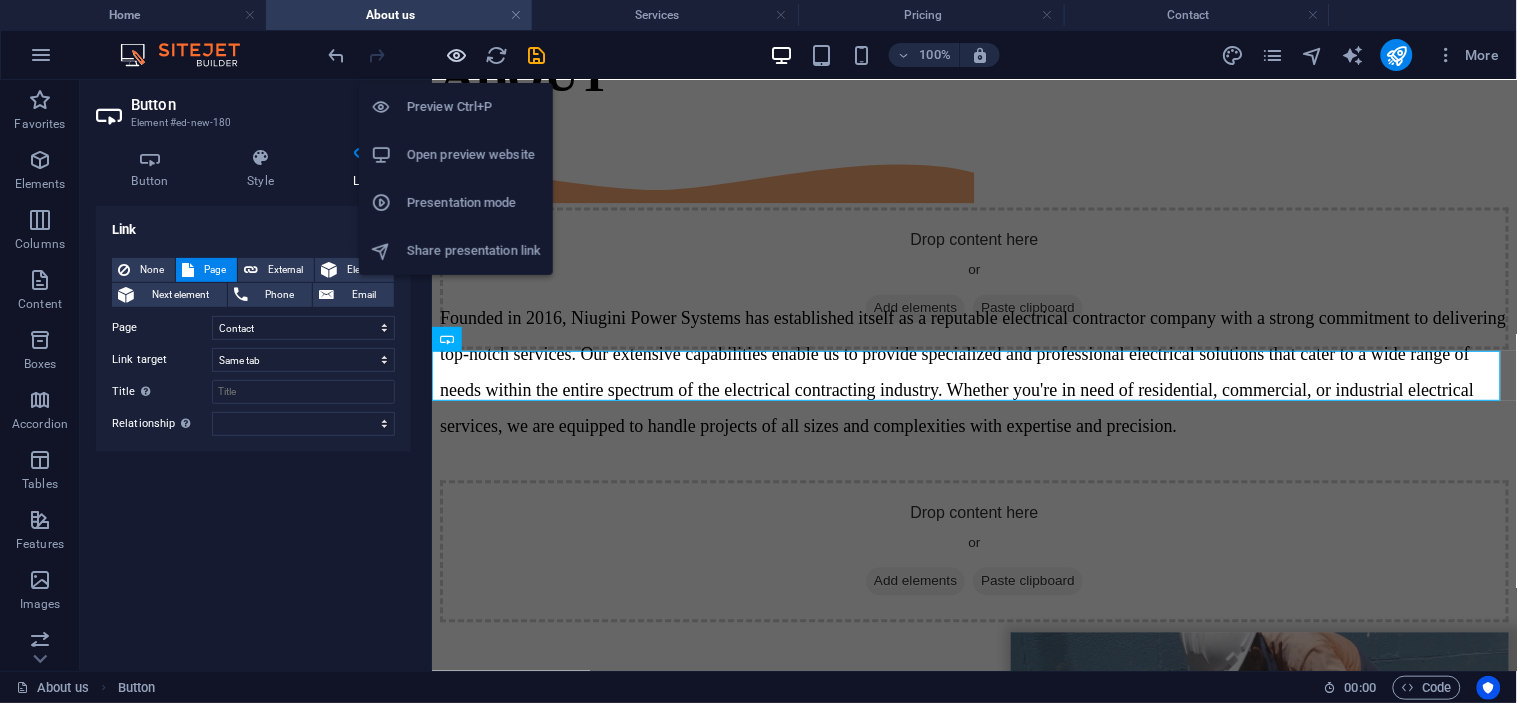 click at bounding box center (457, 55) 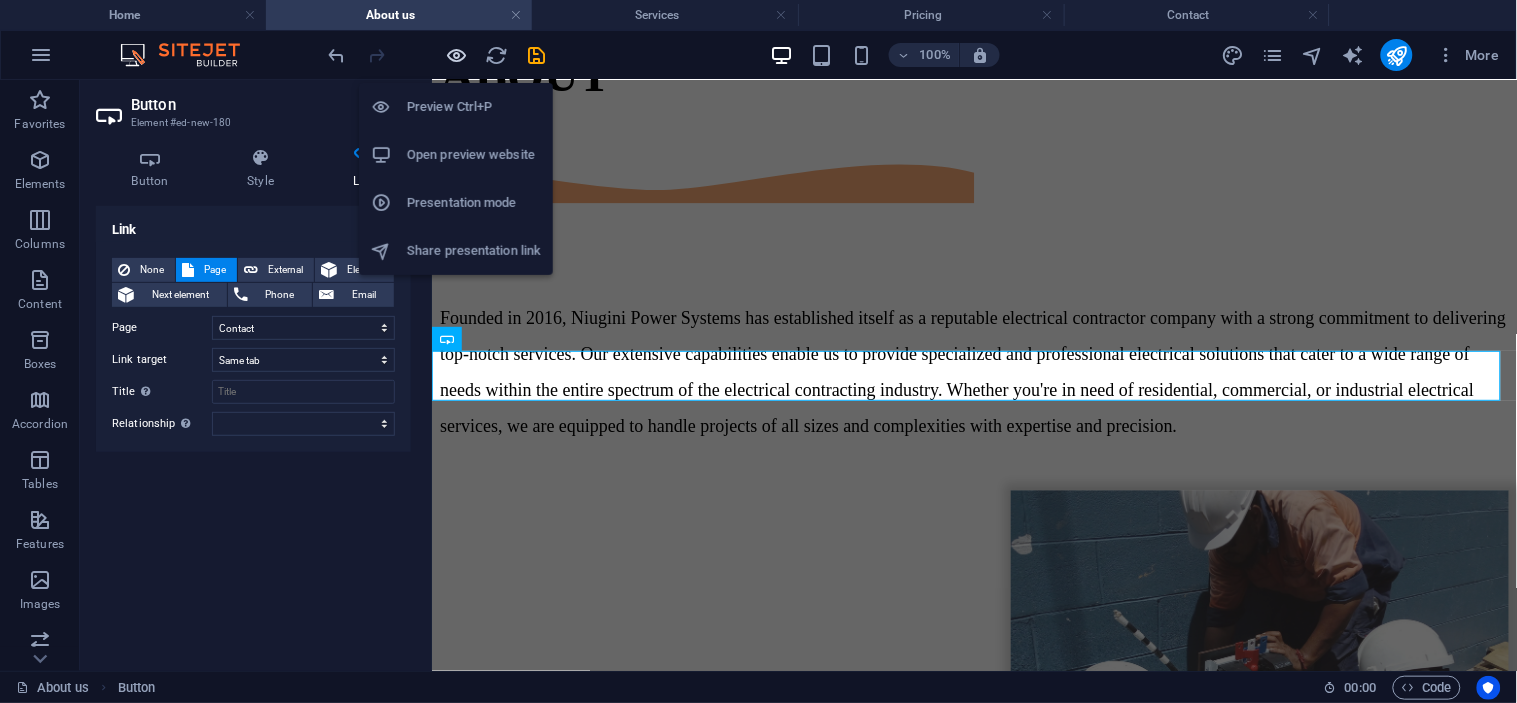 scroll, scrollTop: 1546, scrollLeft: 0, axis: vertical 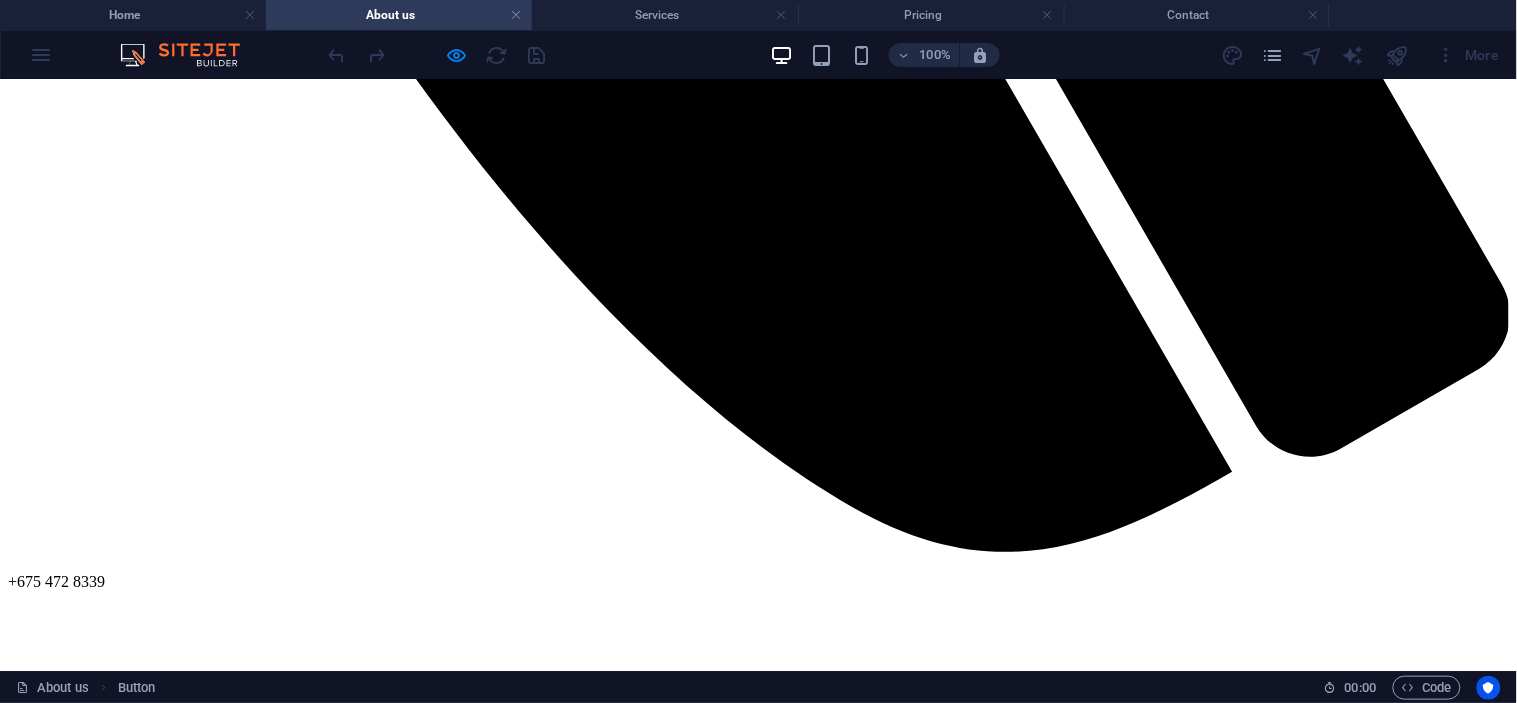 click on "Contact us" at bounding box center [759, 4734] 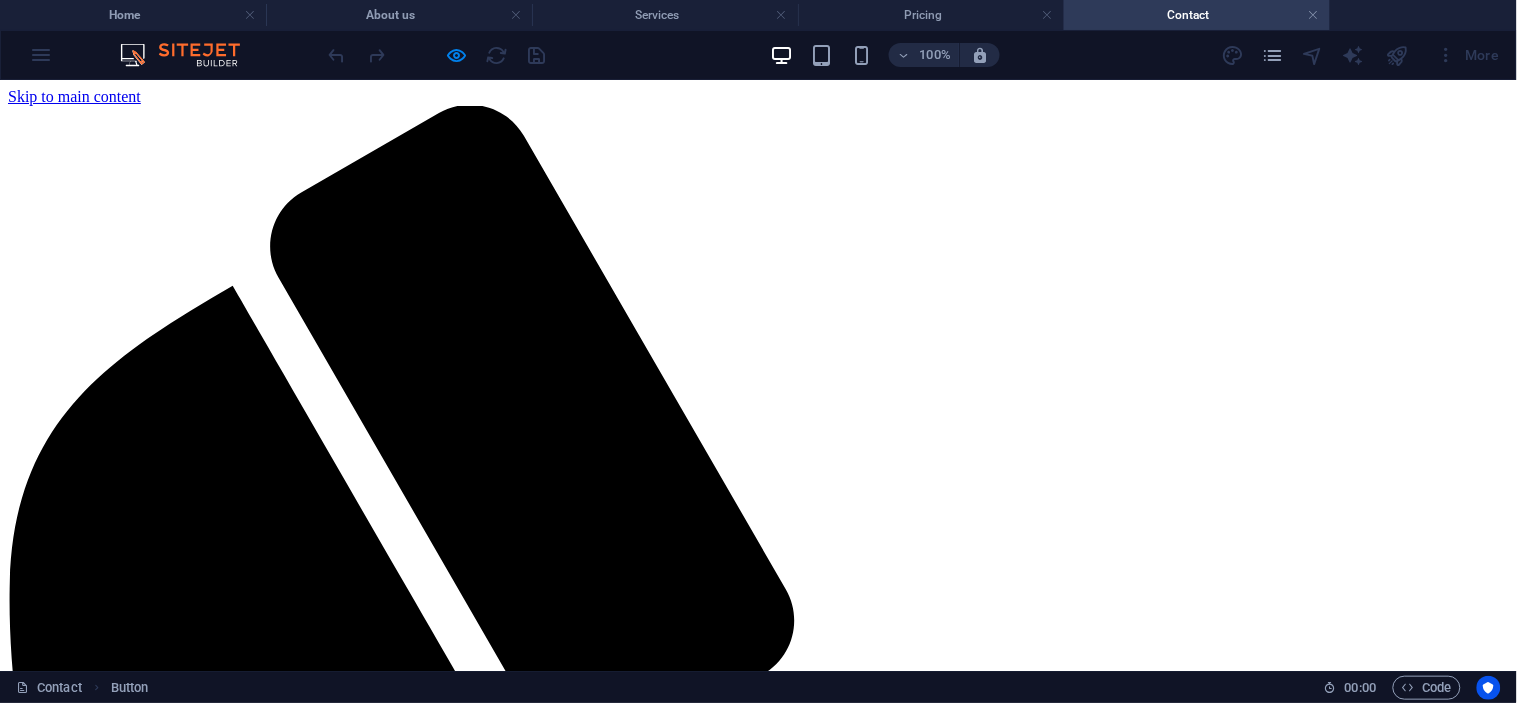 scroll, scrollTop: 0, scrollLeft: 0, axis: both 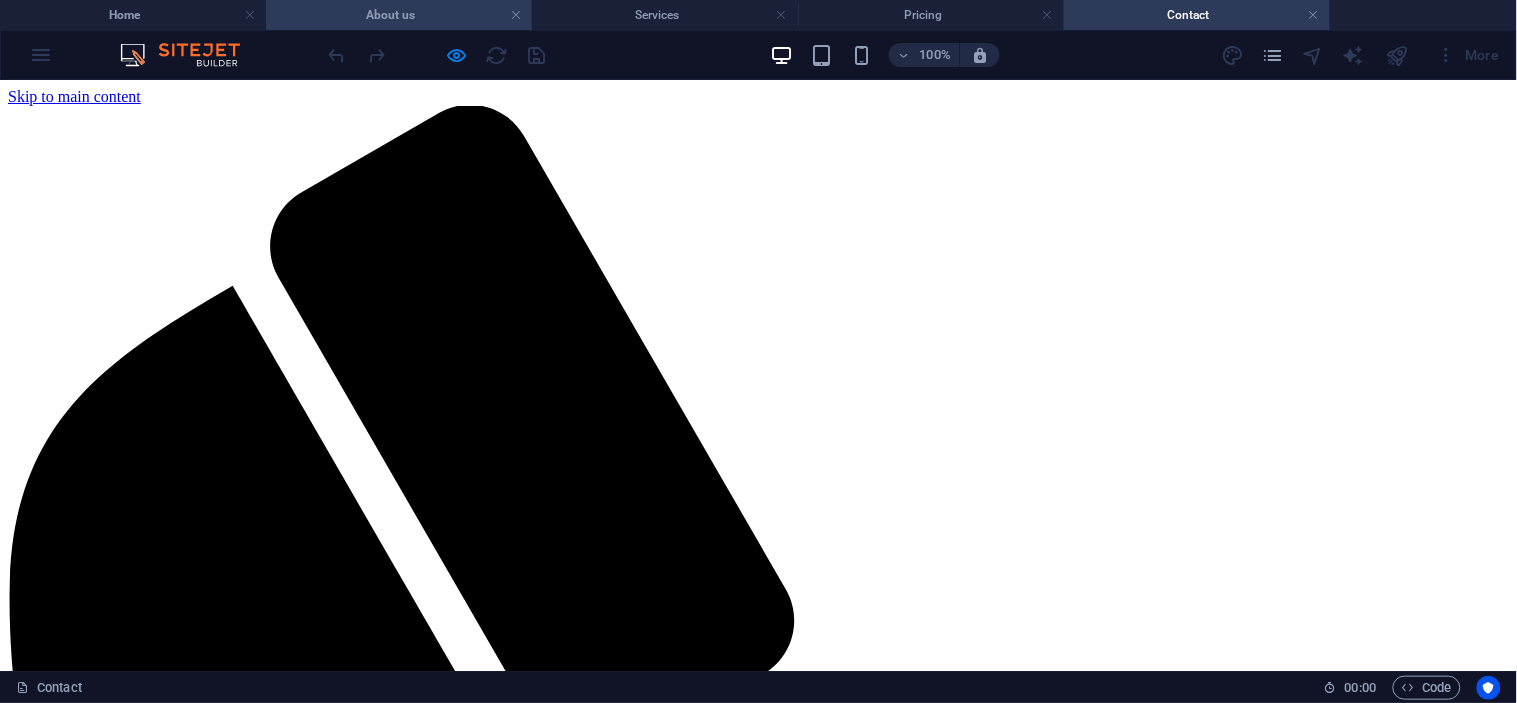 click on "About us" 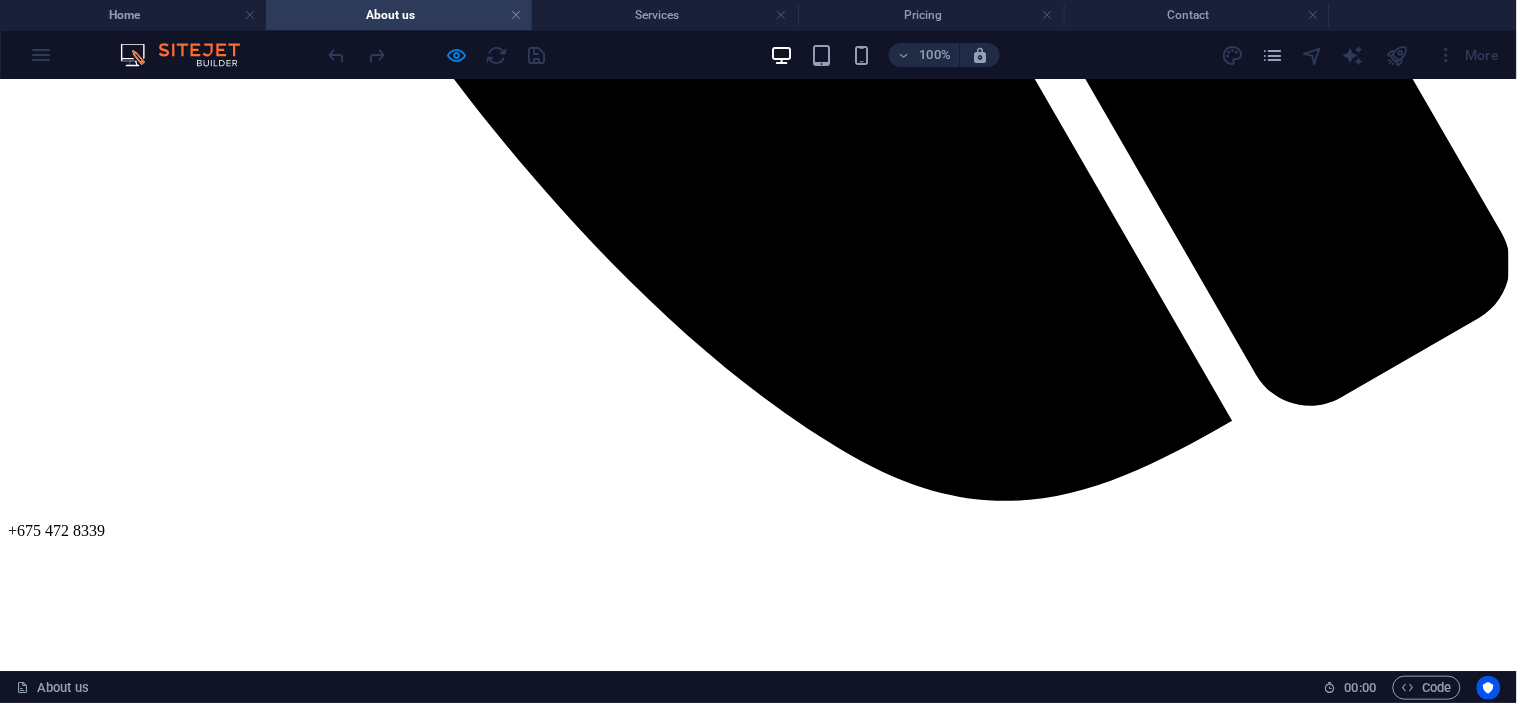 scroll, scrollTop: 1598, scrollLeft: 0, axis: vertical 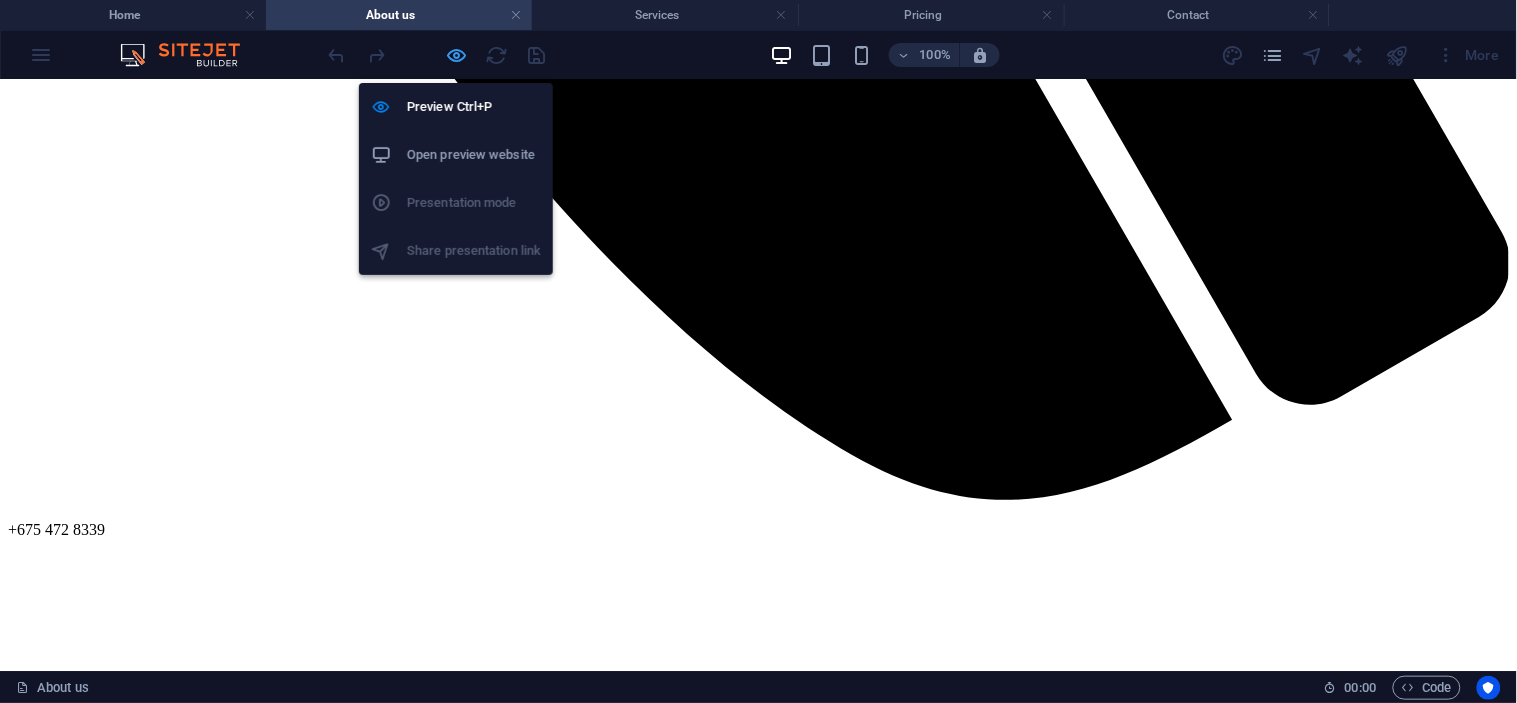 click at bounding box center (457, 55) 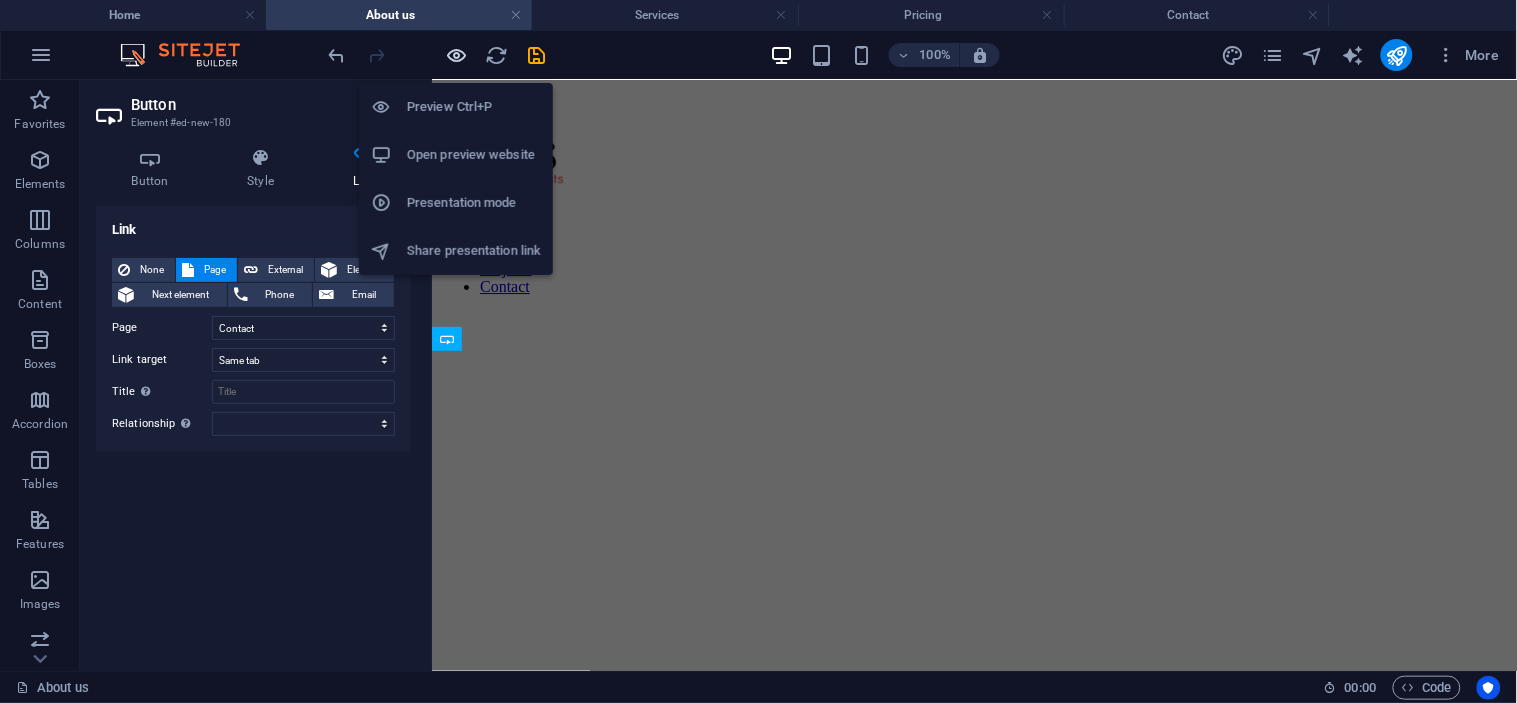 scroll, scrollTop: 2783, scrollLeft: 0, axis: vertical 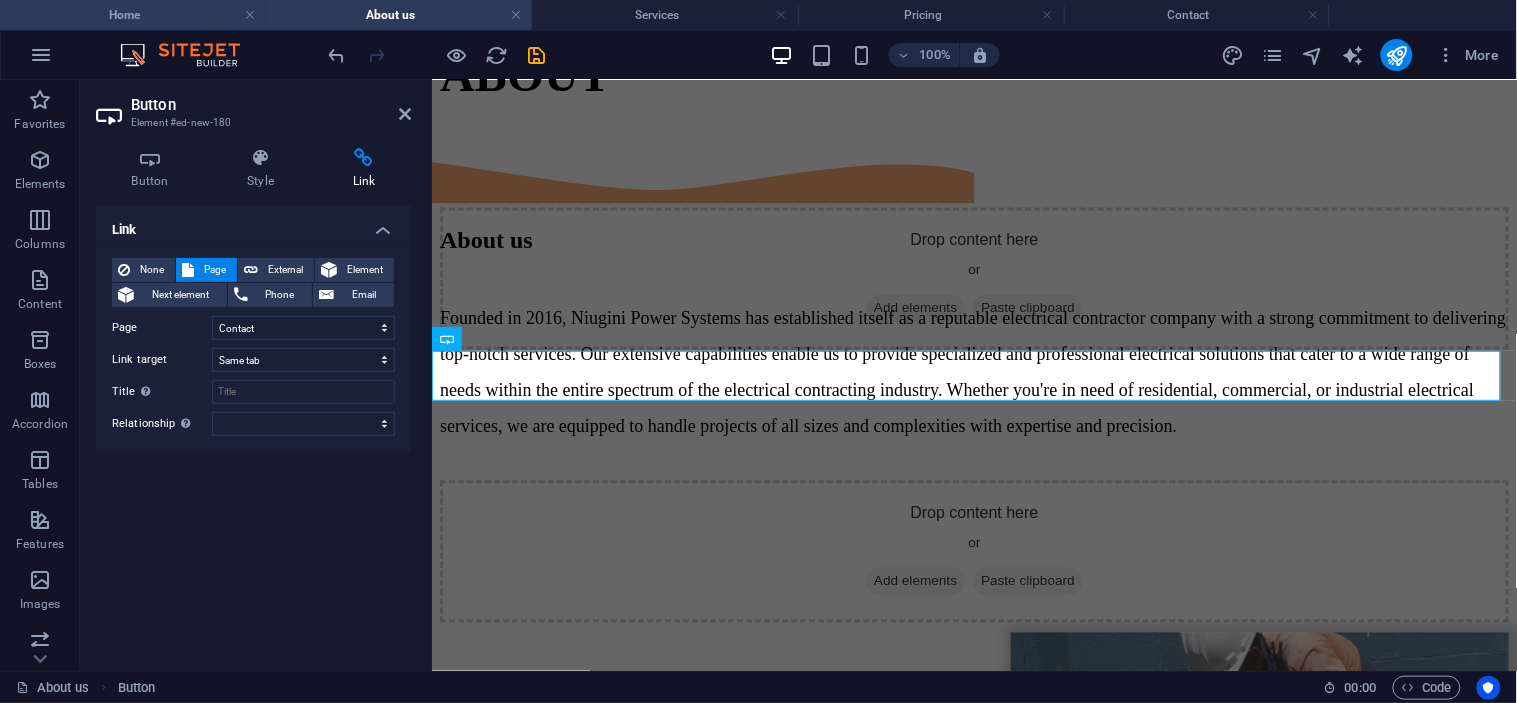 click on "Home" at bounding box center (133, 15) 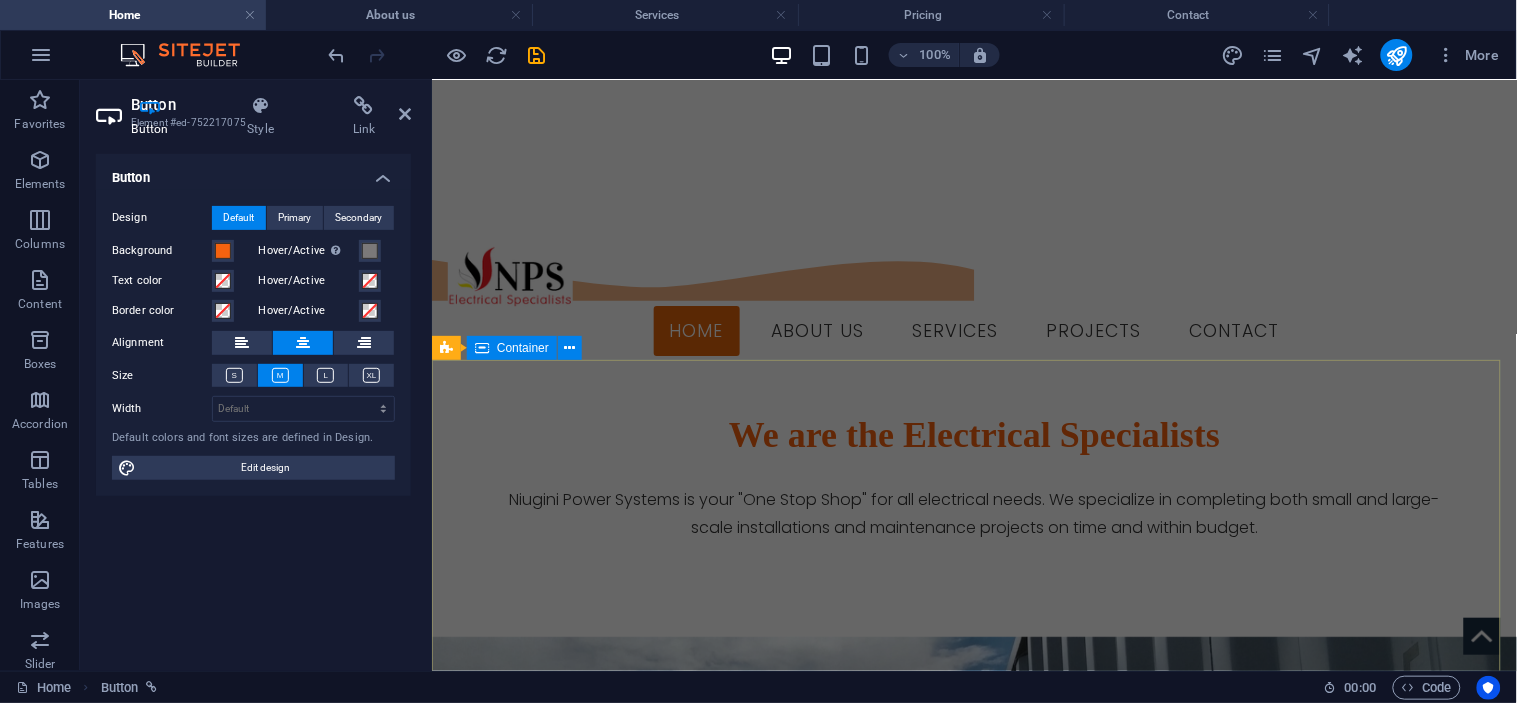 scroll, scrollTop: 1921, scrollLeft: 0, axis: vertical 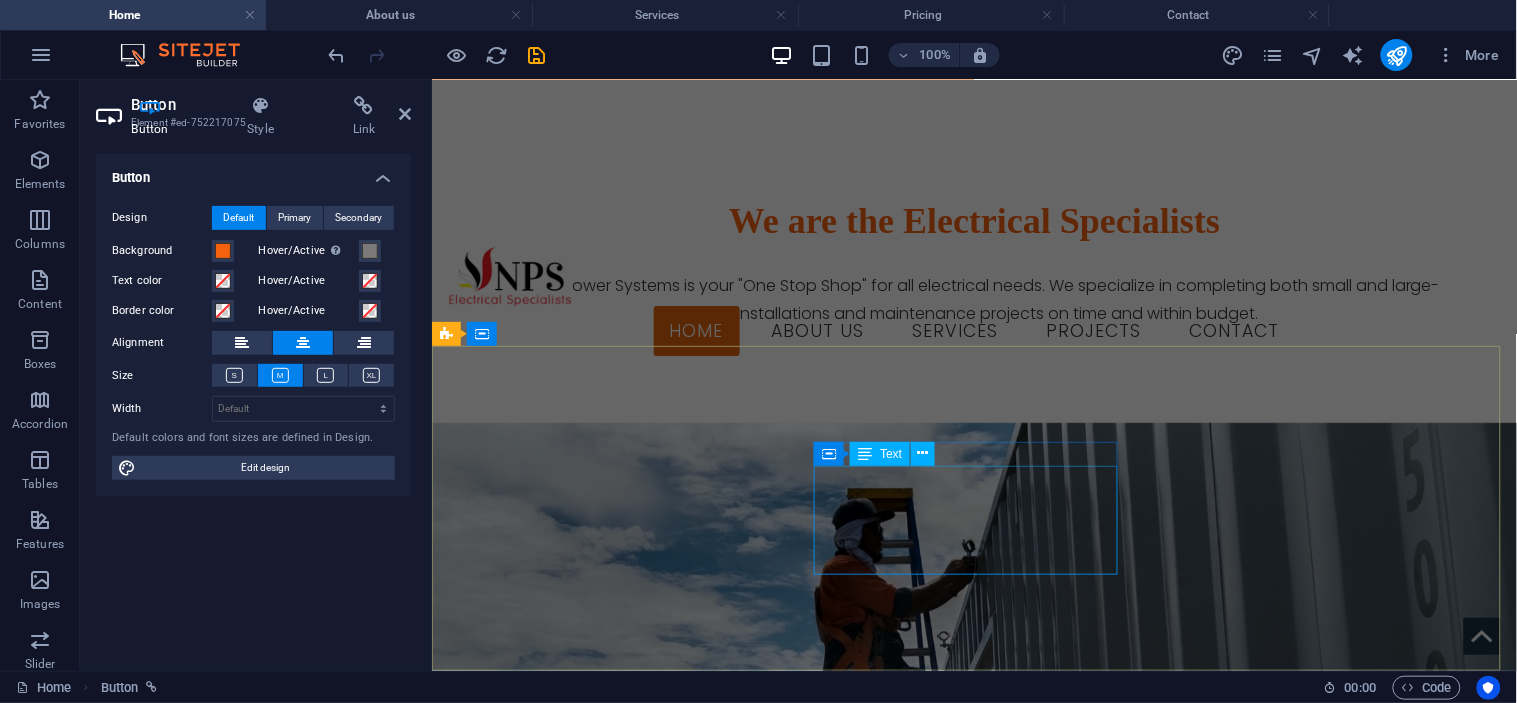 click on "npspng.com [STREET] [STREET] [CITY]   411" at bounding box center (599, 3406) 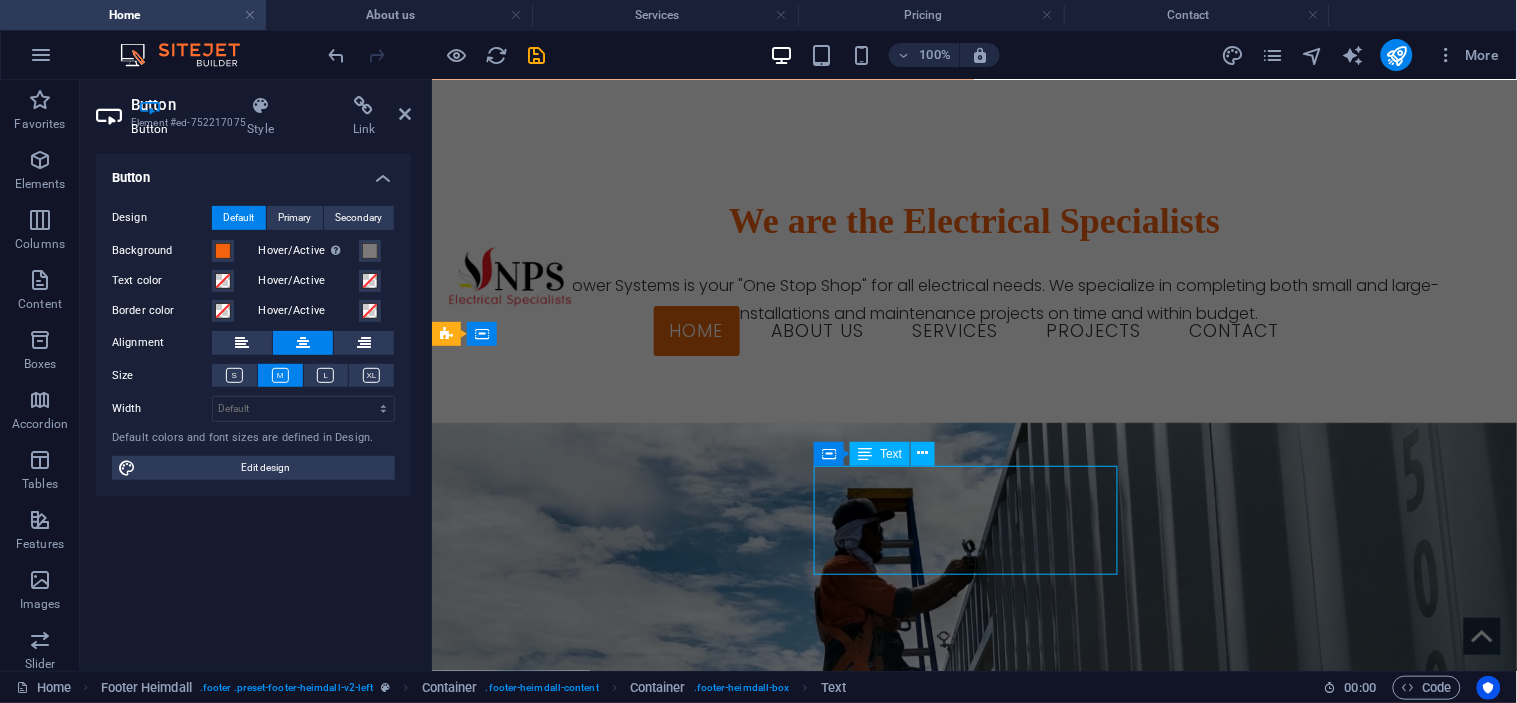 click on "npspng.com [STREET] [STREET] [CITY]   411" at bounding box center (599, 3406) 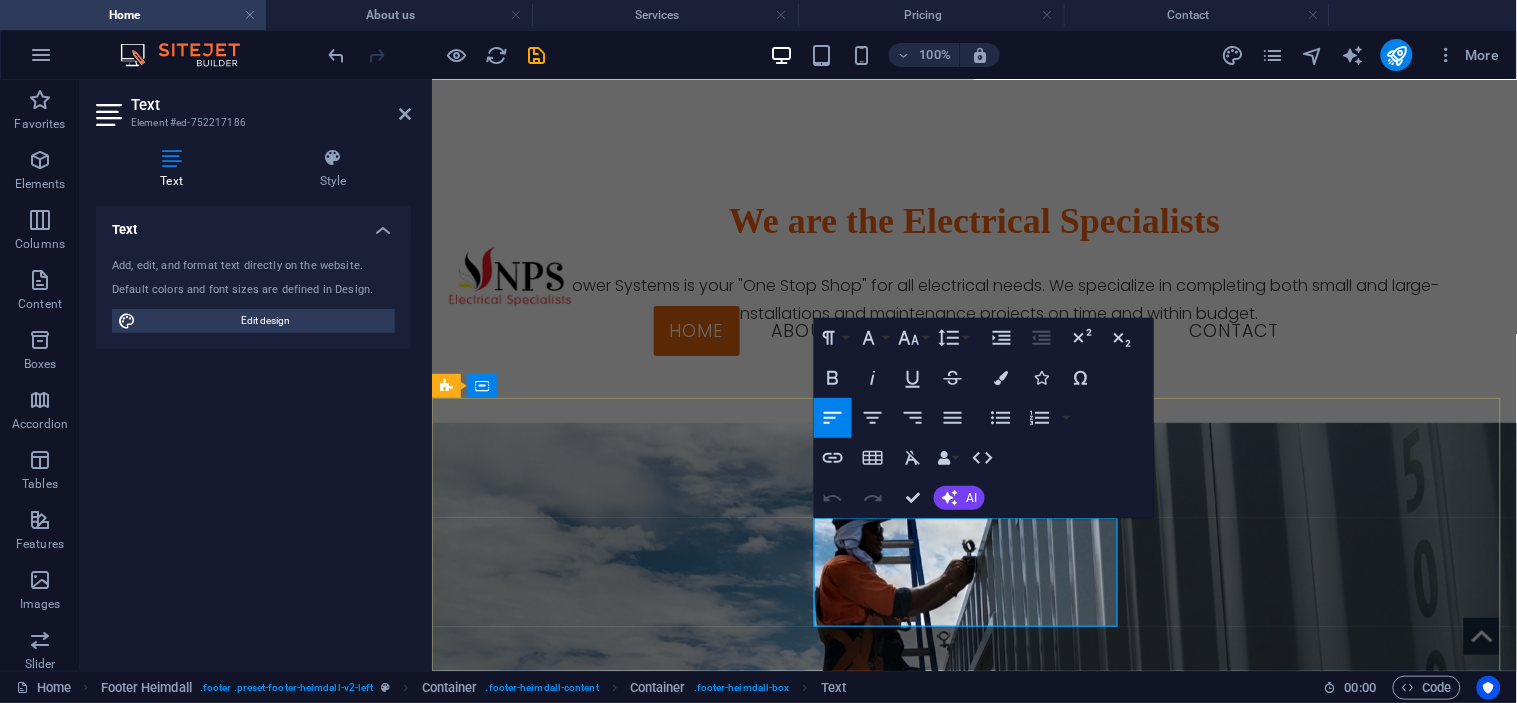 scroll, scrollTop: 1868, scrollLeft: 0, axis: vertical 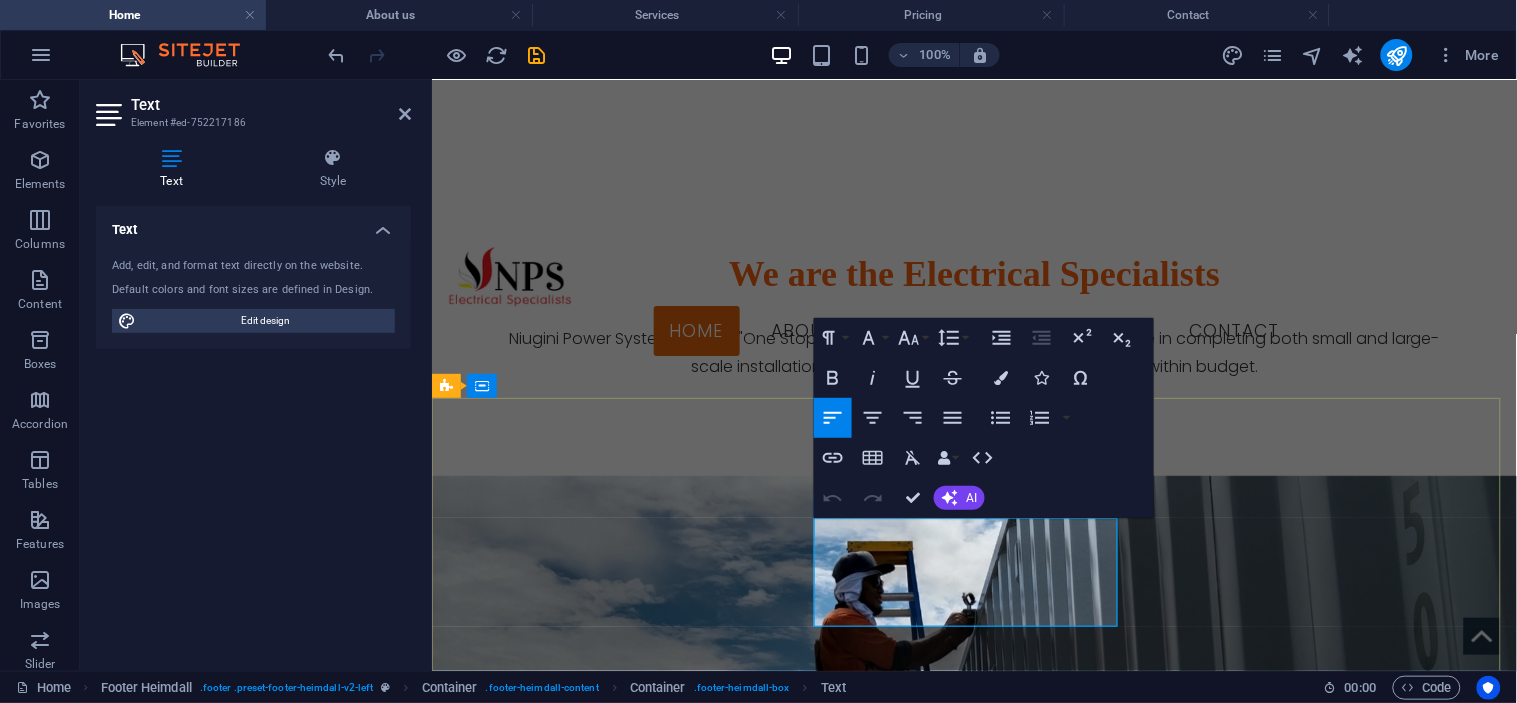 click on "Montoro Street" at bounding box center (599, 3472) 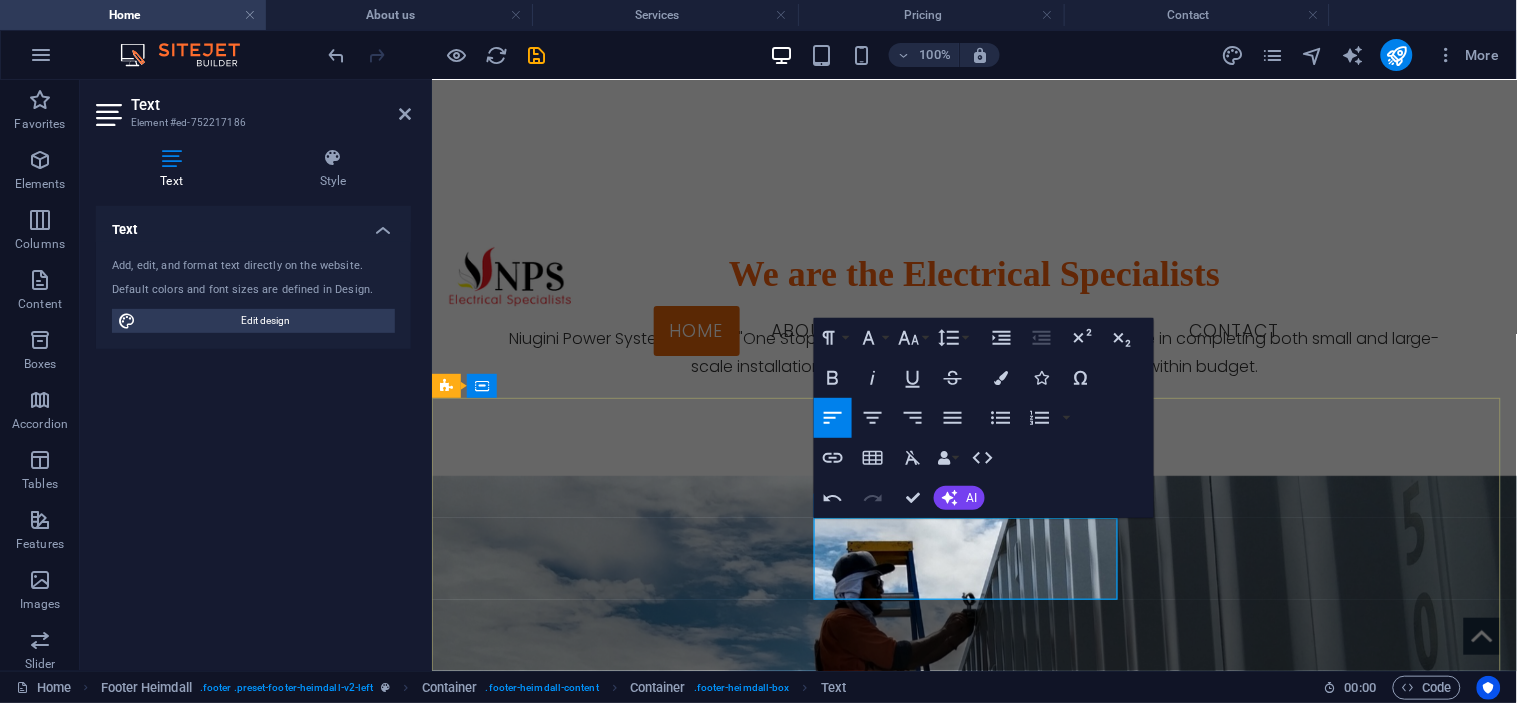 click on "Montoro Street" at bounding box center [505, 3445] 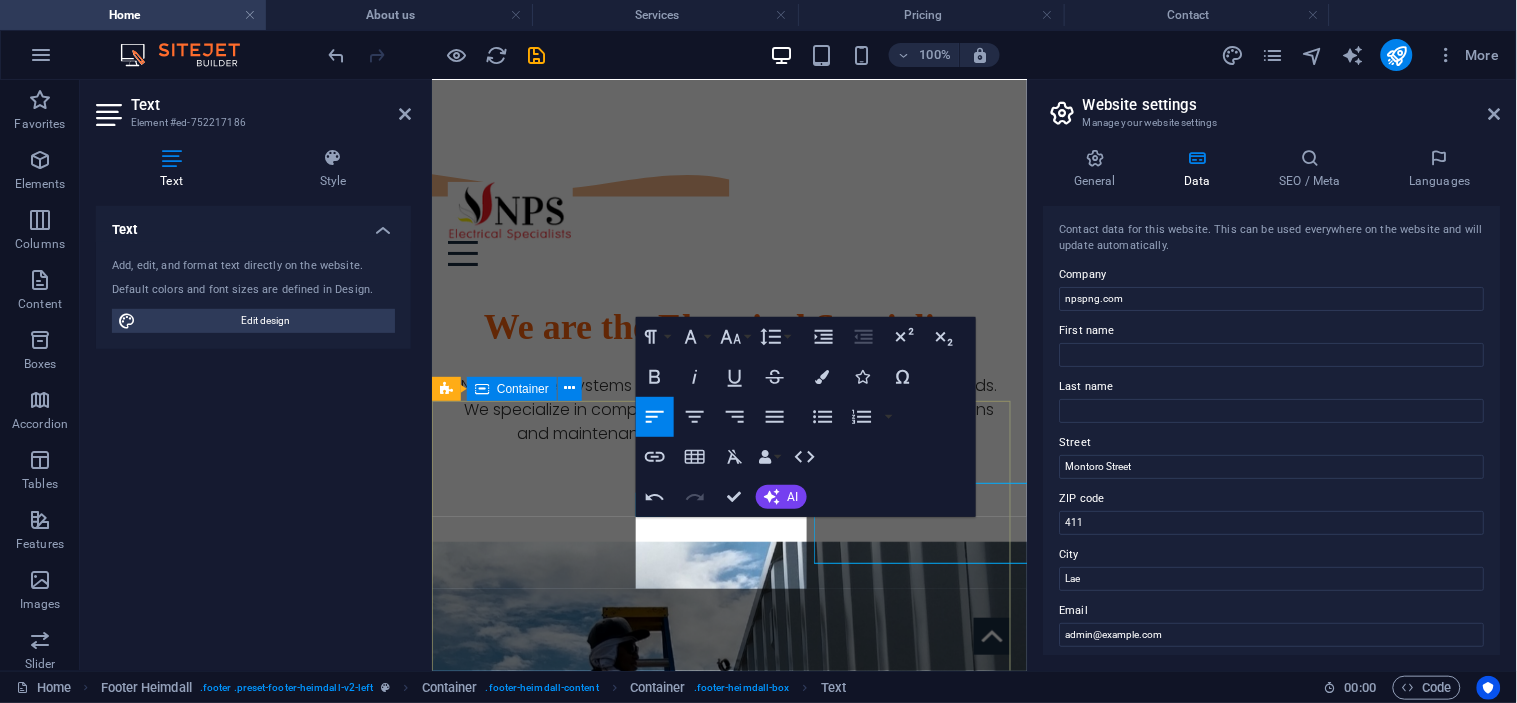 scroll, scrollTop: 1904, scrollLeft: 0, axis: vertical 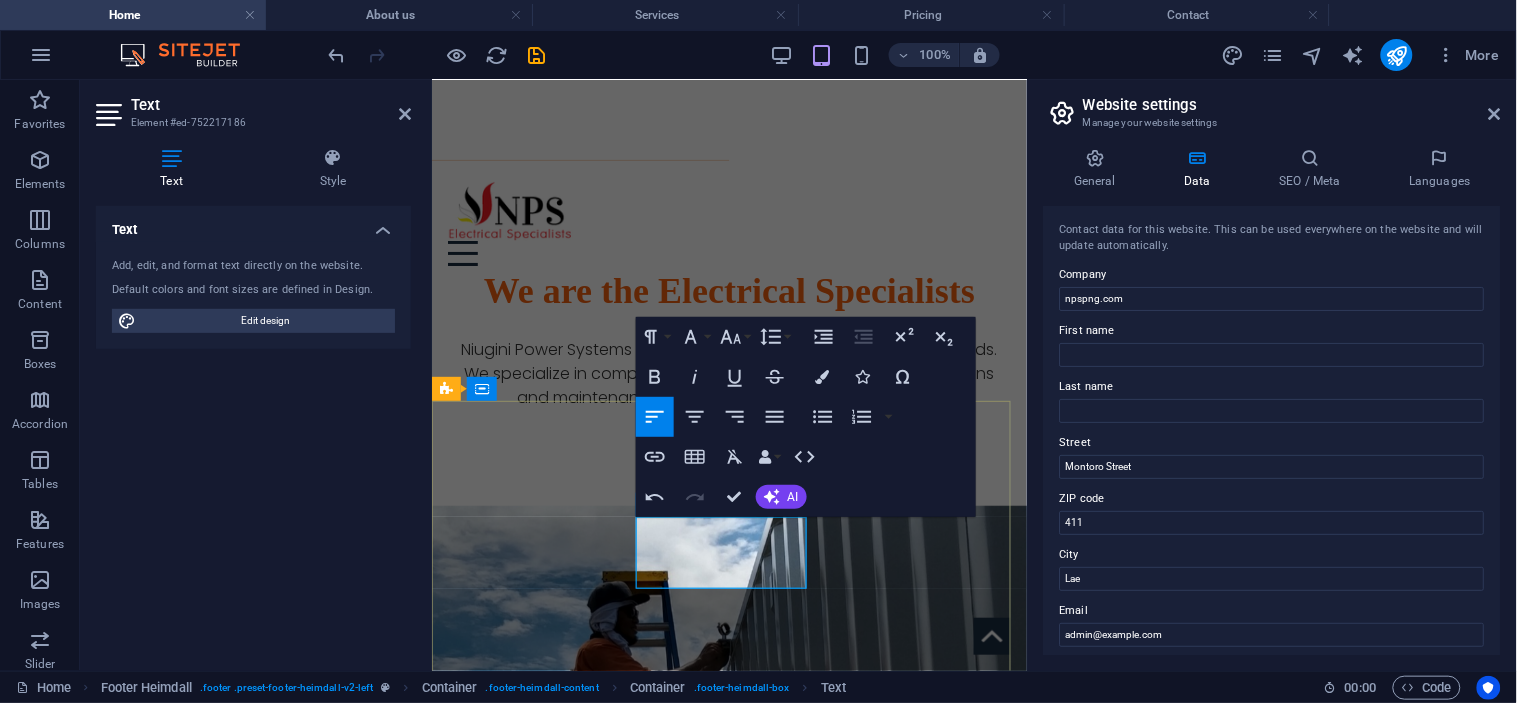 click on "Montoro Street" at bounding box center [505, 3162] 